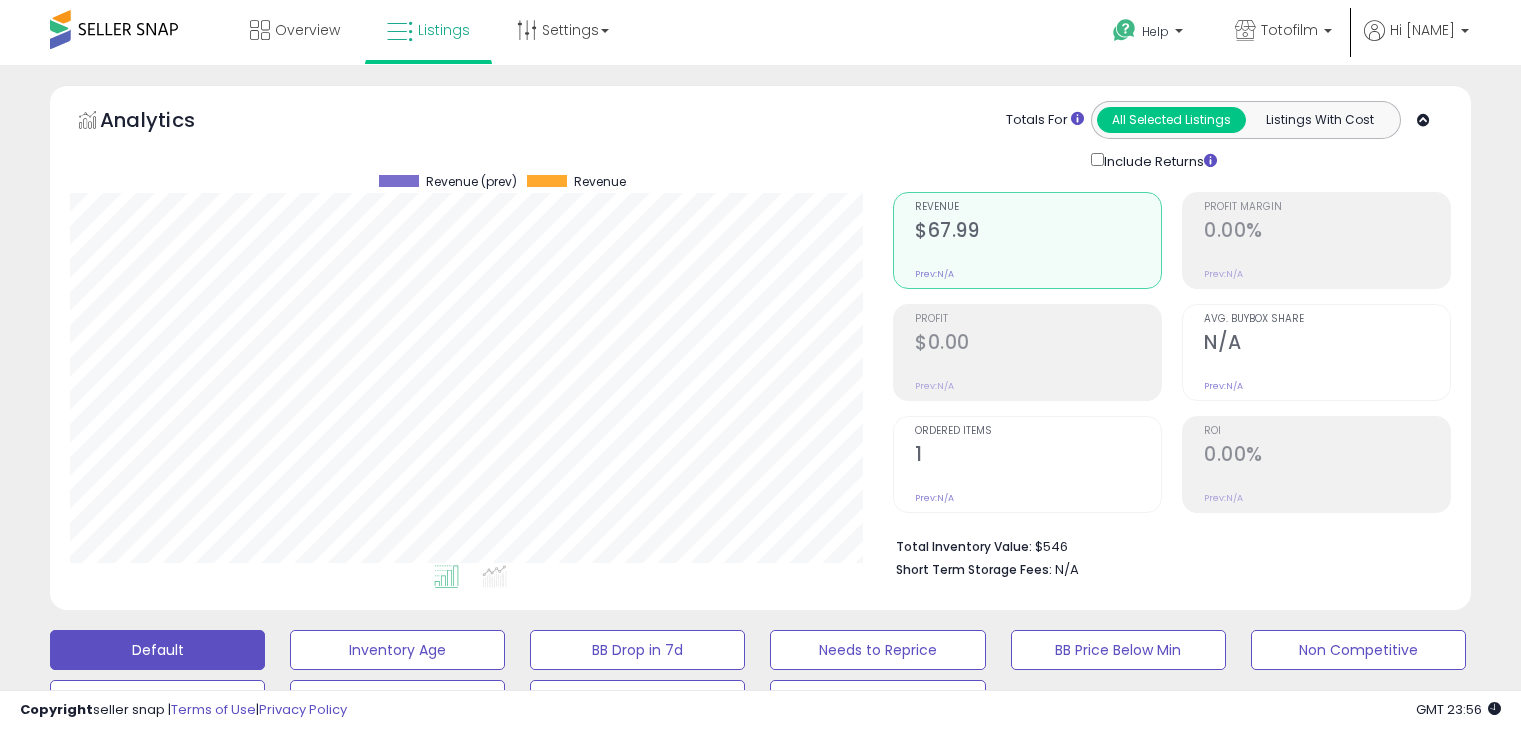 scroll, scrollTop: 488, scrollLeft: 0, axis: vertical 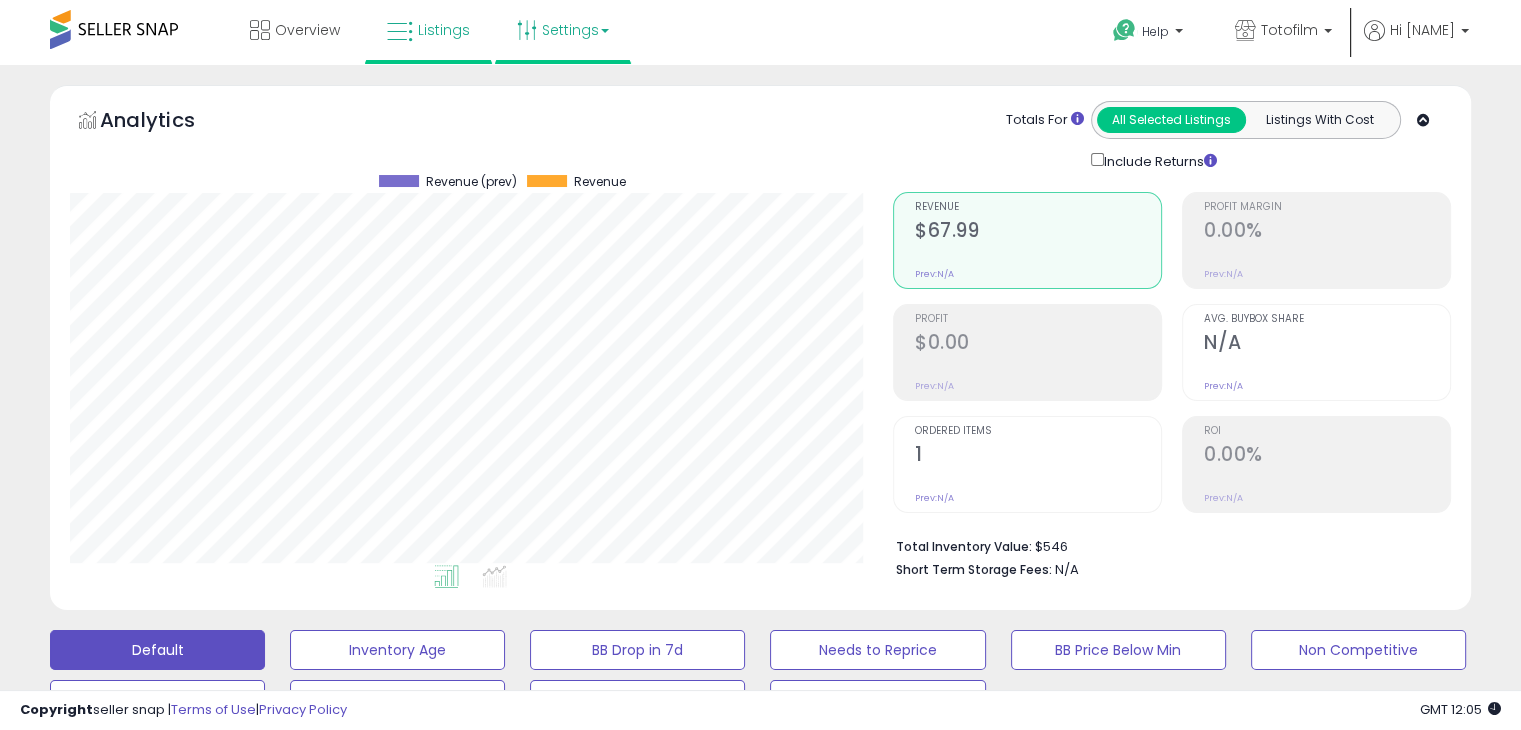 click on "Settings" at bounding box center [563, 30] 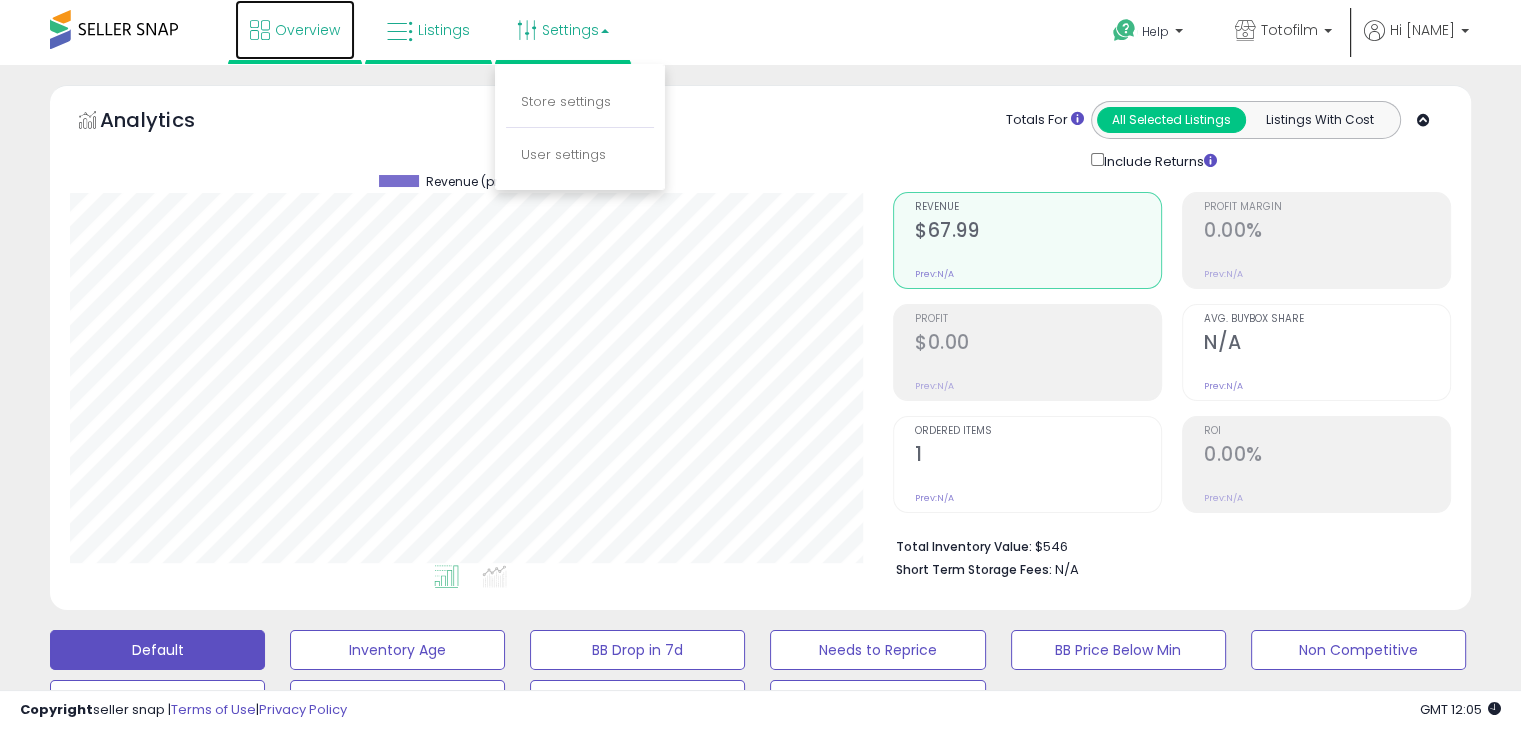 click on "Overview" at bounding box center (307, 30) 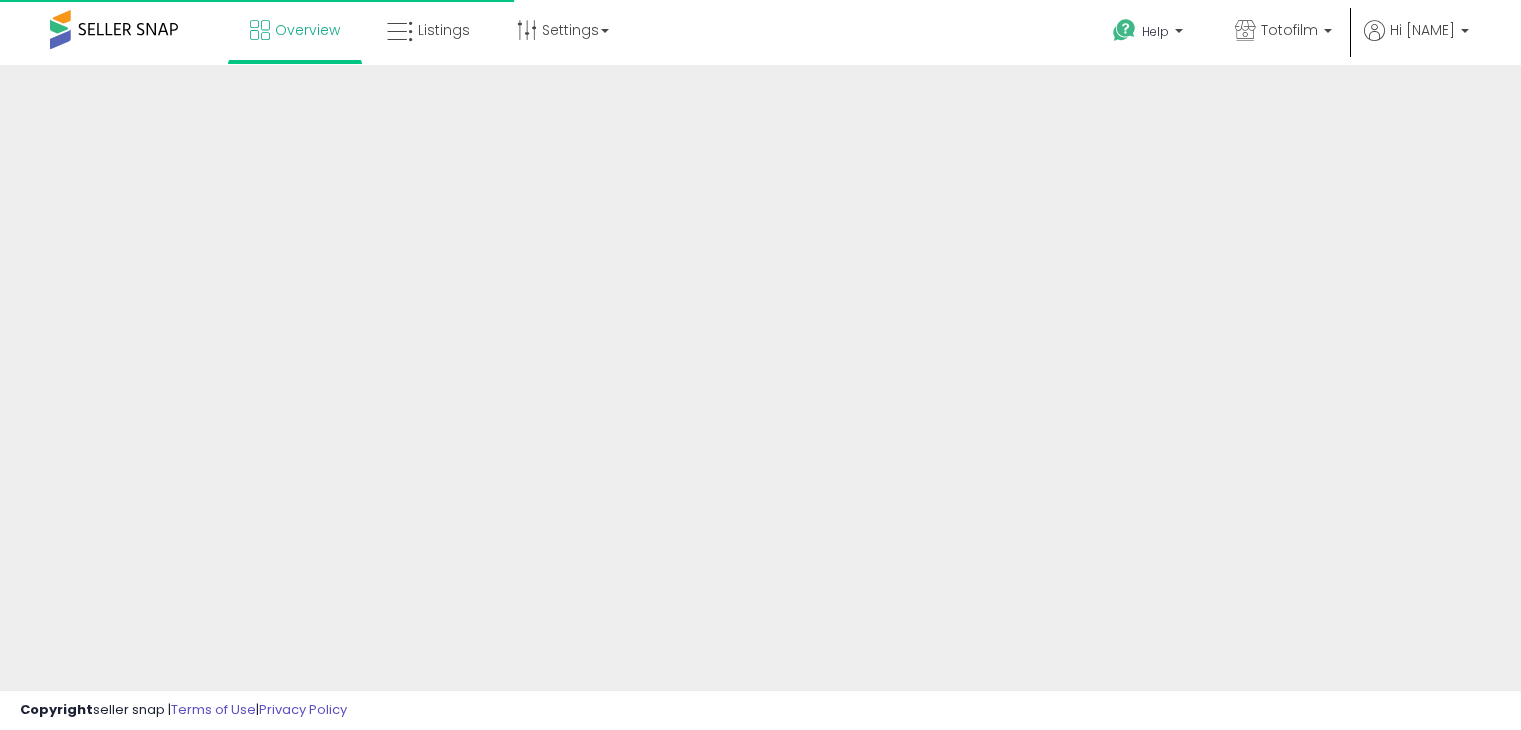 scroll, scrollTop: 0, scrollLeft: 0, axis: both 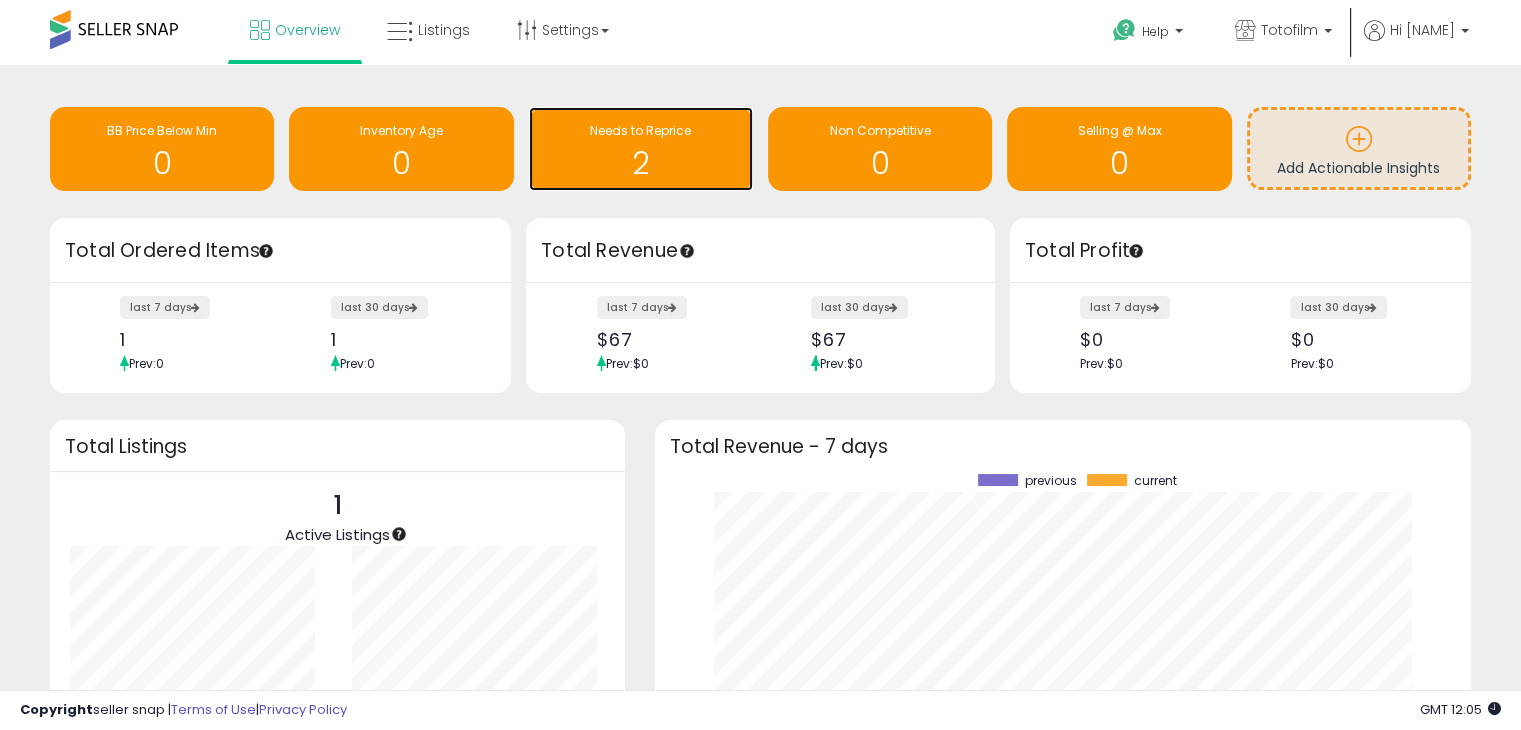 click on "Needs to Reprice" at bounding box center (640, 130) 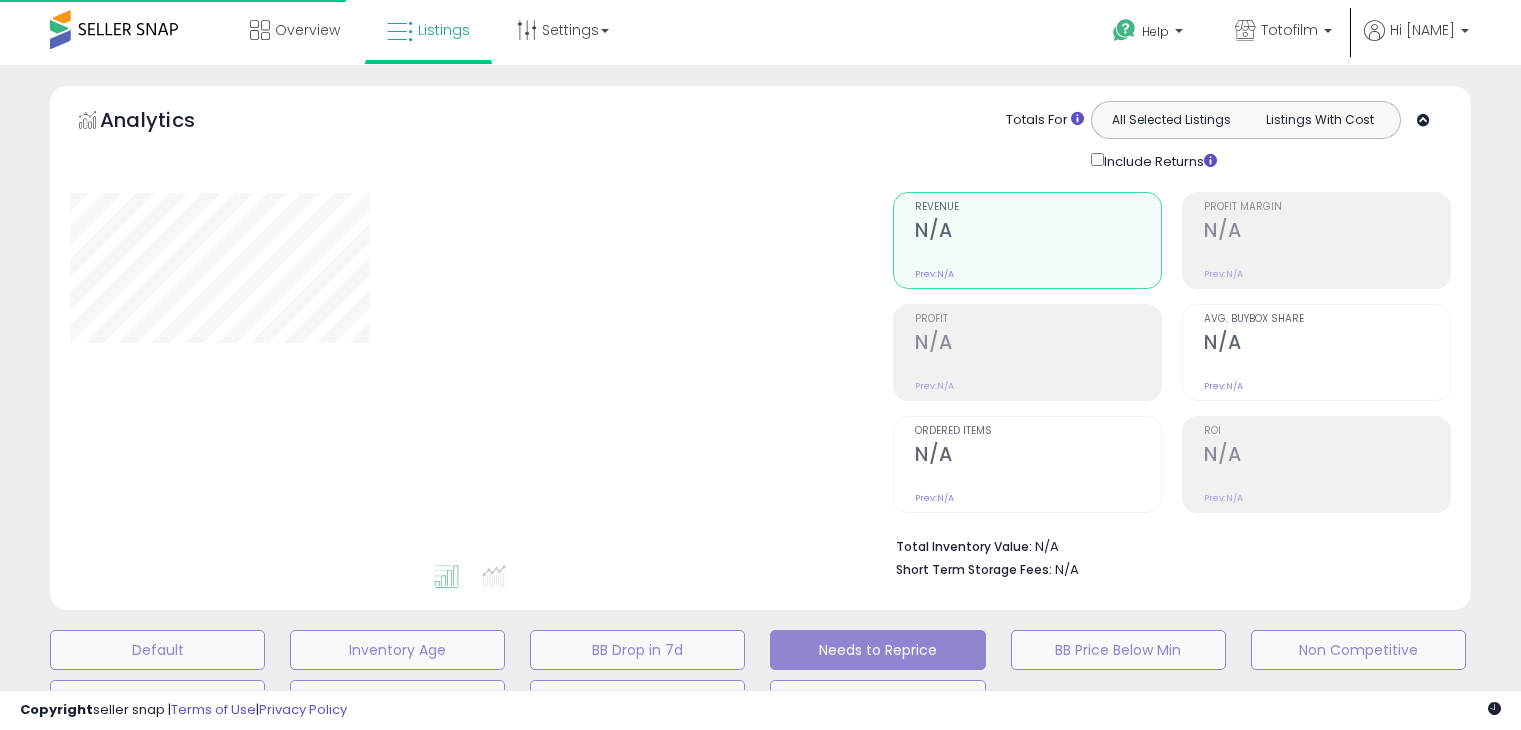 scroll, scrollTop: 0, scrollLeft: 0, axis: both 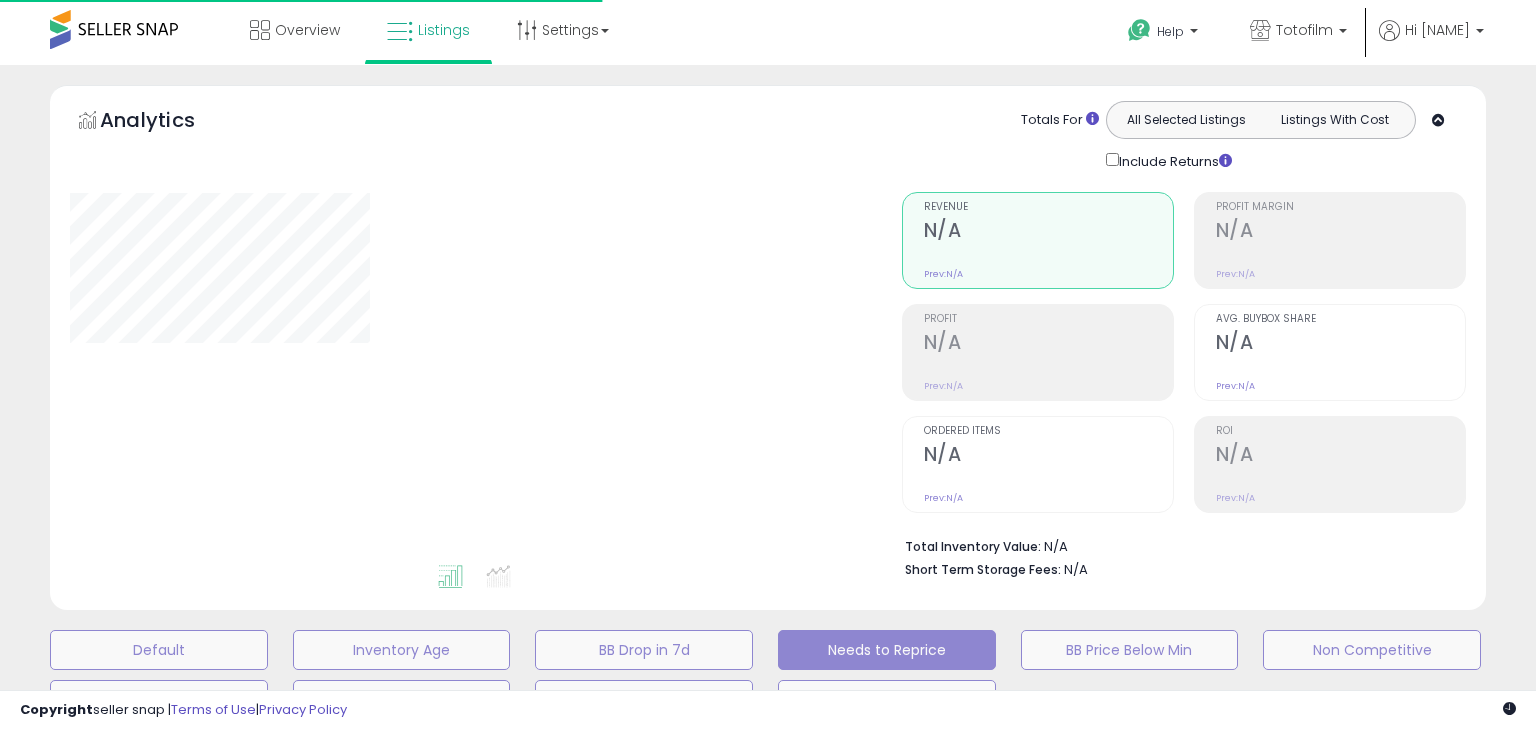 select on "**" 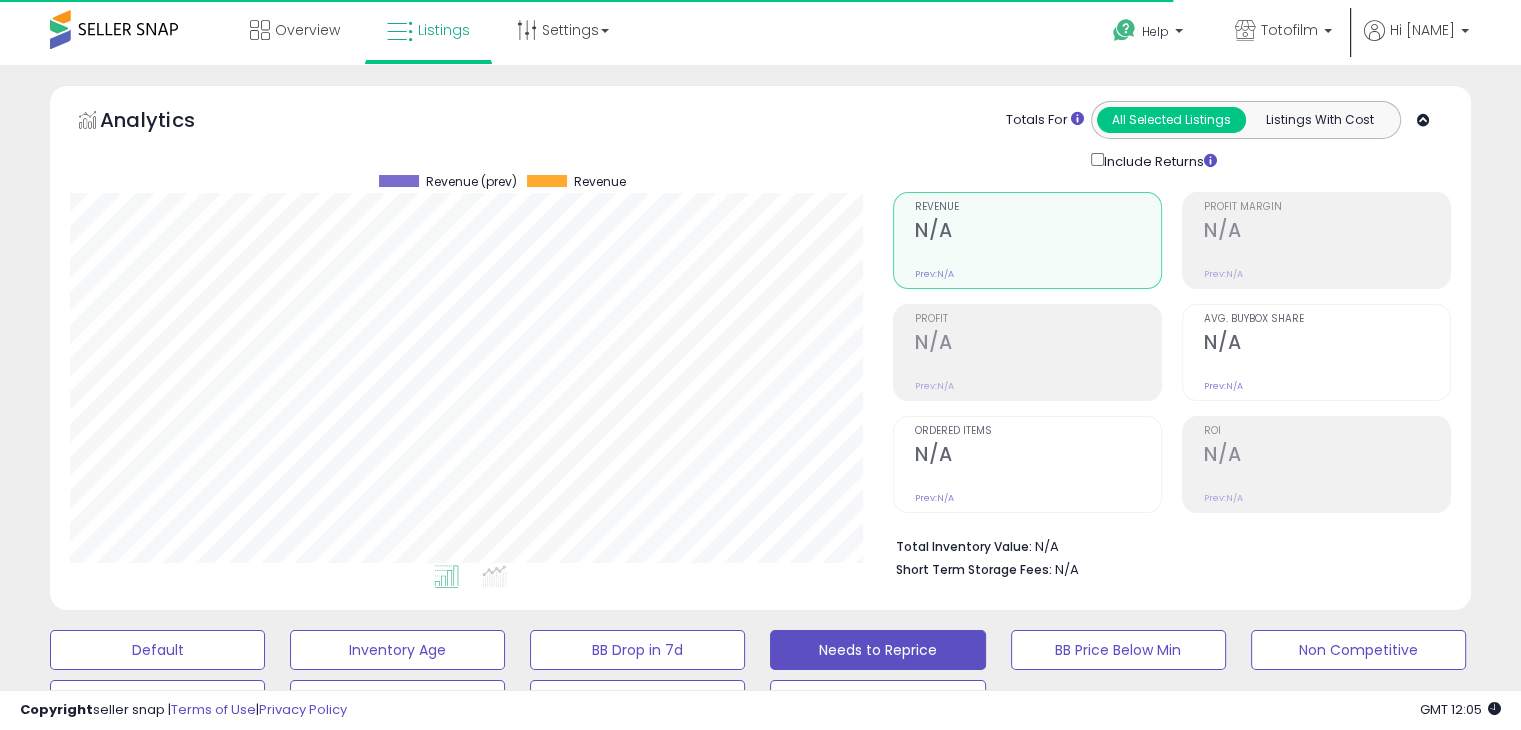 scroll, scrollTop: 999589, scrollLeft: 999176, axis: both 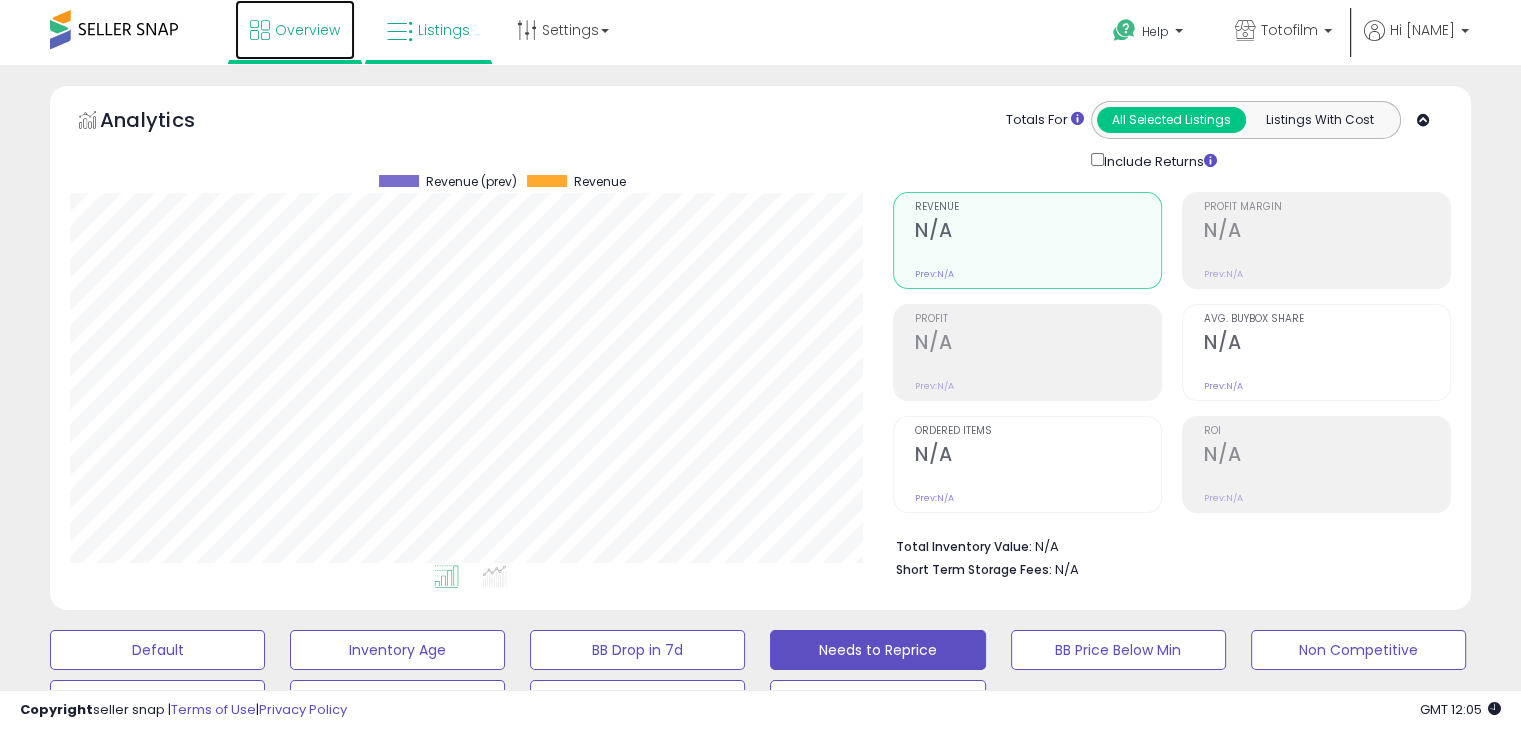 click on "Overview" at bounding box center [307, 30] 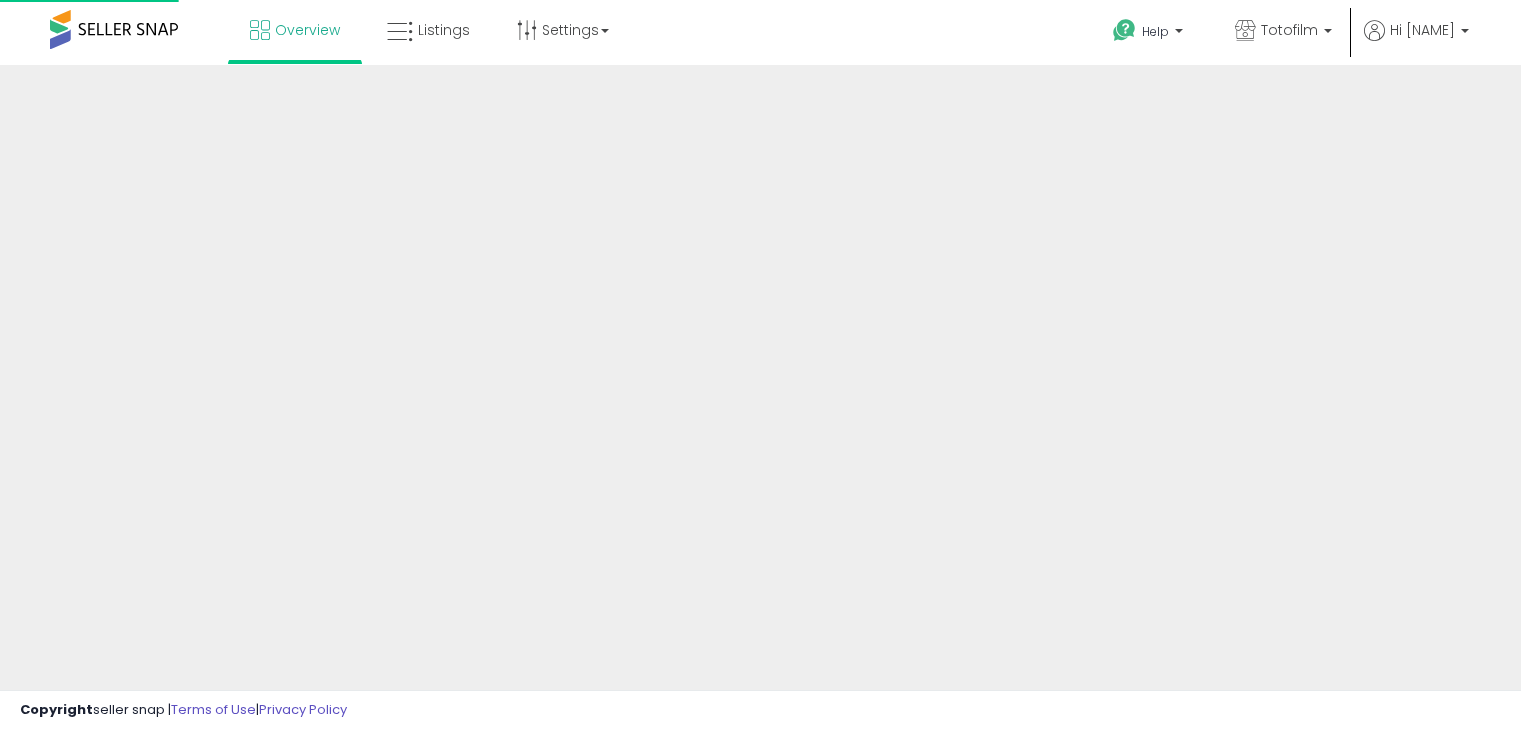 scroll, scrollTop: 0, scrollLeft: 0, axis: both 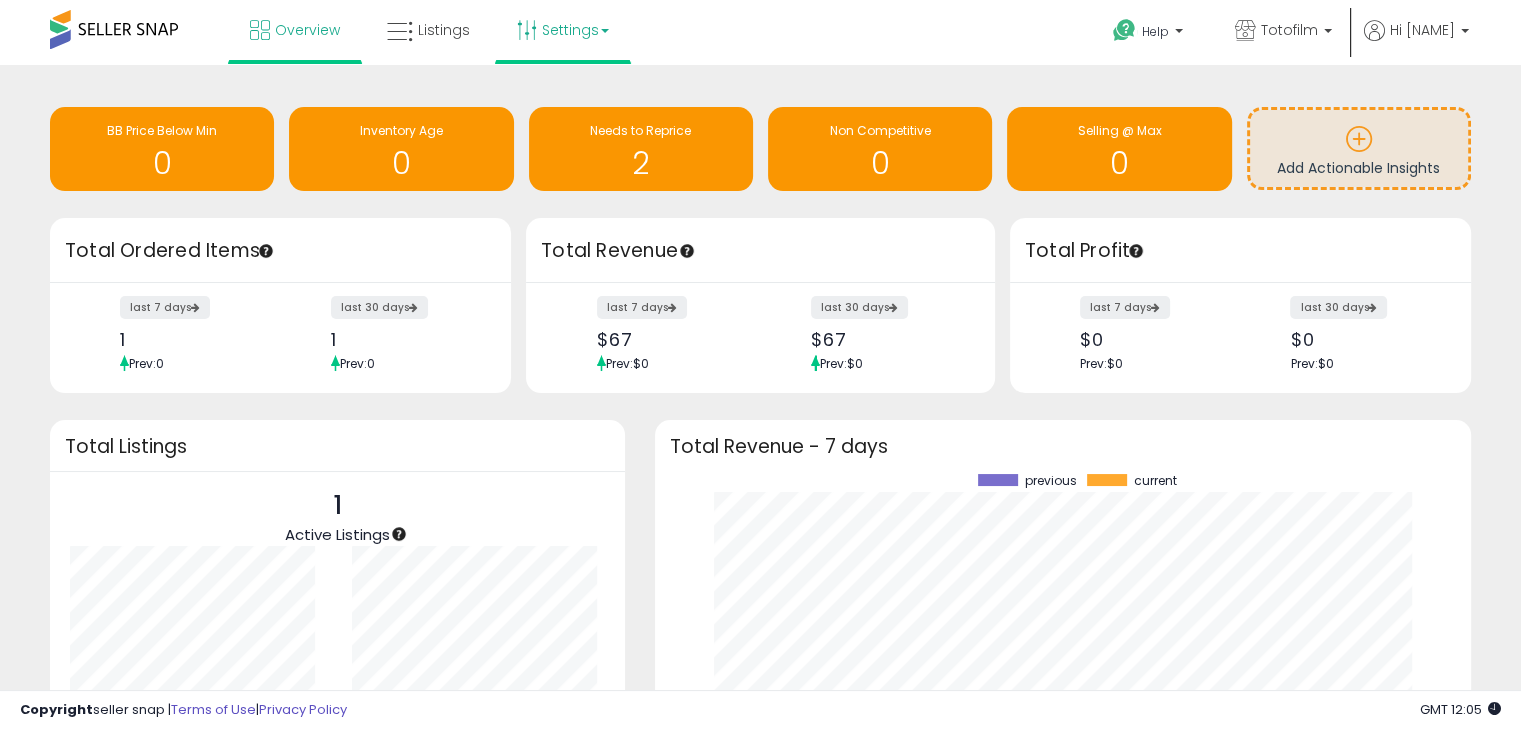 click on "Settings" at bounding box center (563, 30) 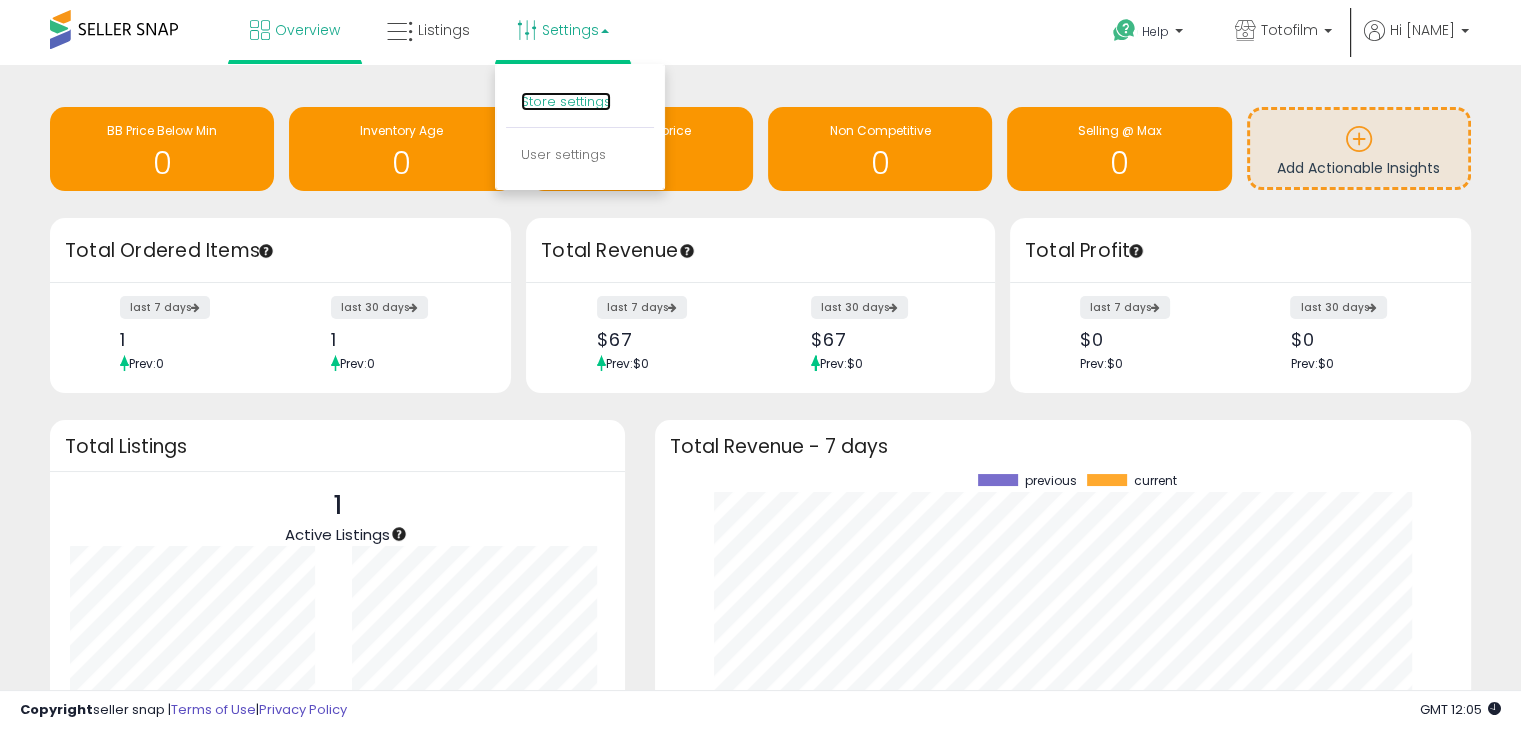 click on "Store
settings" at bounding box center [566, 101] 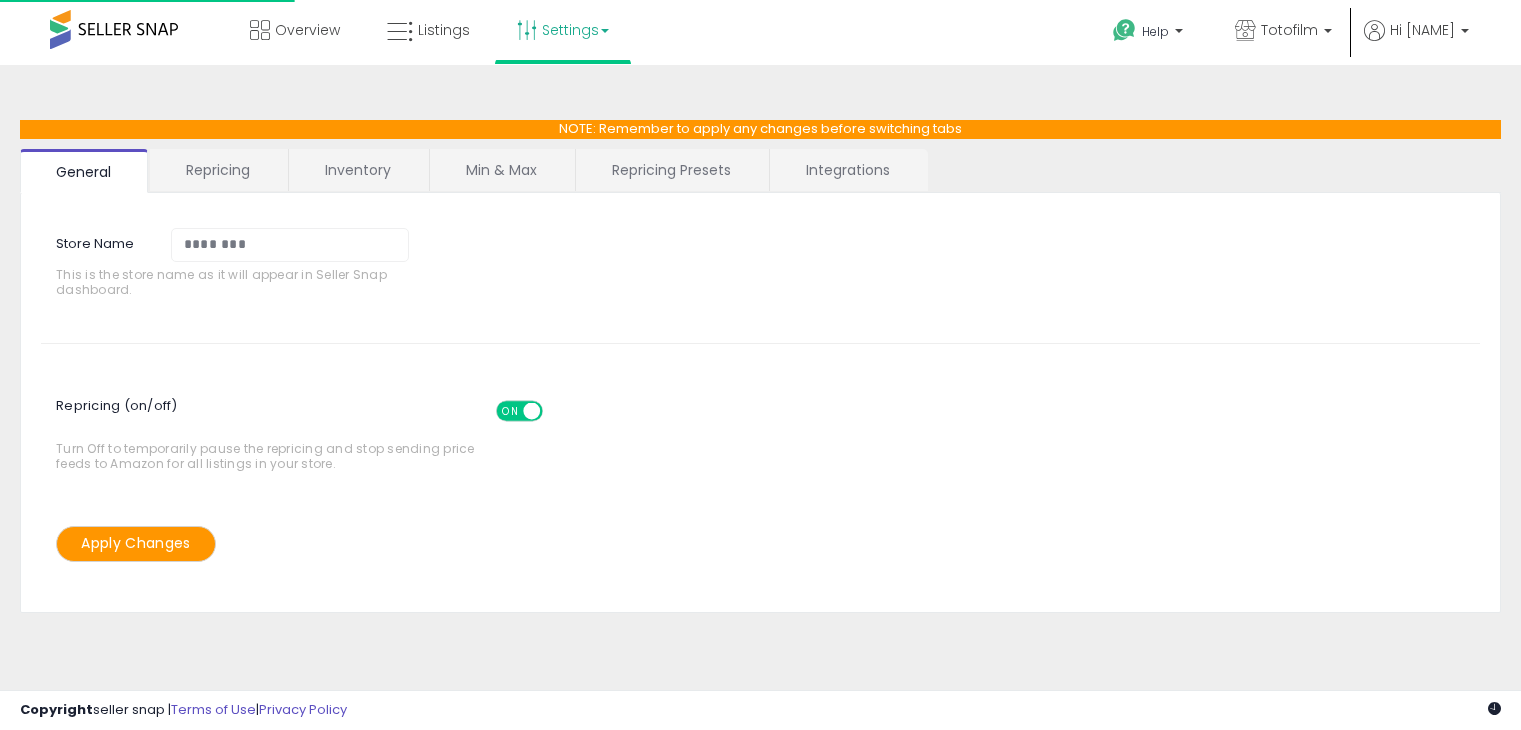 scroll, scrollTop: 0, scrollLeft: 0, axis: both 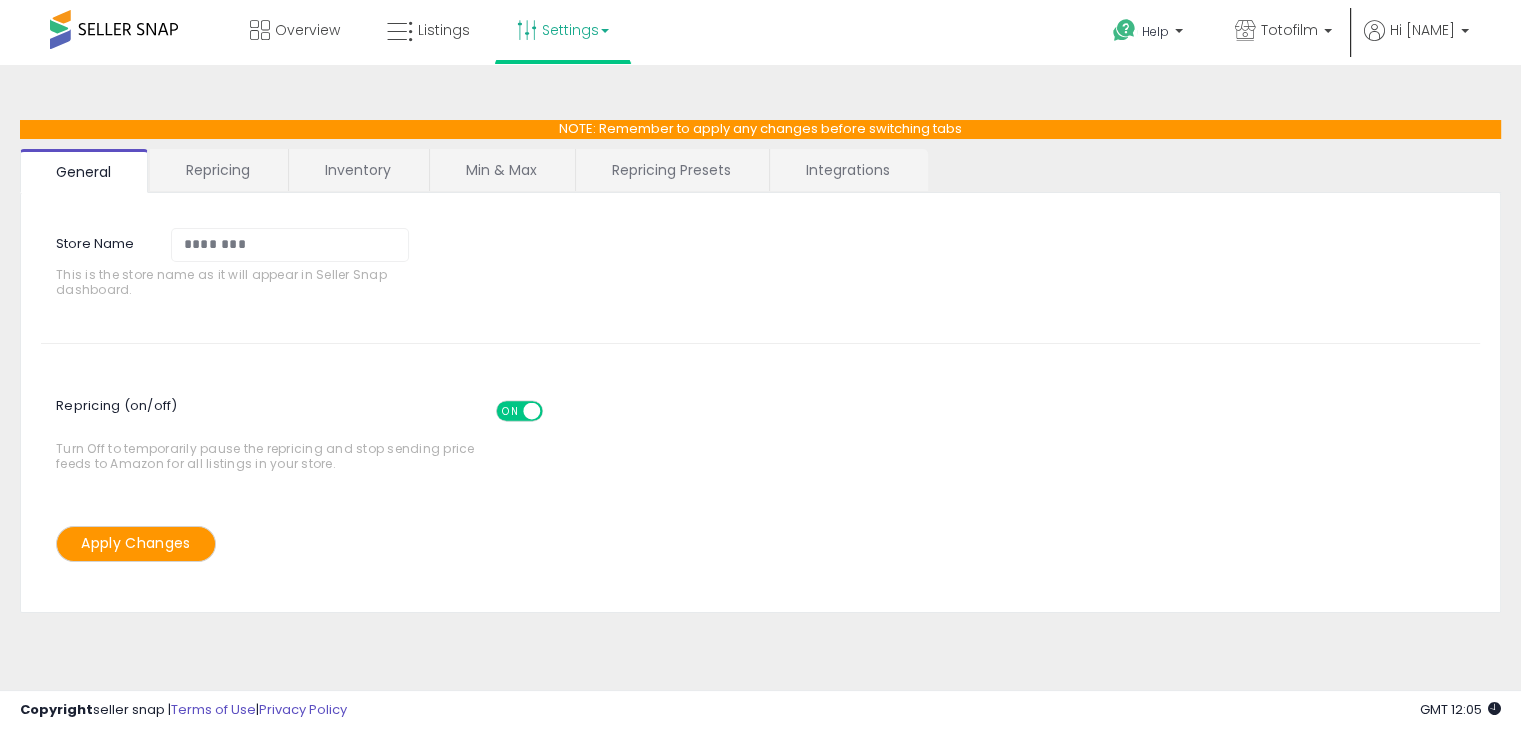 click on "Repricing" at bounding box center (218, 170) 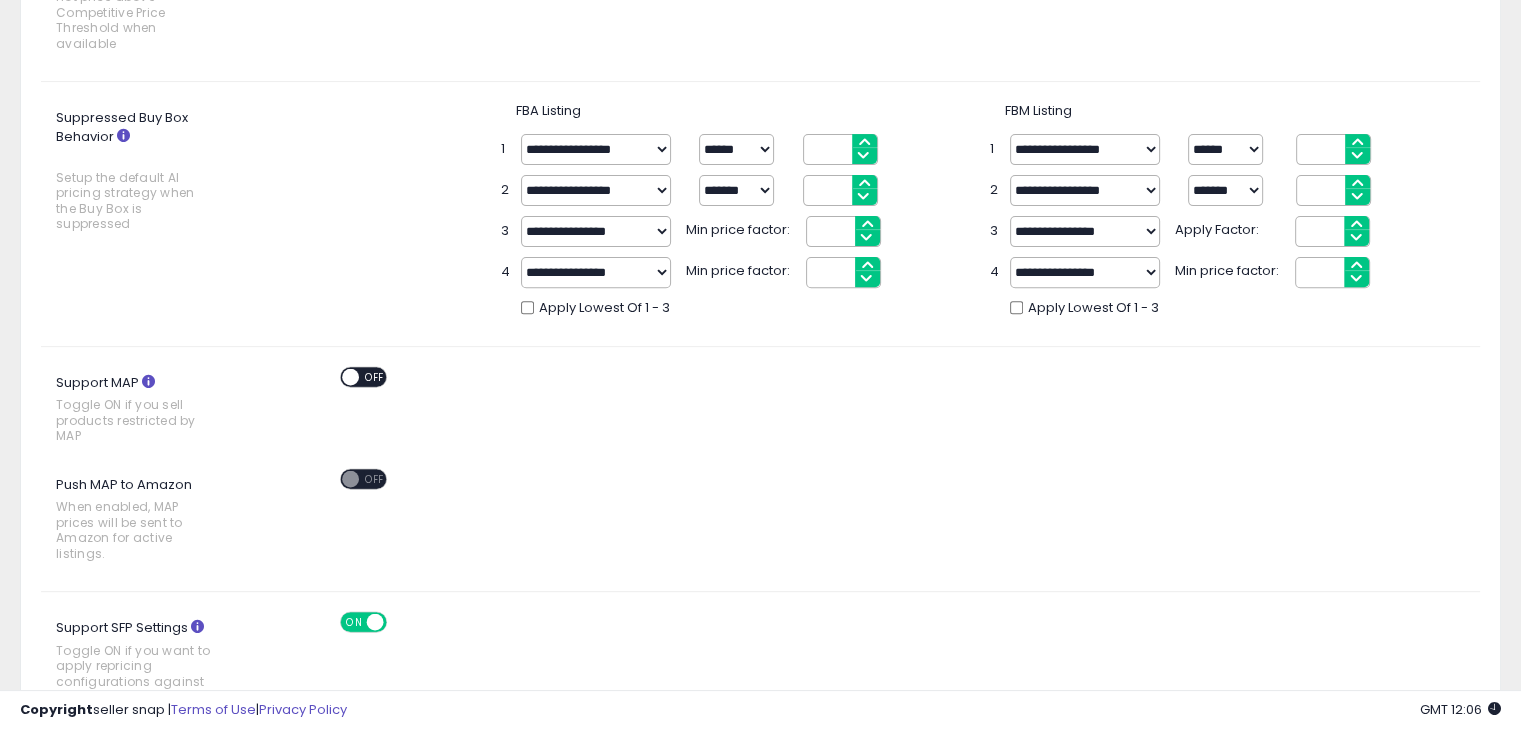 scroll, scrollTop: 683, scrollLeft: 0, axis: vertical 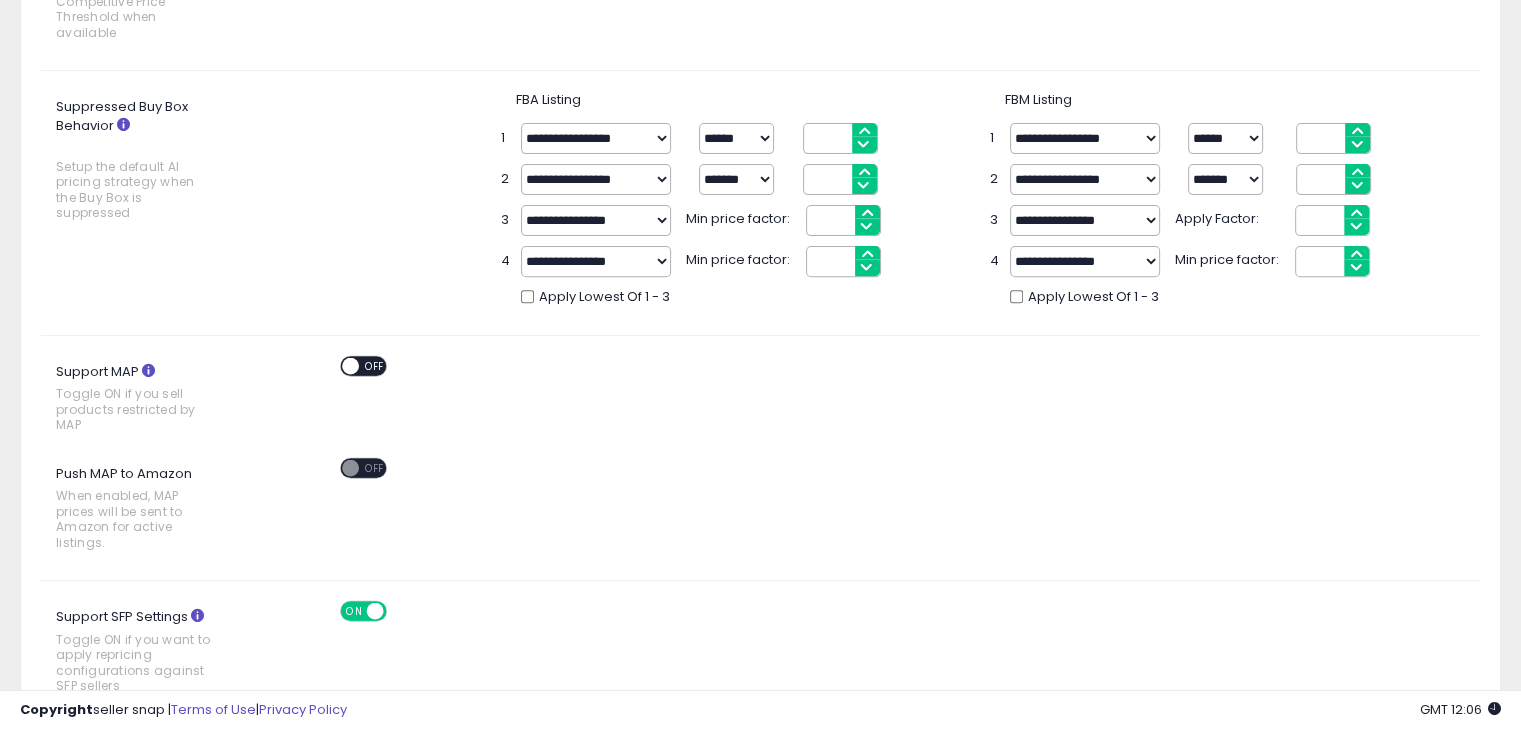 click on "Support MAP
Toggle ON if you sell products restricted by MAP
ON   OFF" 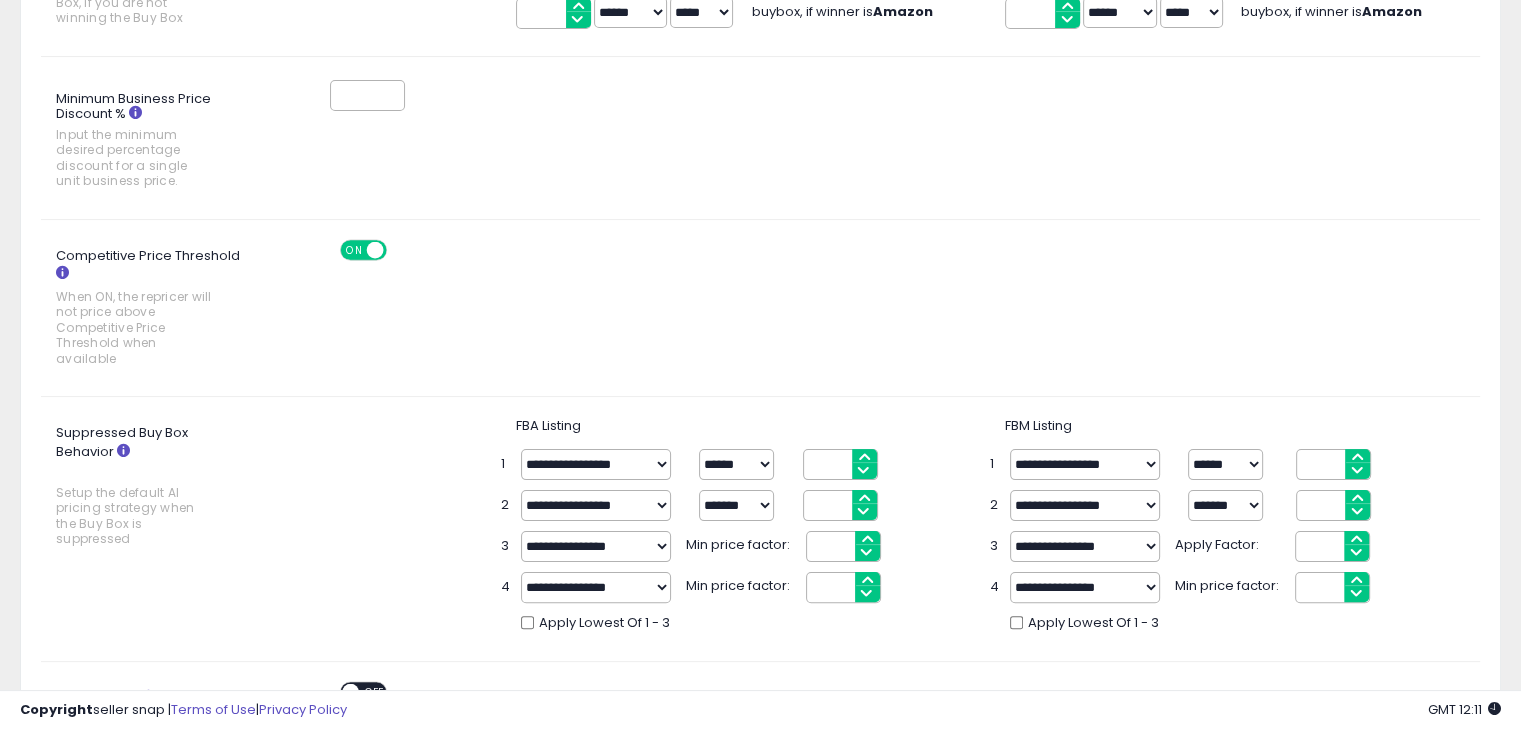 scroll, scrollTop: 0, scrollLeft: 0, axis: both 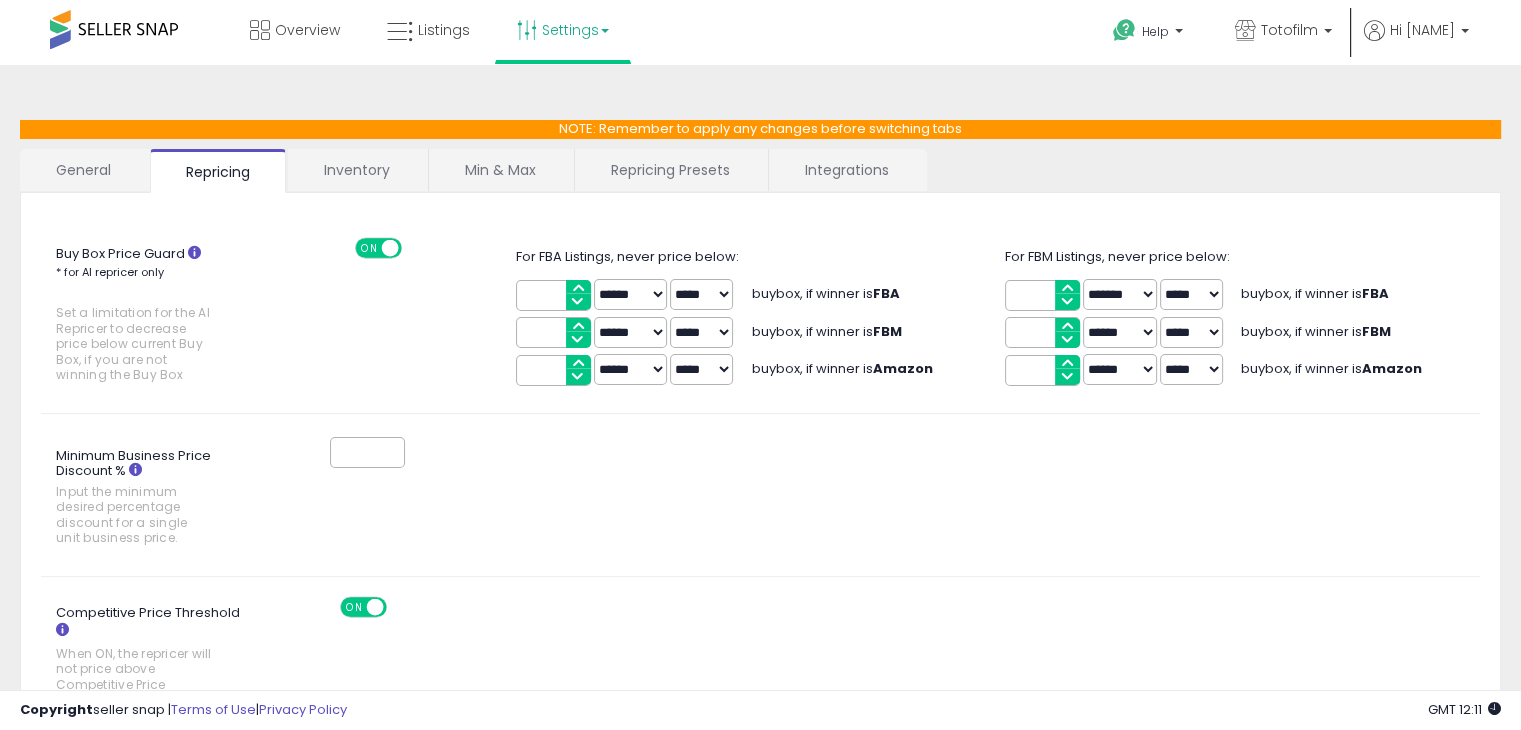 click on "Repricing Presets" at bounding box center (670, 170) 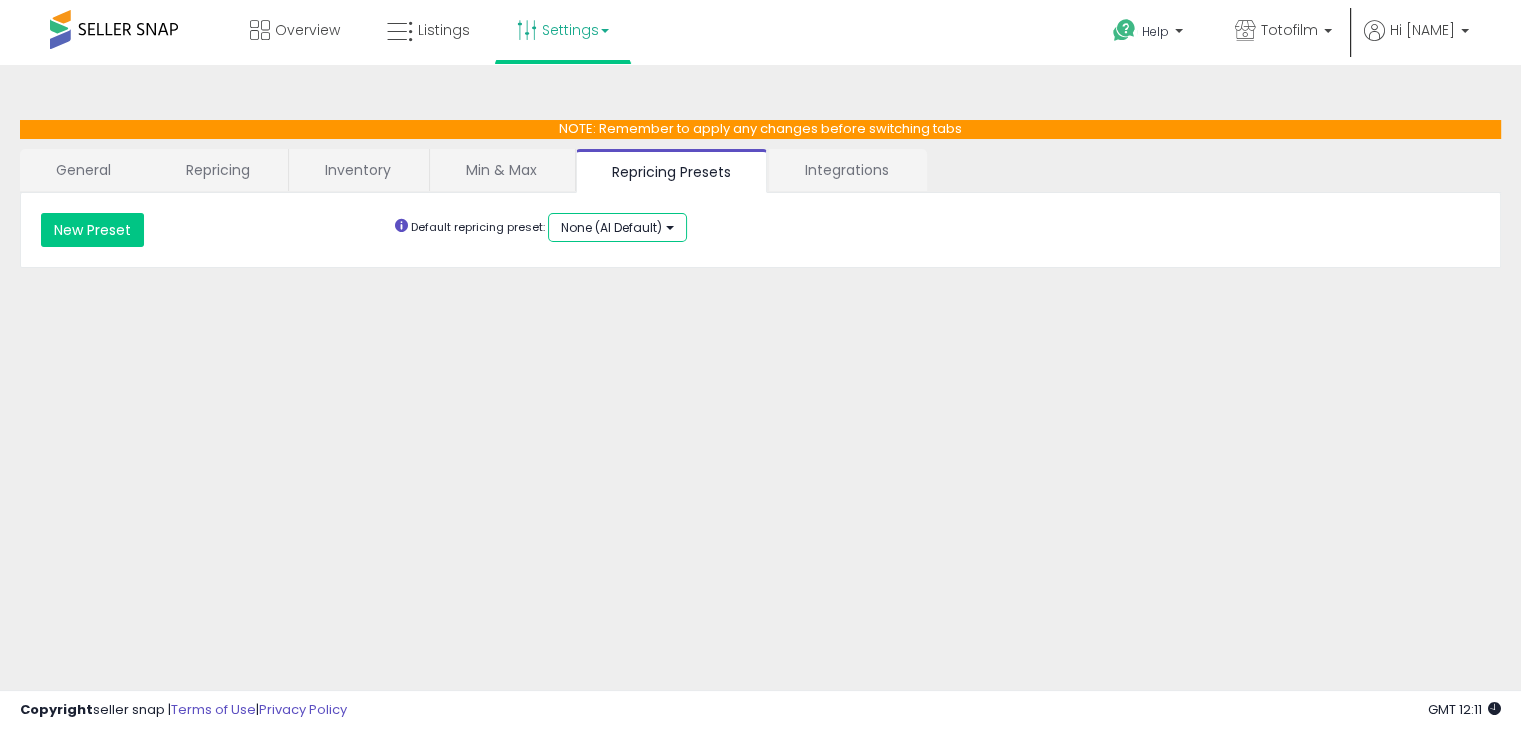 click on "None (AI Default)" at bounding box center [611, 227] 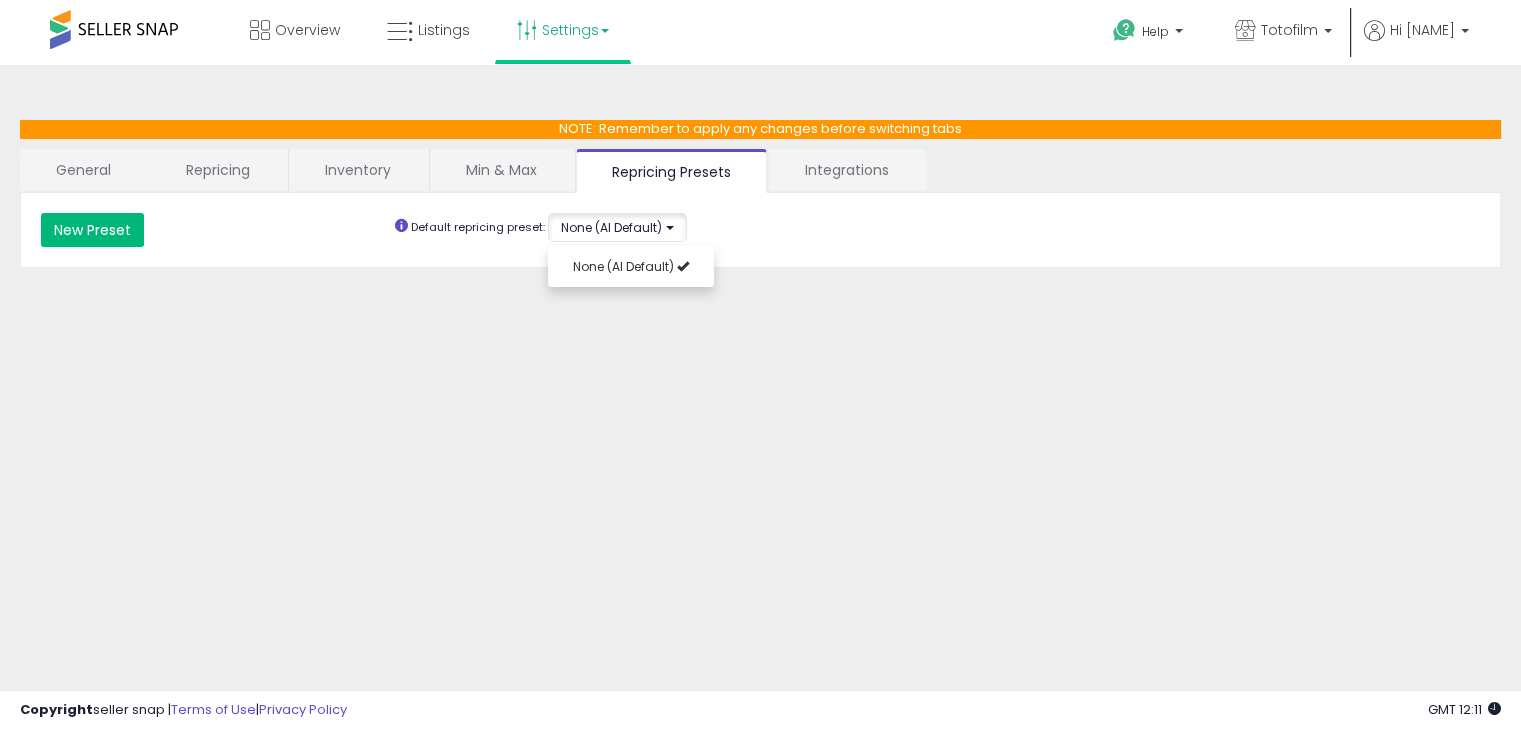 click on "New Preset" at bounding box center (92, 230) 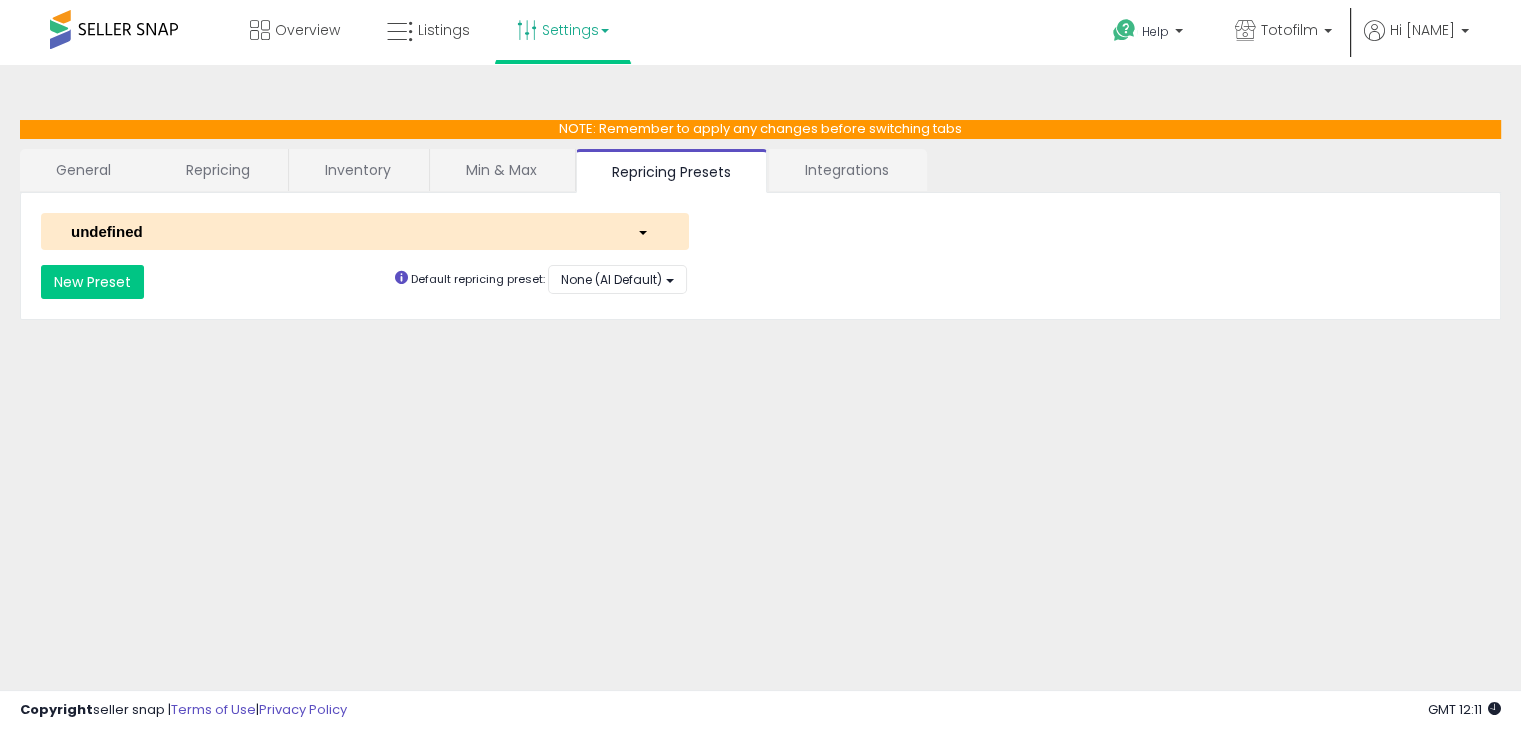 click on "undefined" at bounding box center (339, 231) 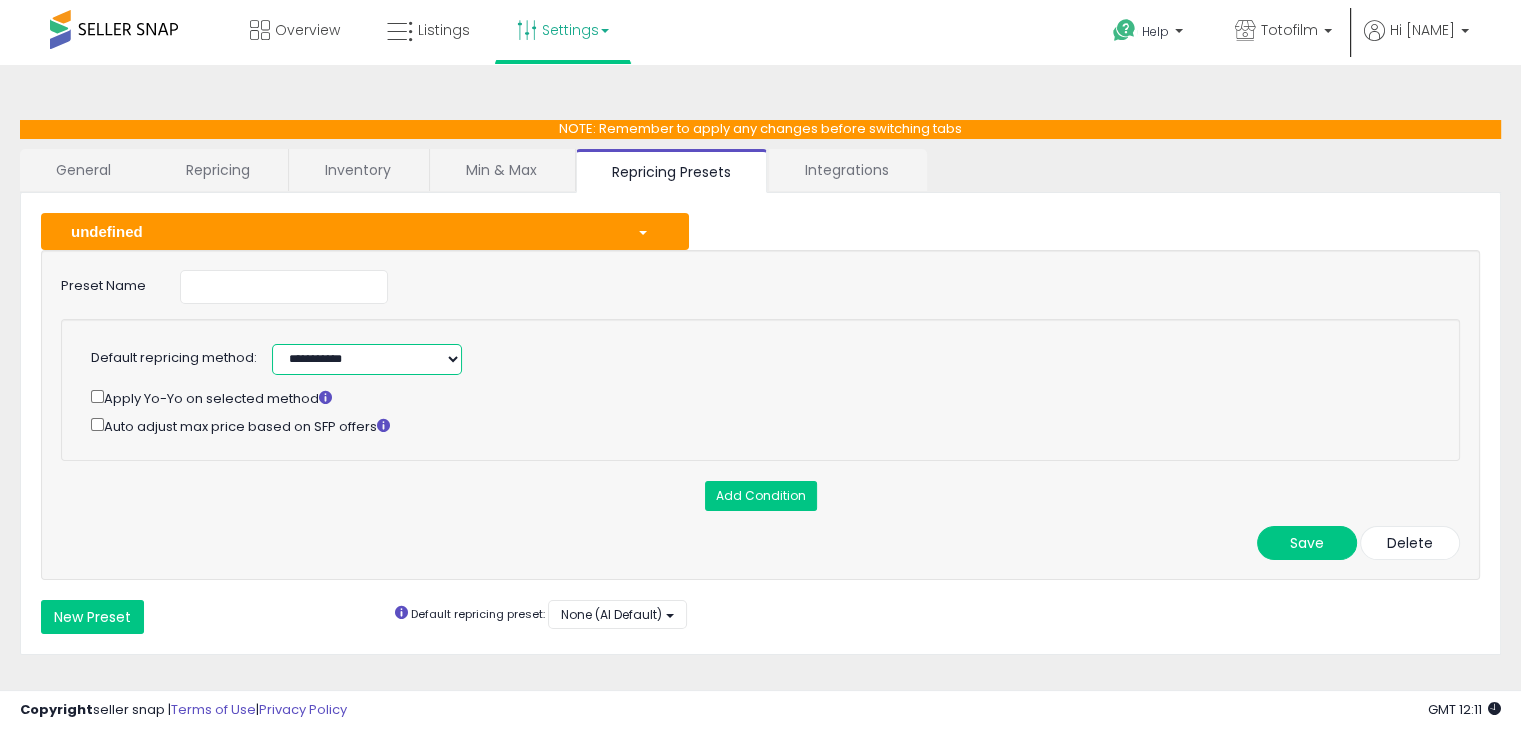 click on "**********" at bounding box center [367, 359] 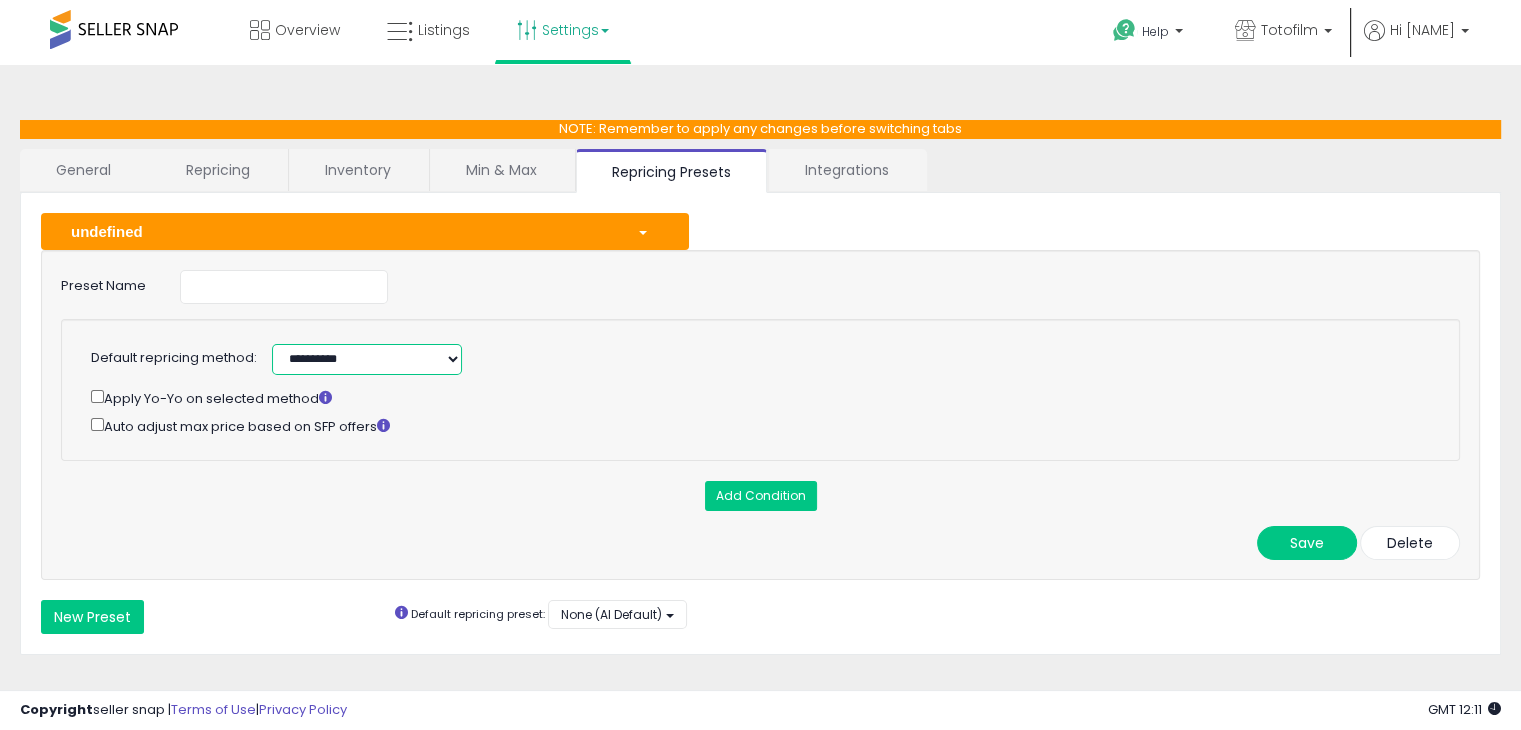 click on "**********" at bounding box center [367, 359] 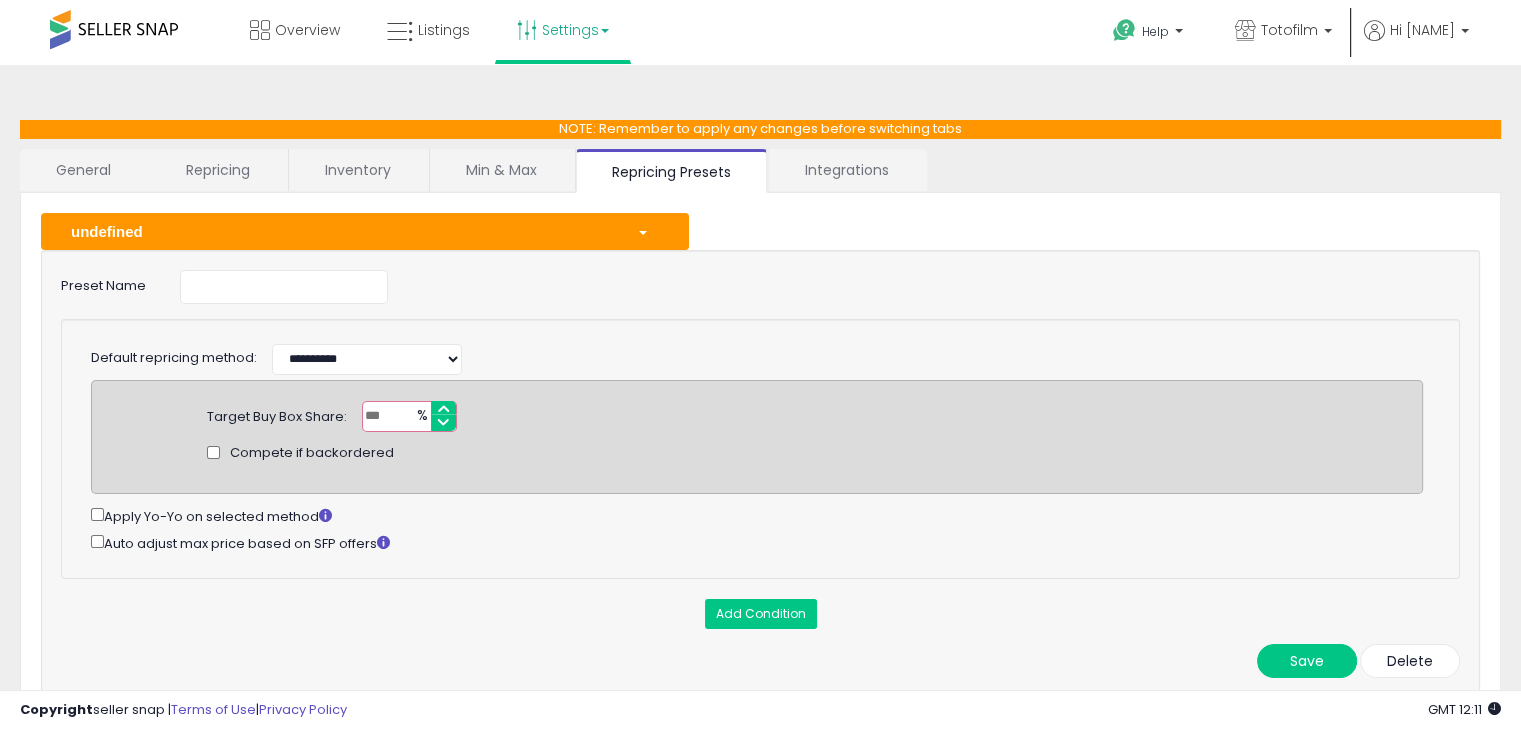 click on "*****" at bounding box center (409, 416) 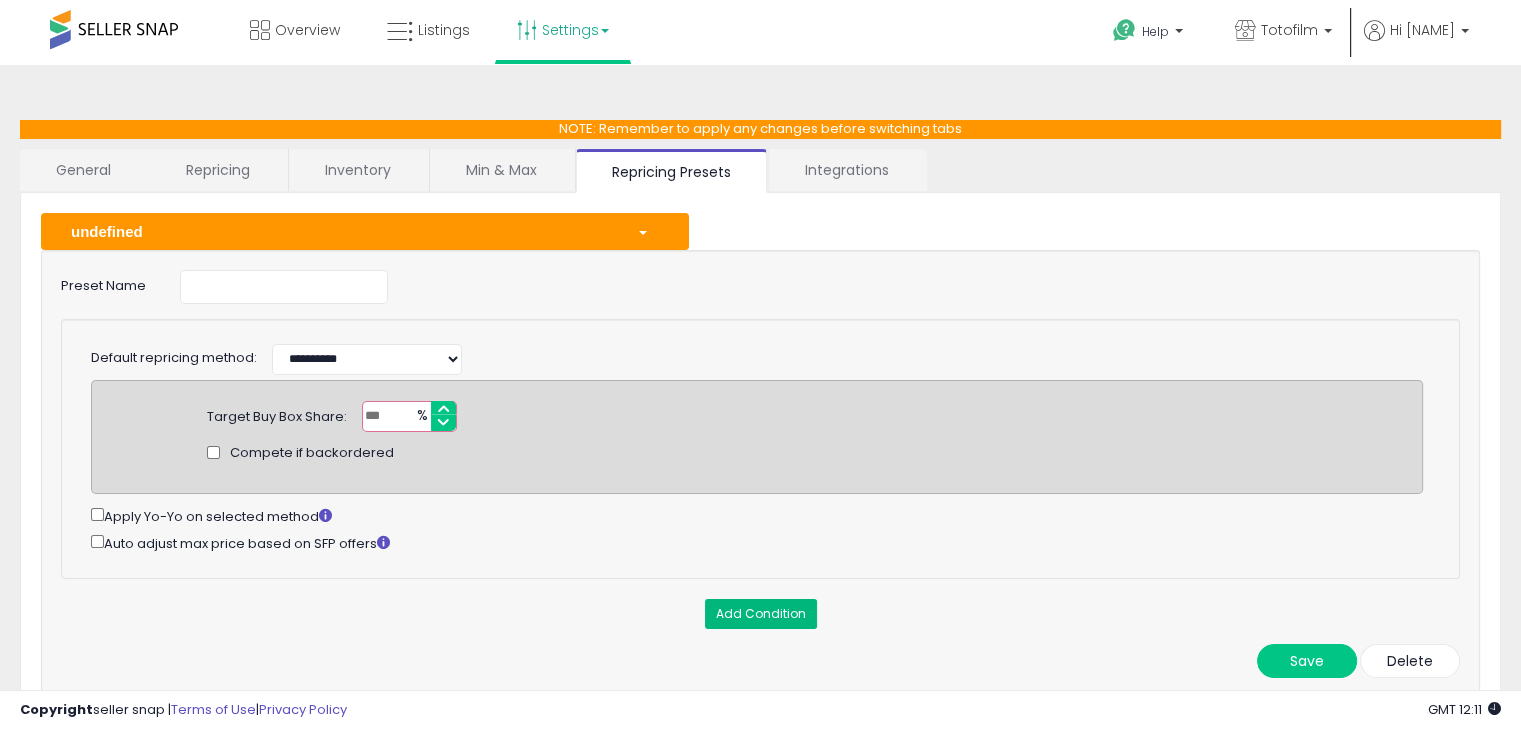 click on "Add Condition" at bounding box center [761, 614] 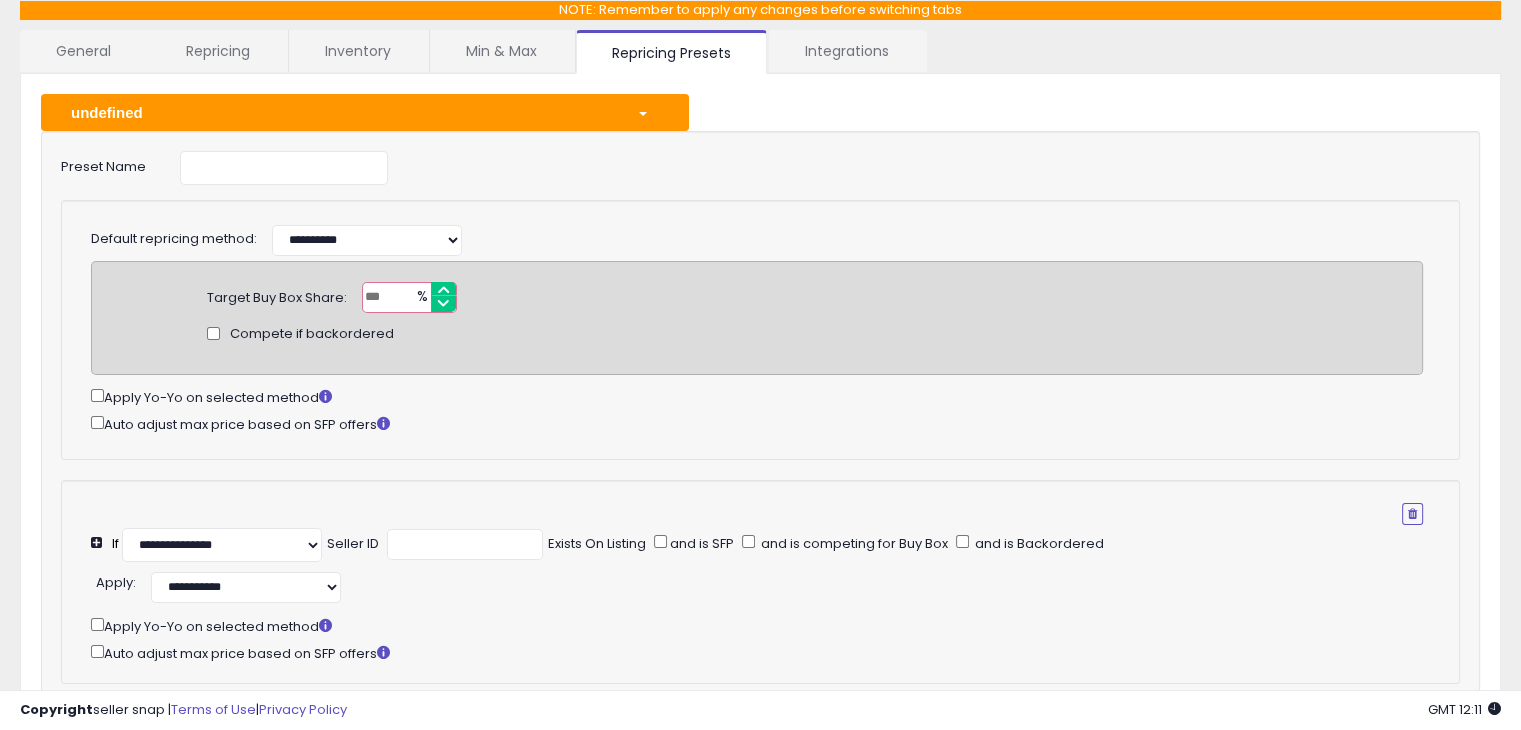 scroll, scrollTop: 128, scrollLeft: 0, axis: vertical 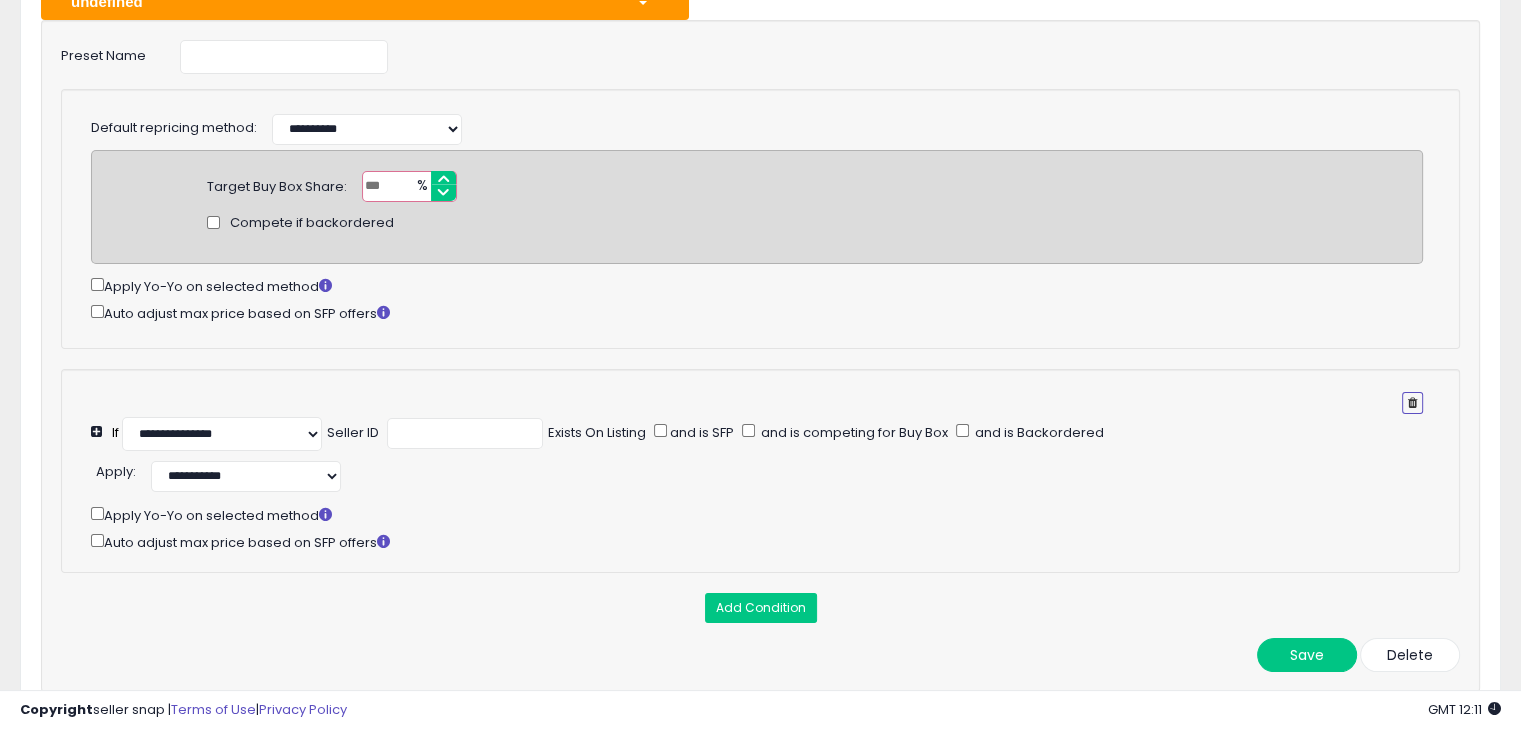 click at bounding box center (1412, 403) 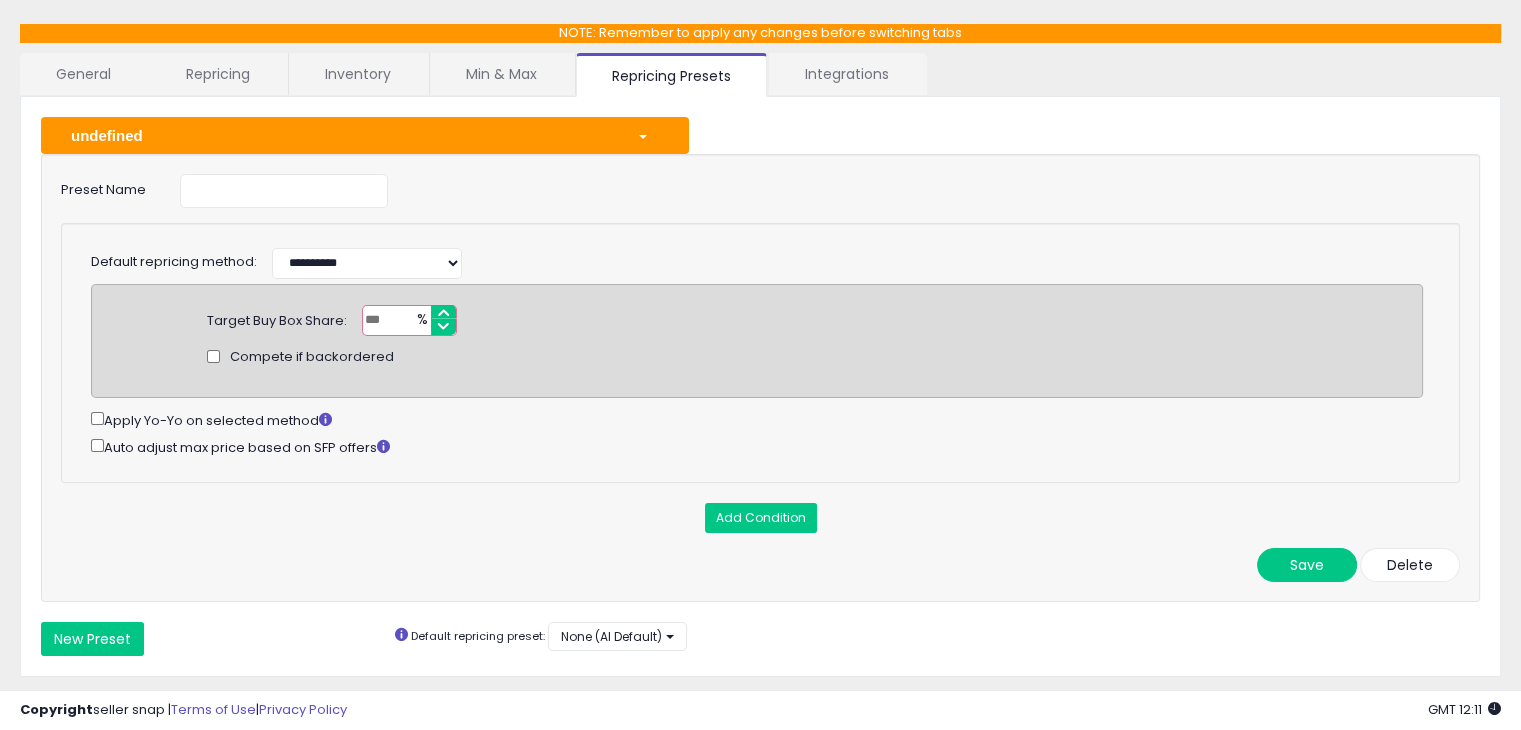 scroll, scrollTop: 96, scrollLeft: 0, axis: vertical 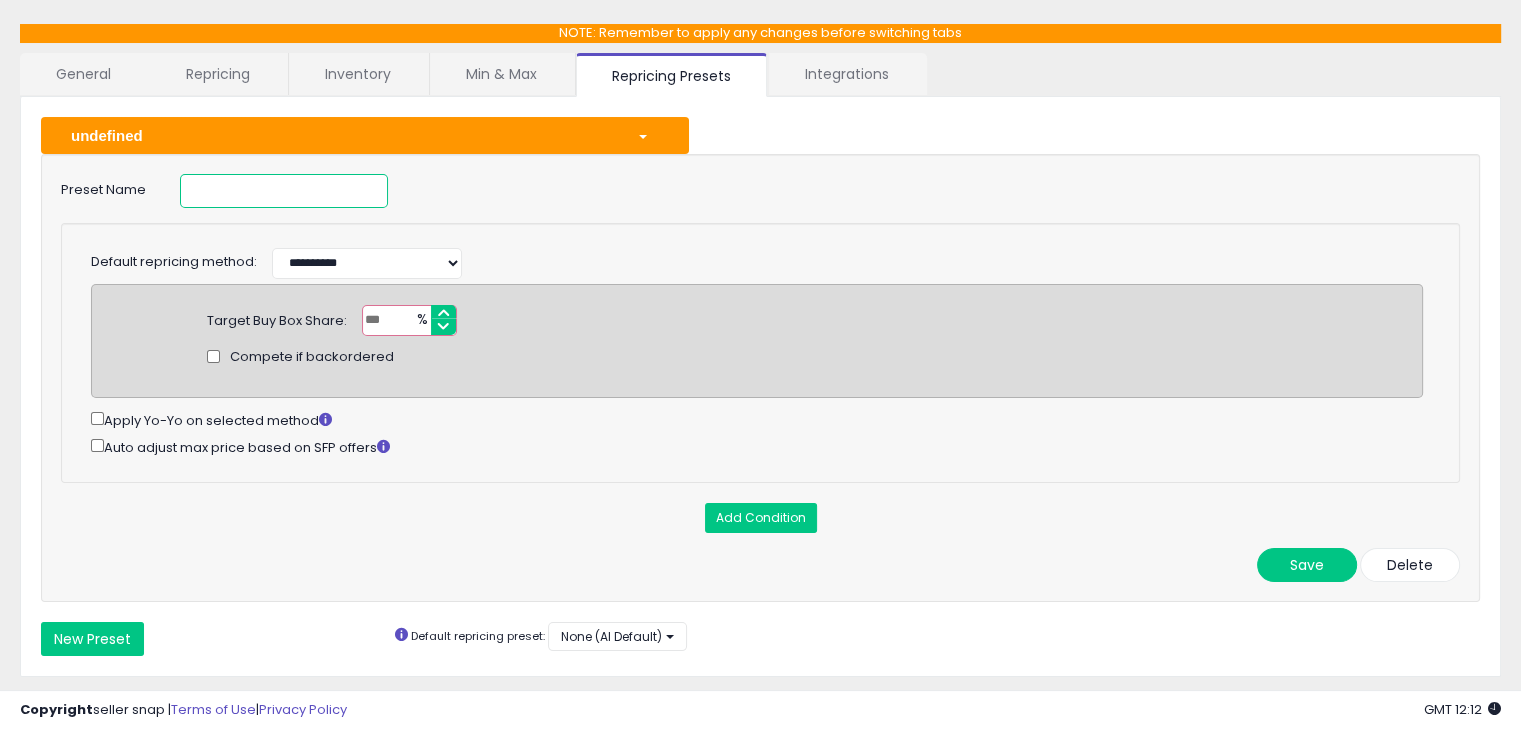 click at bounding box center [284, 191] 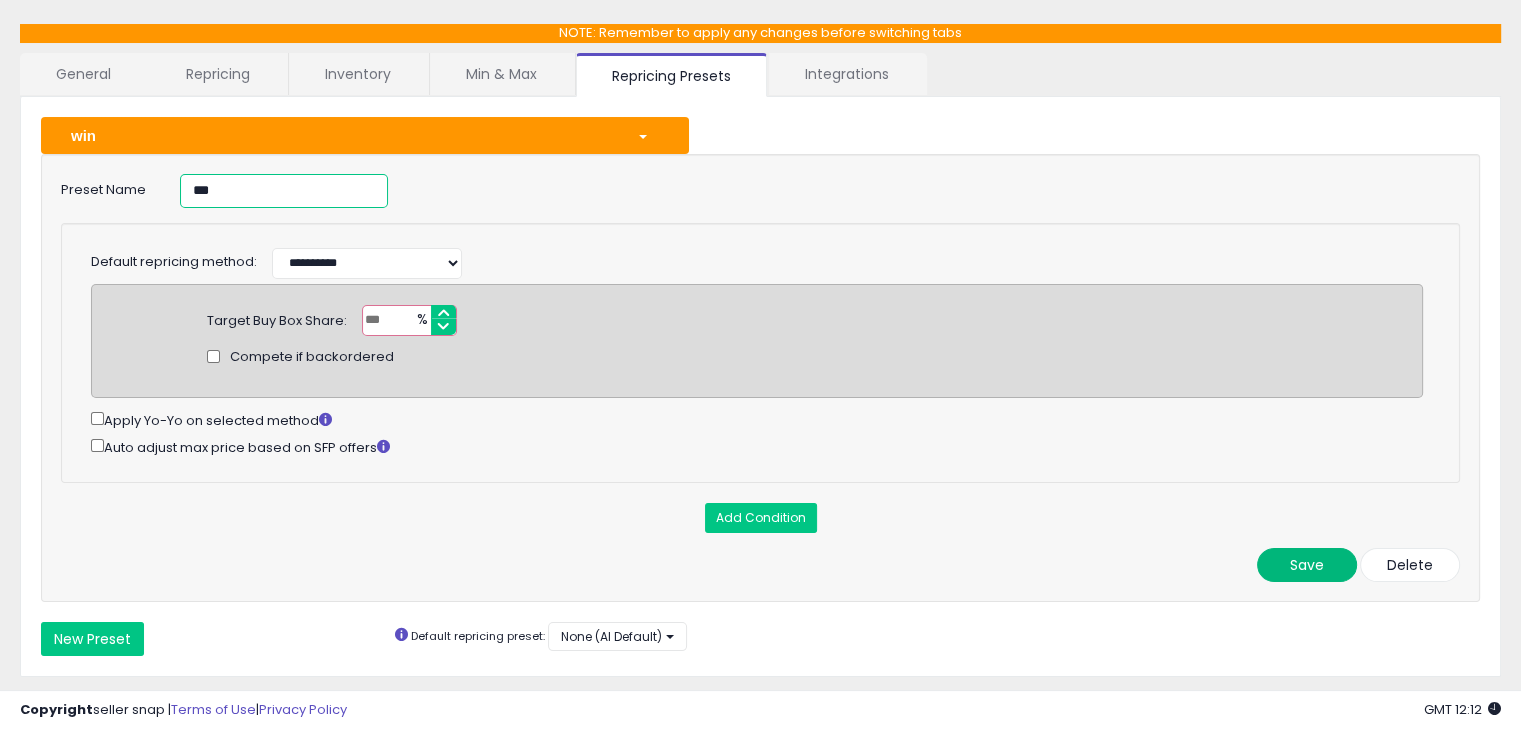 type on "***" 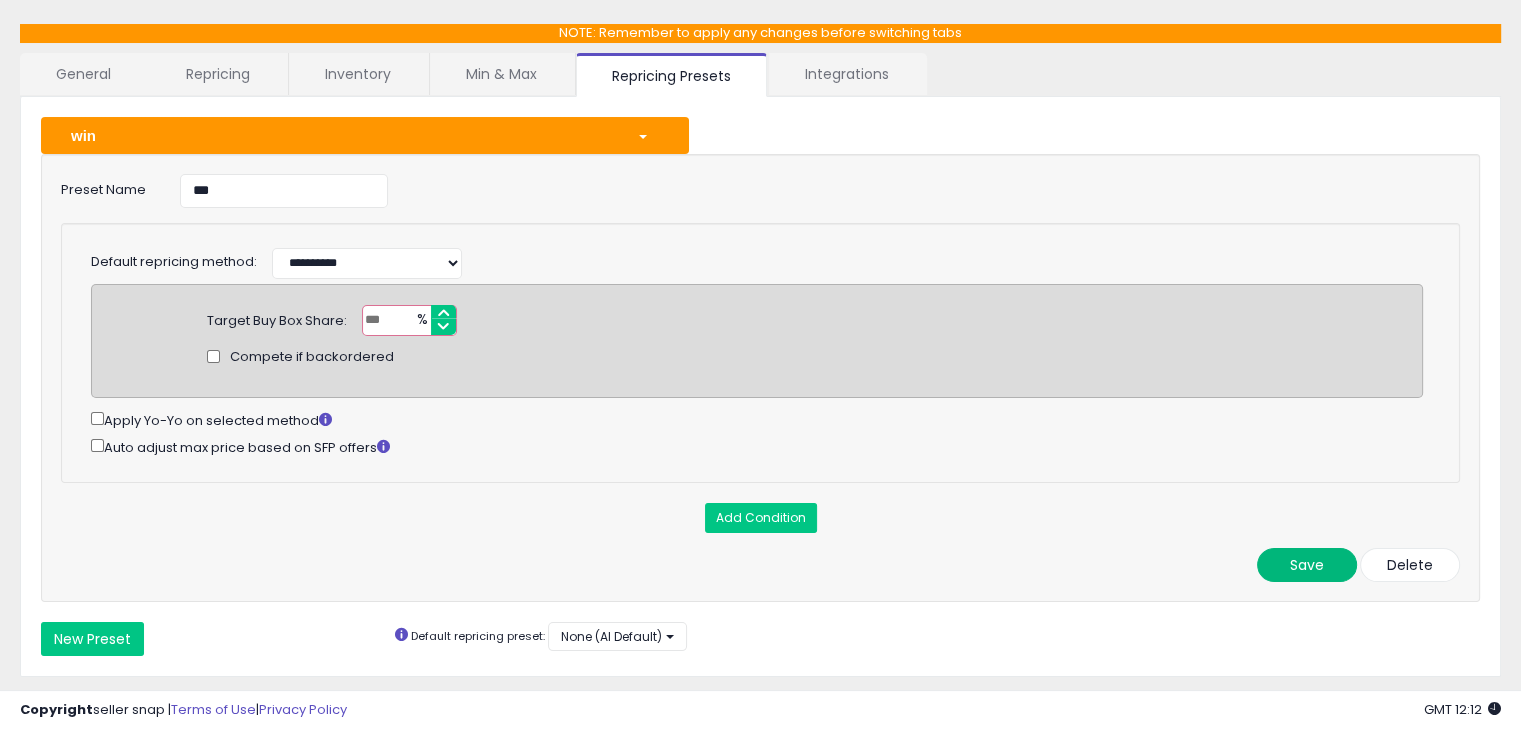 click on "Save" at bounding box center [1307, 565] 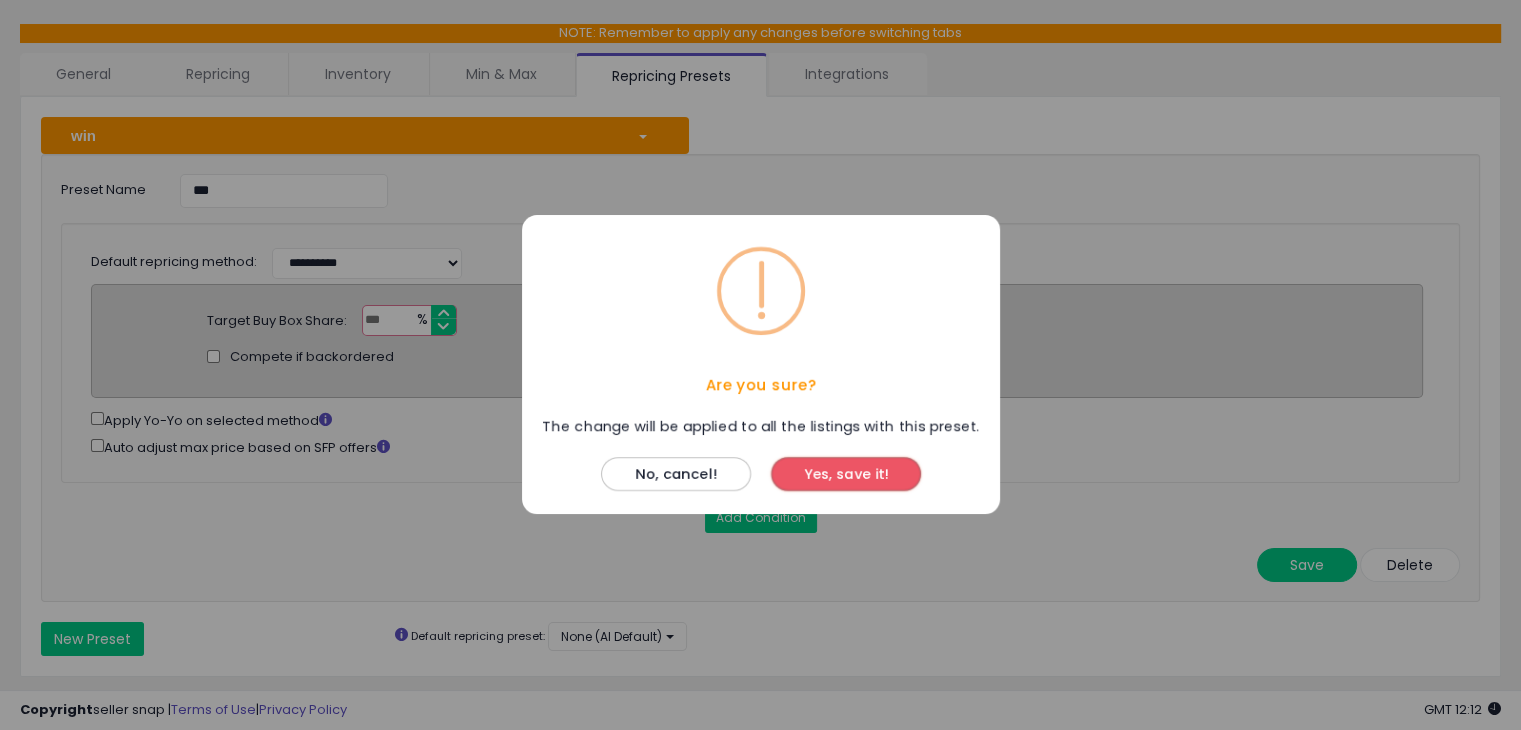 click on "Yes, save it!" at bounding box center [846, 475] 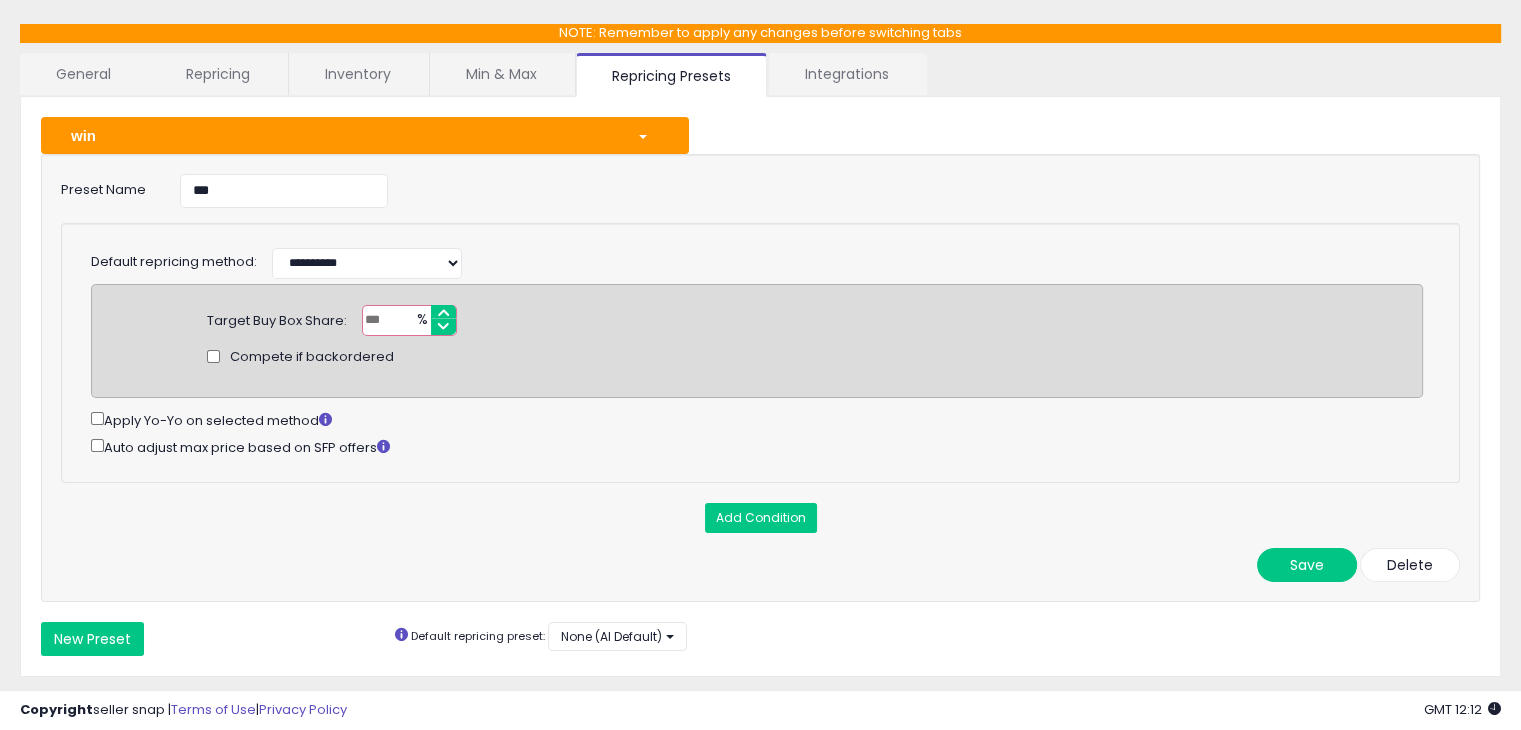 click on "Min & Max" at bounding box center (501, 74) 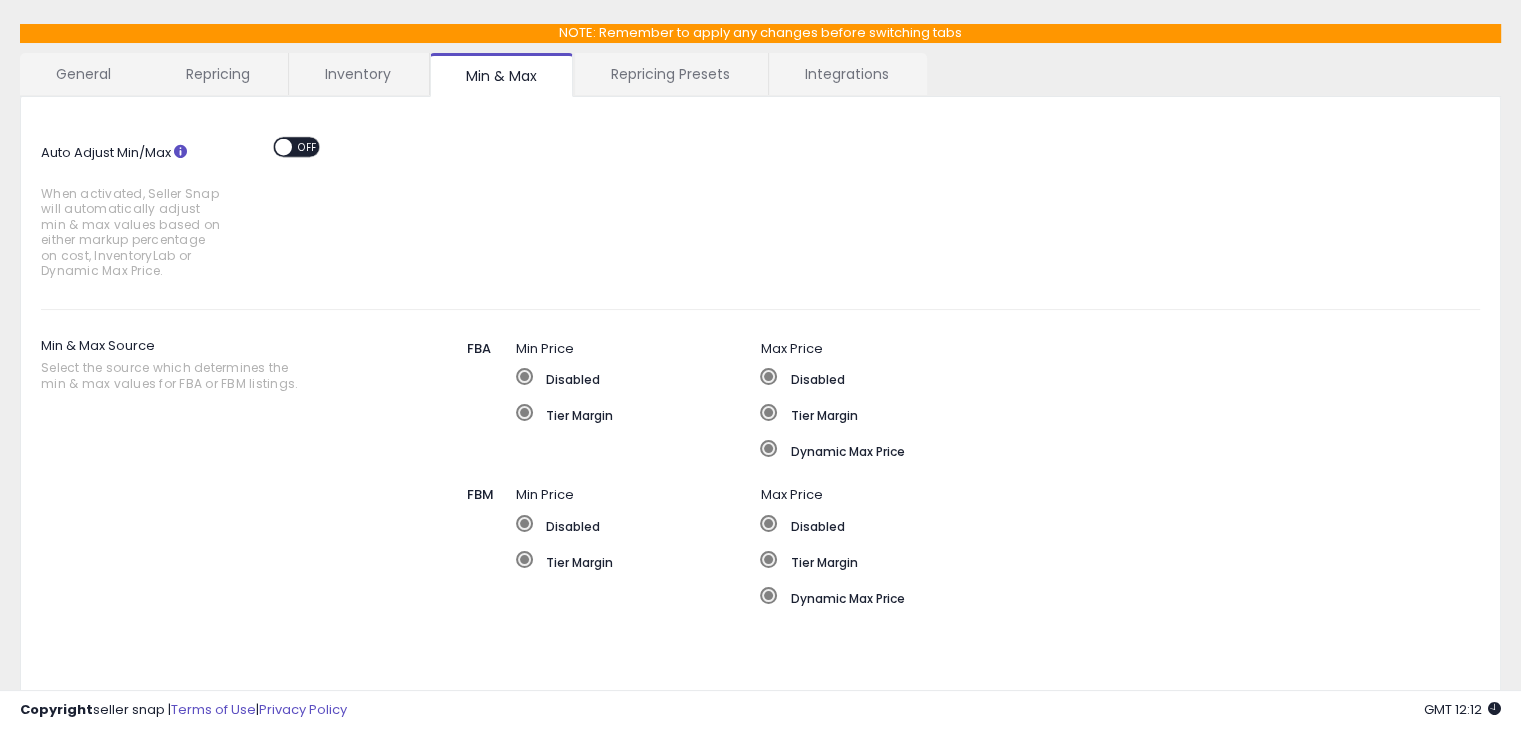 click on "Integrations" at bounding box center (847, 74) 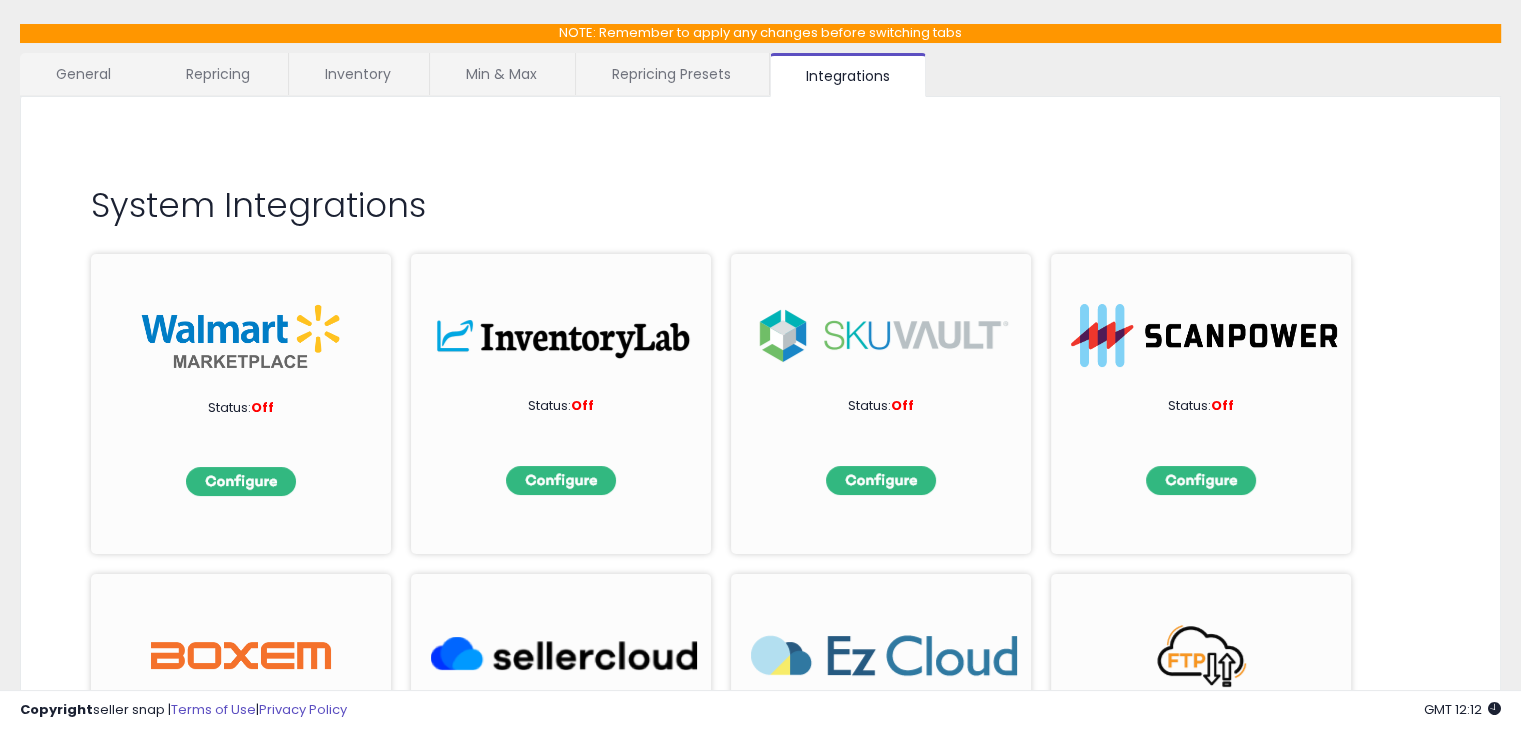 click on "Inventory" at bounding box center (358, 74) 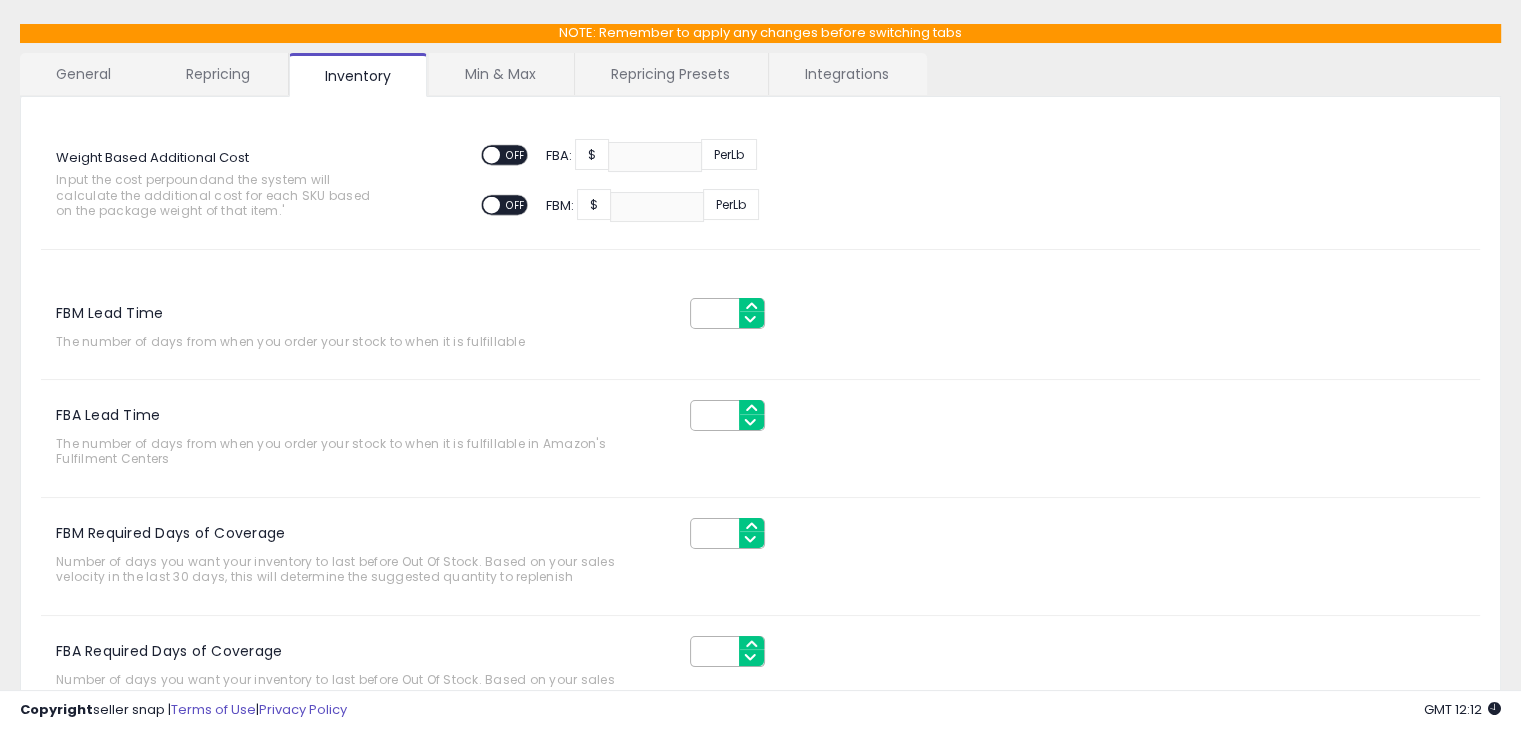 click on "Repricing" at bounding box center (218, 74) 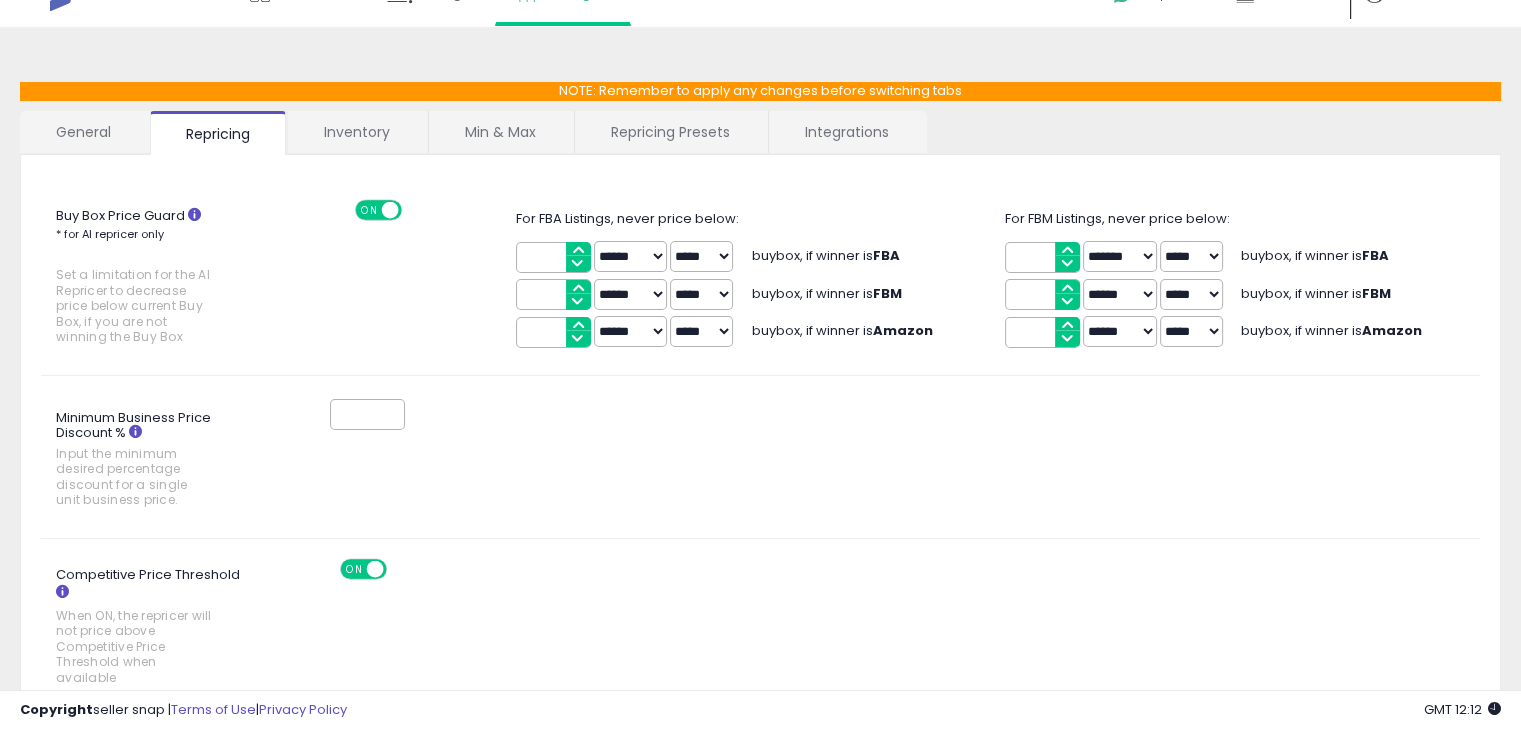 scroll, scrollTop: 0, scrollLeft: 0, axis: both 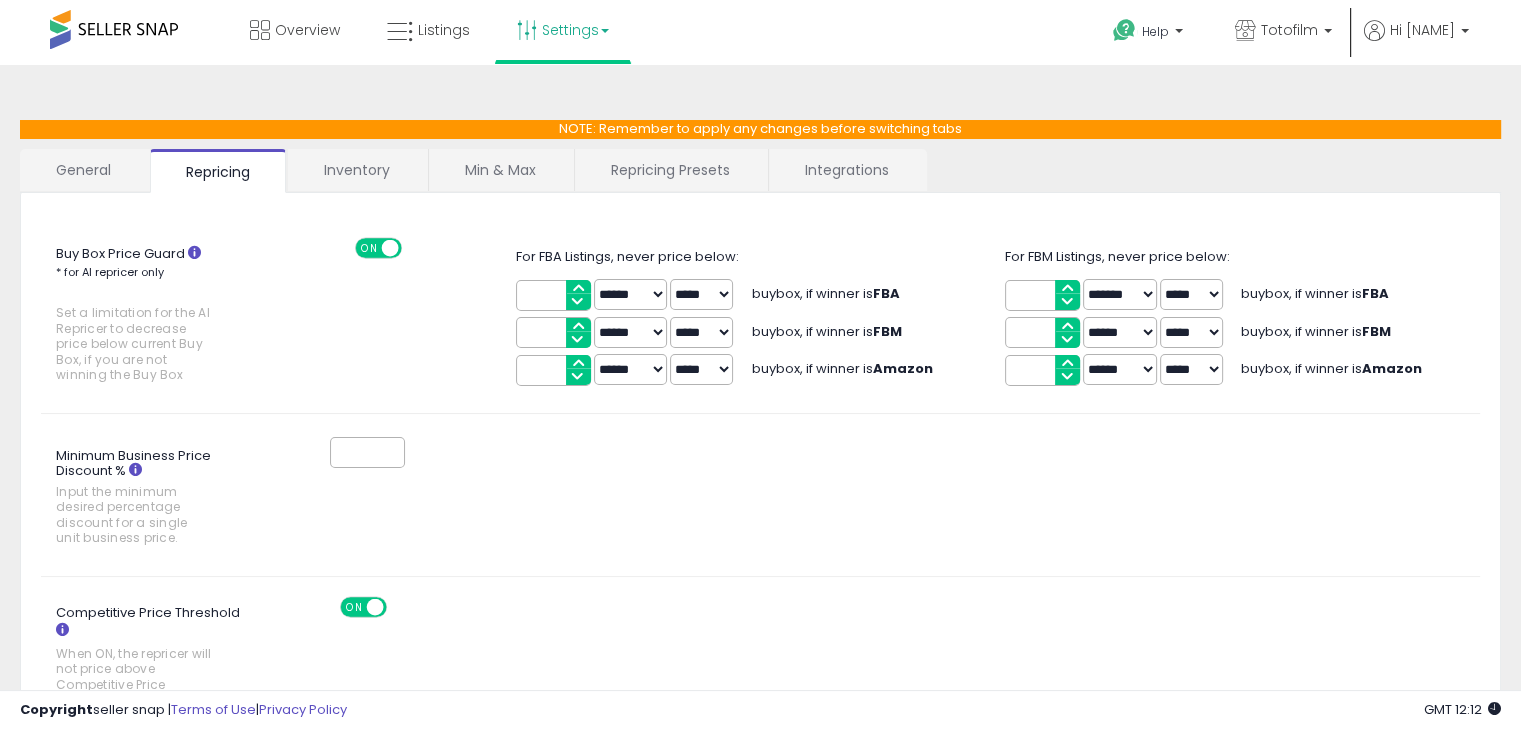 click on "Repricing Presets" at bounding box center (670, 170) 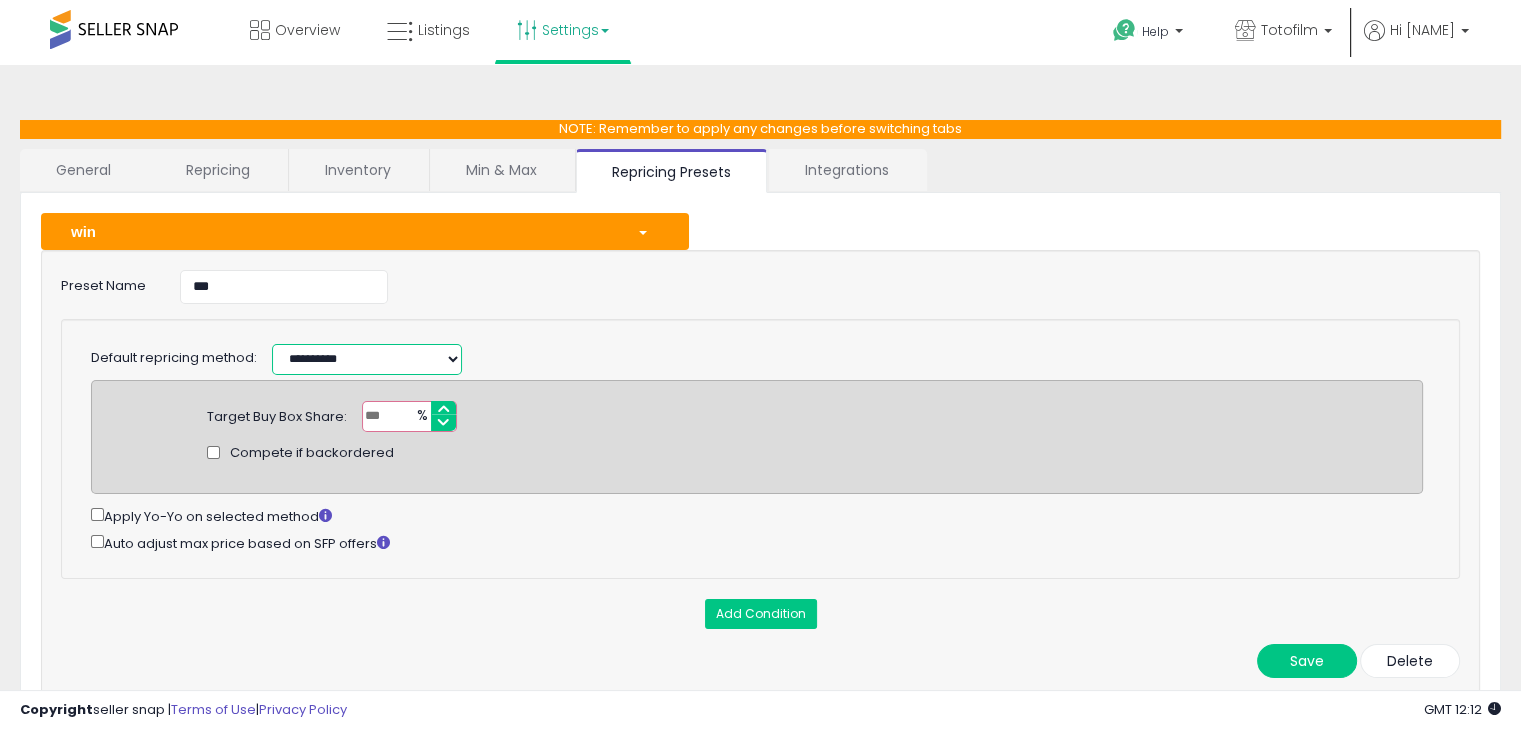 click on "**********" at bounding box center (367, 359) 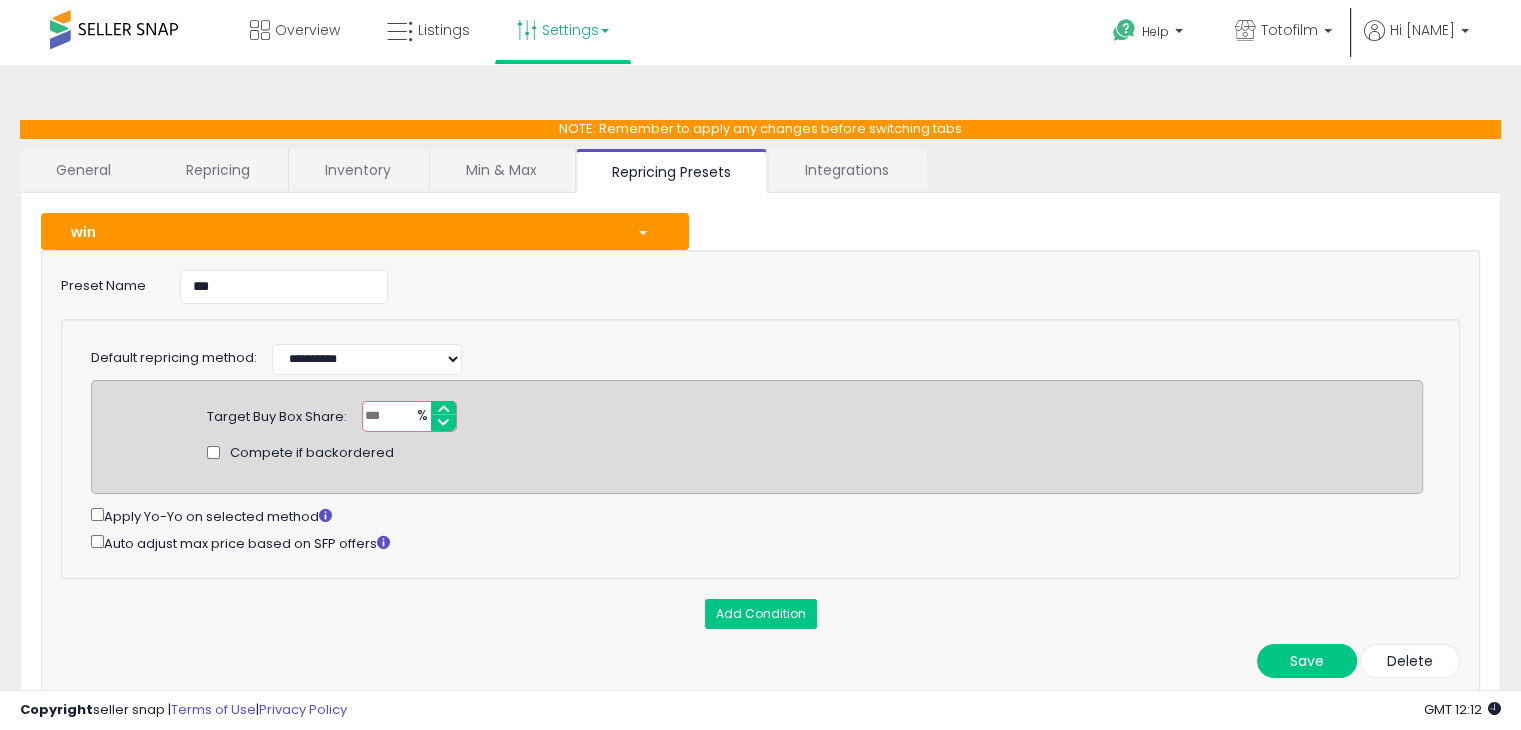 click on "Target Buy Box Share:
**
%
Compete if backordered" at bounding box center (757, 437) 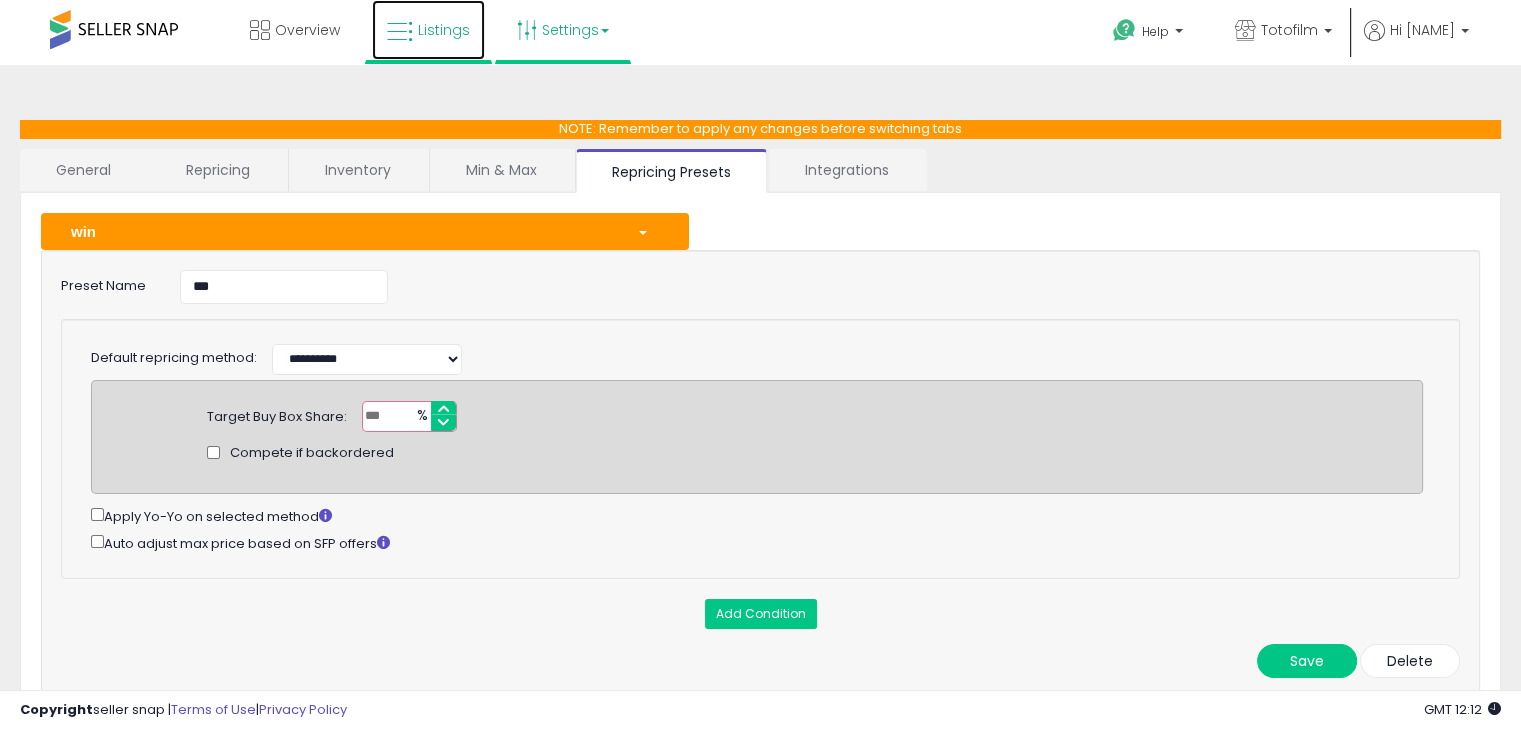click at bounding box center (400, 32) 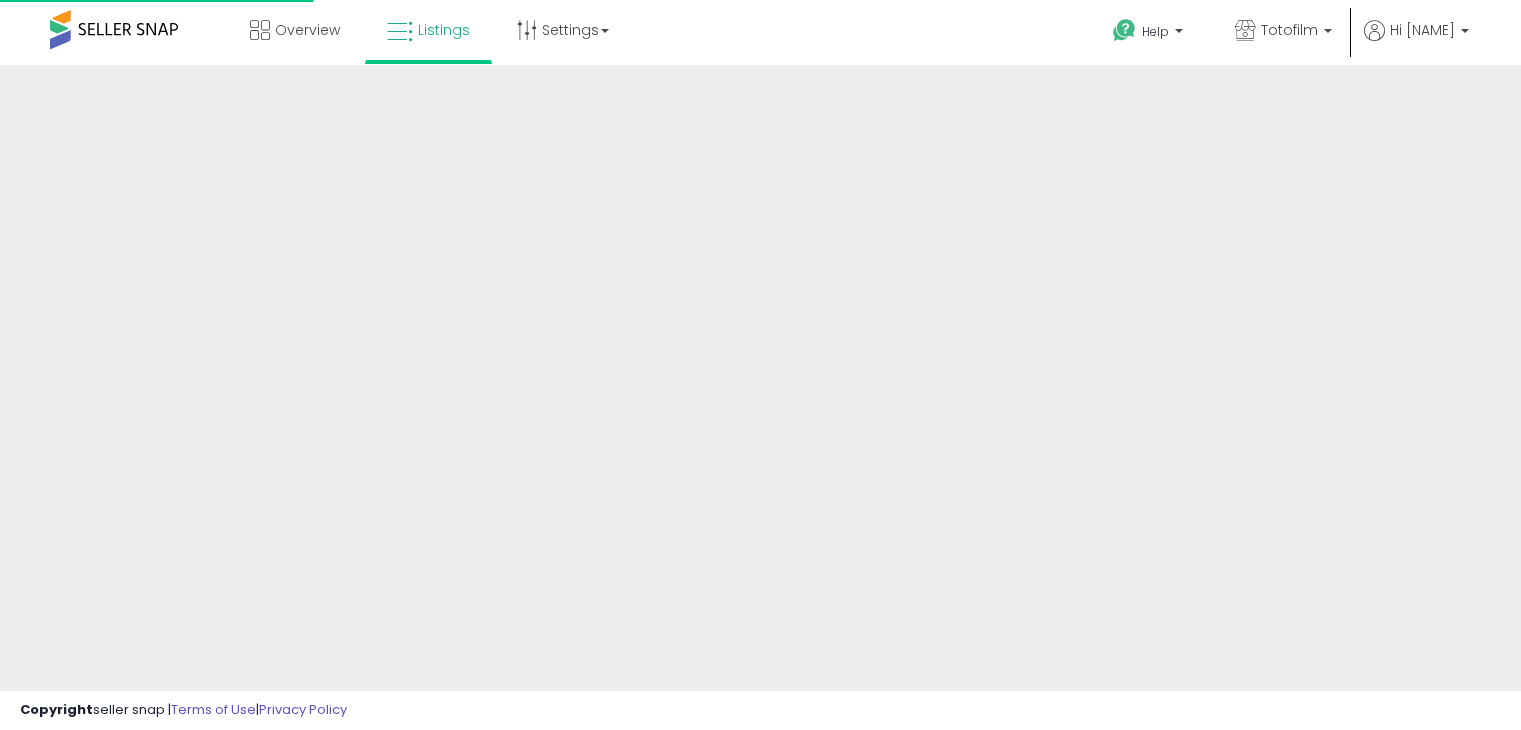 scroll, scrollTop: 0, scrollLeft: 0, axis: both 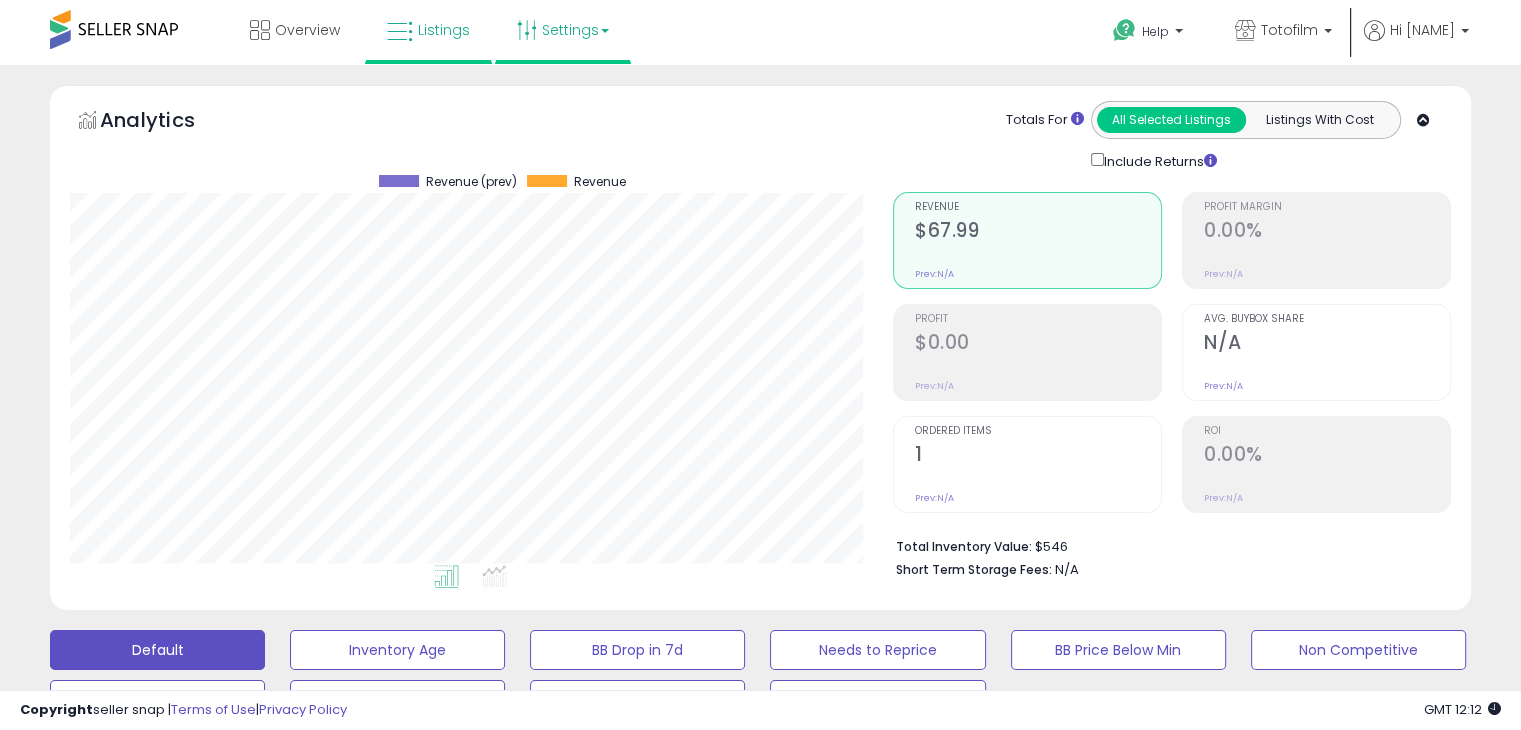click on "Settings" at bounding box center [563, 30] 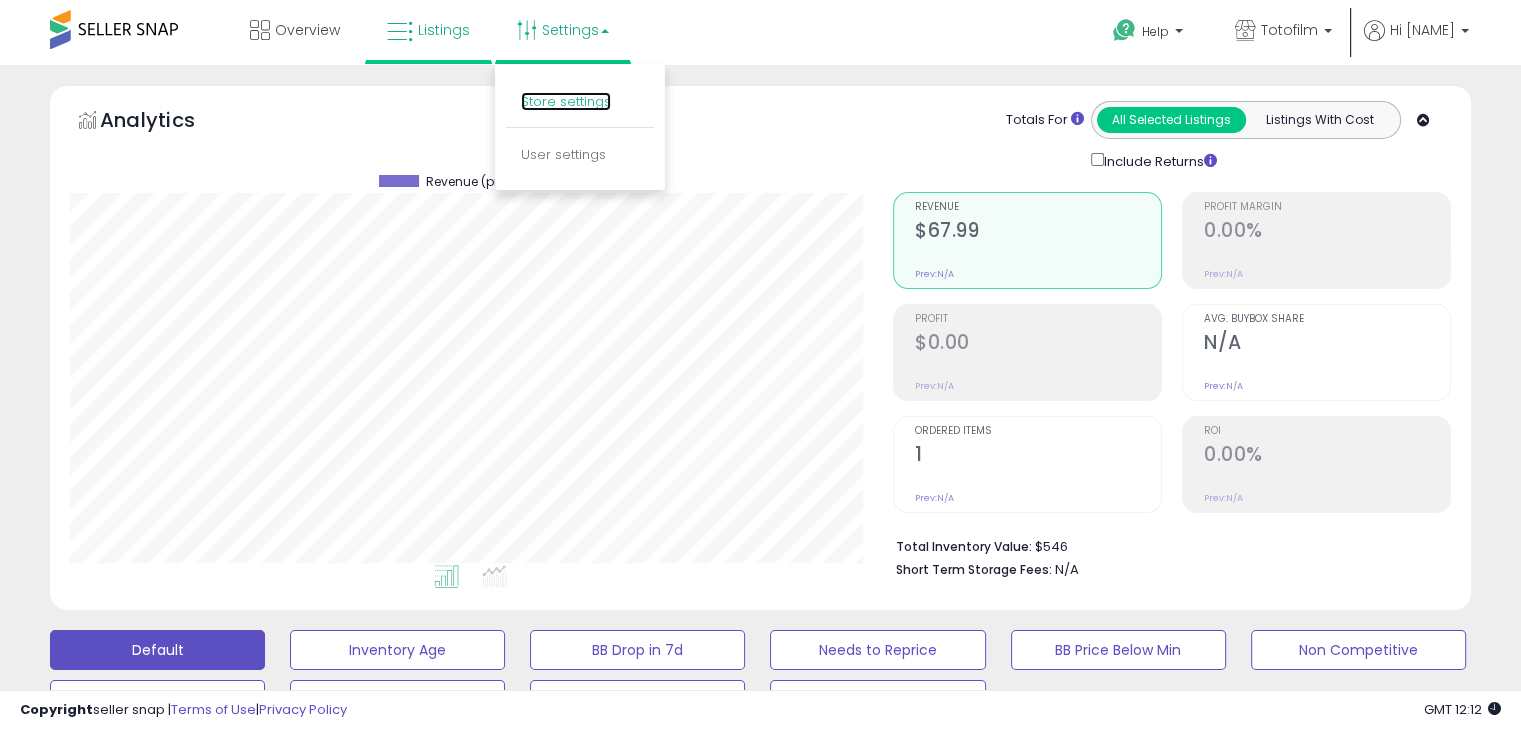 click on "Store
settings" at bounding box center (566, 101) 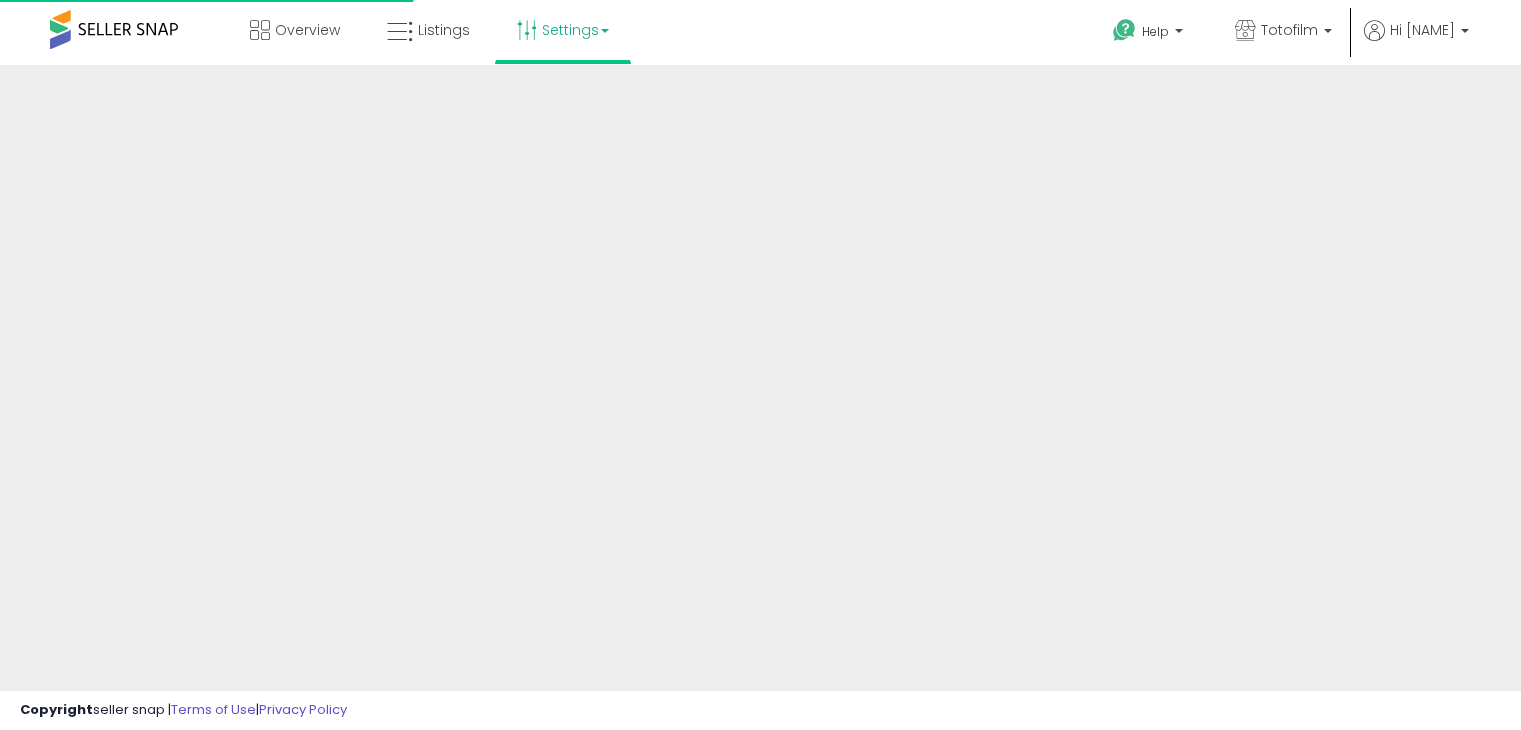 scroll, scrollTop: 0, scrollLeft: 0, axis: both 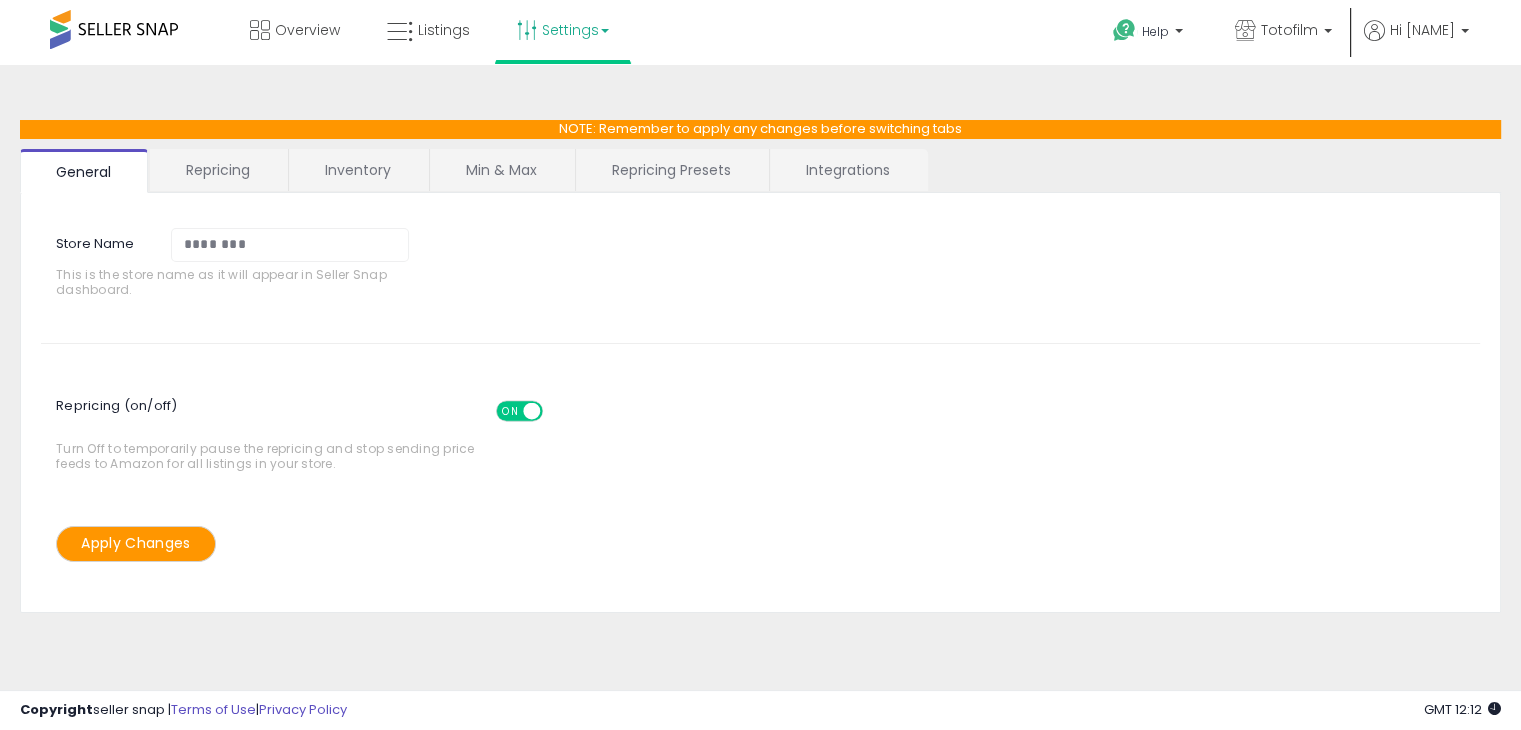 click on "Repricing Presets" at bounding box center [671, 170] 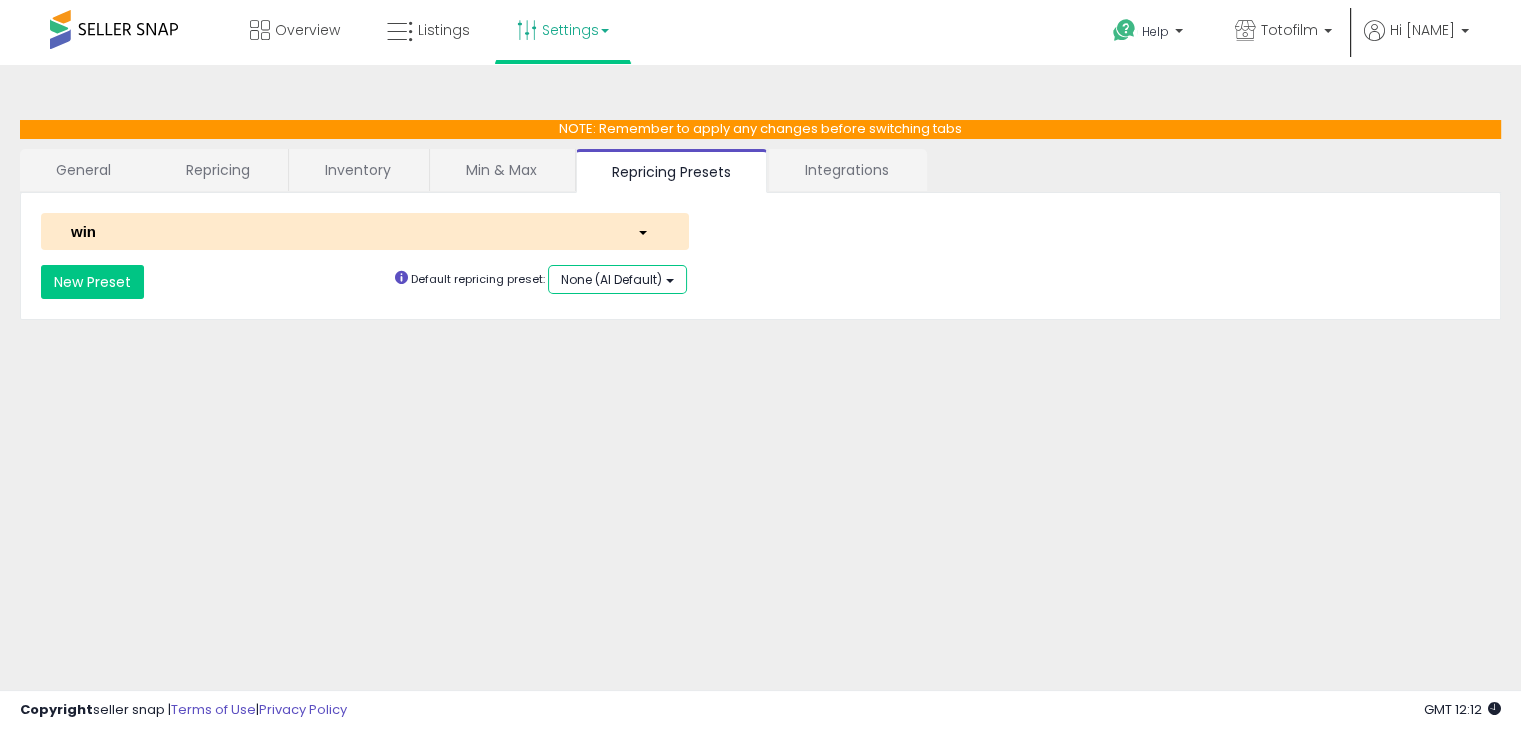 click on "None (AI Default)" at bounding box center (611, 279) 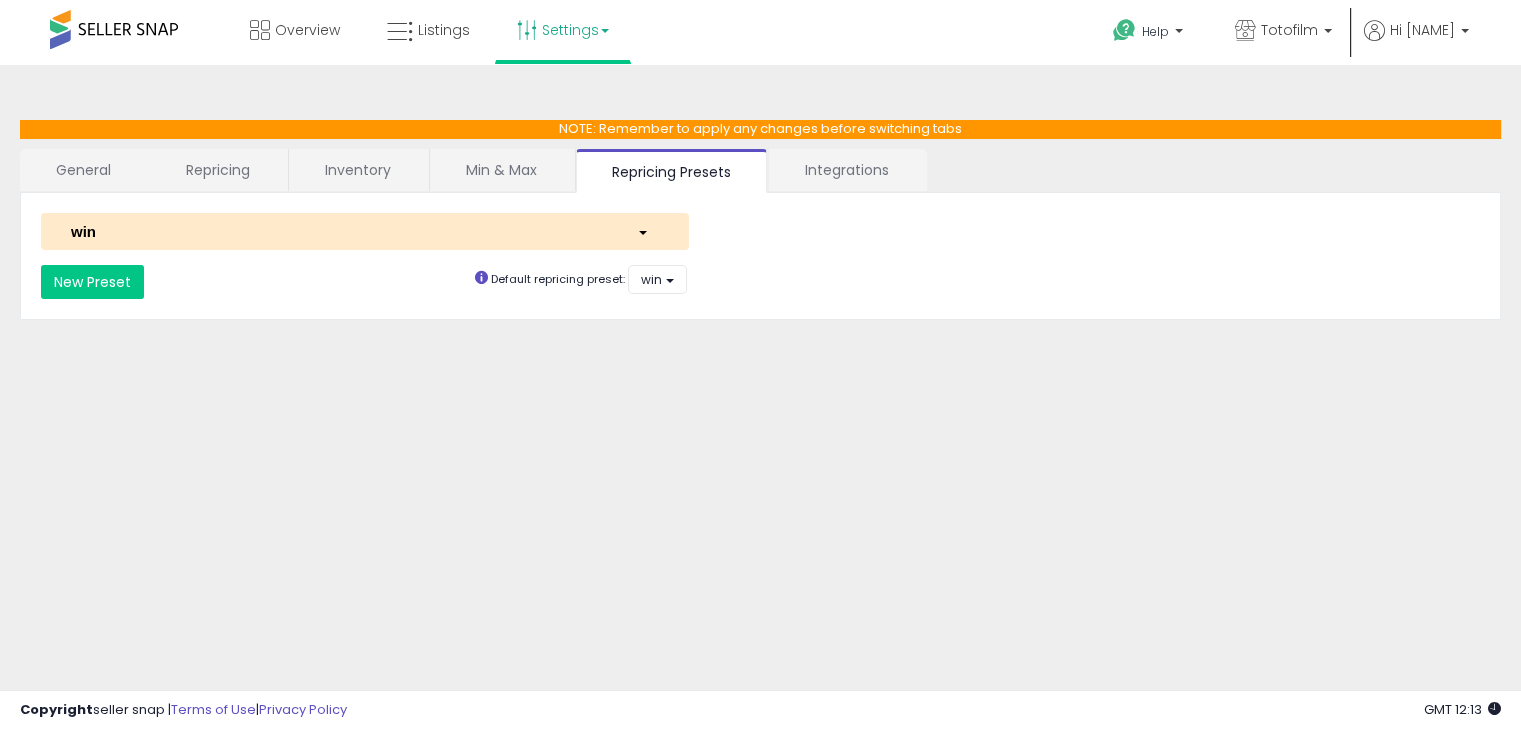 click on "NOTE: Remember to apply any changes before switching tabs
General
Repricing
Inventory
Min & Max
Repricing Presets
Integrations
Store Name
********
This is the store name as it will appear in Seller Snap dashboard.
Repricing (on/off)
ON   OFF
Turn Off to temporarily pause the repricing and stop sending price feeds to Amazon for all listings in your store.
*" at bounding box center (760, 500) 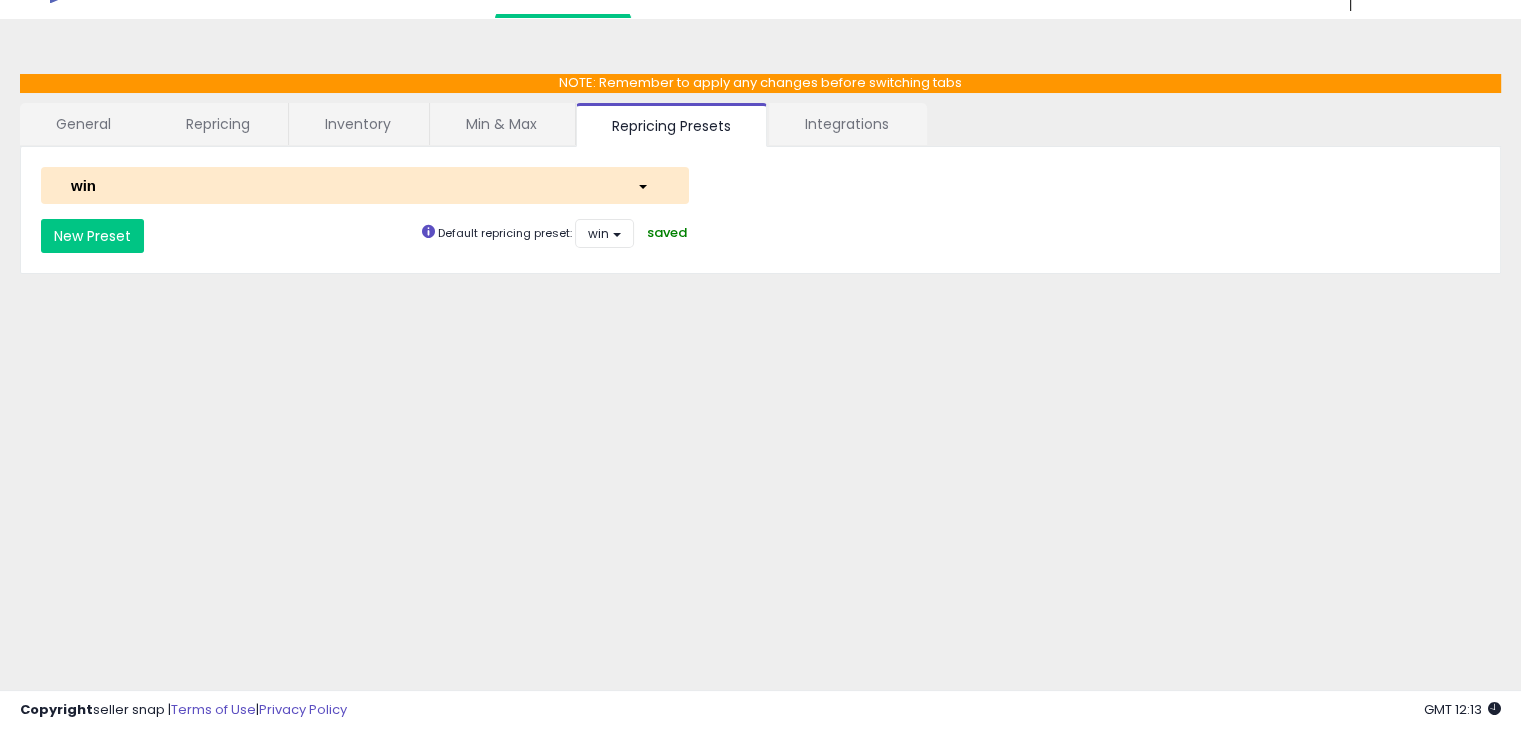 scroll, scrollTop: 33, scrollLeft: 0, axis: vertical 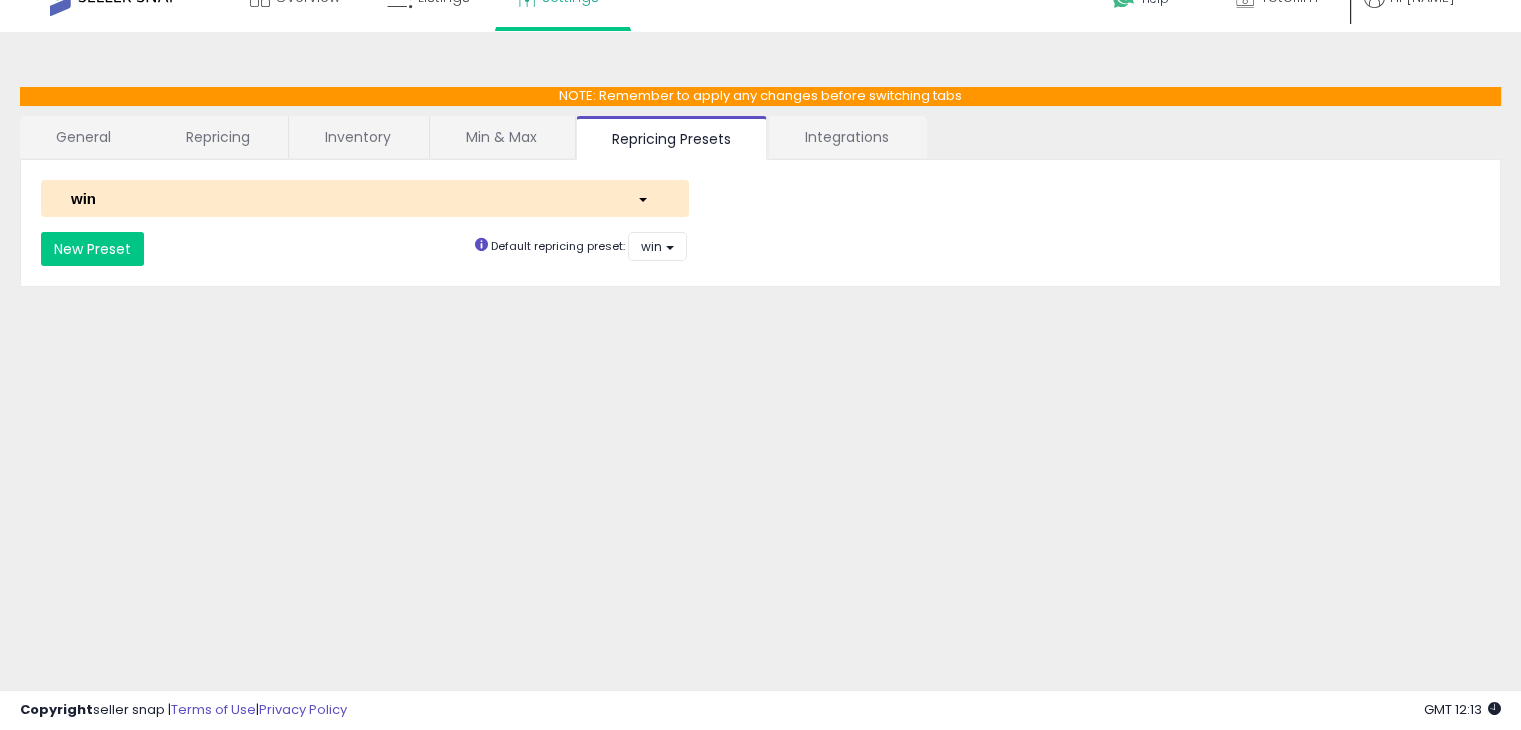 click at bounding box center [647, 198] 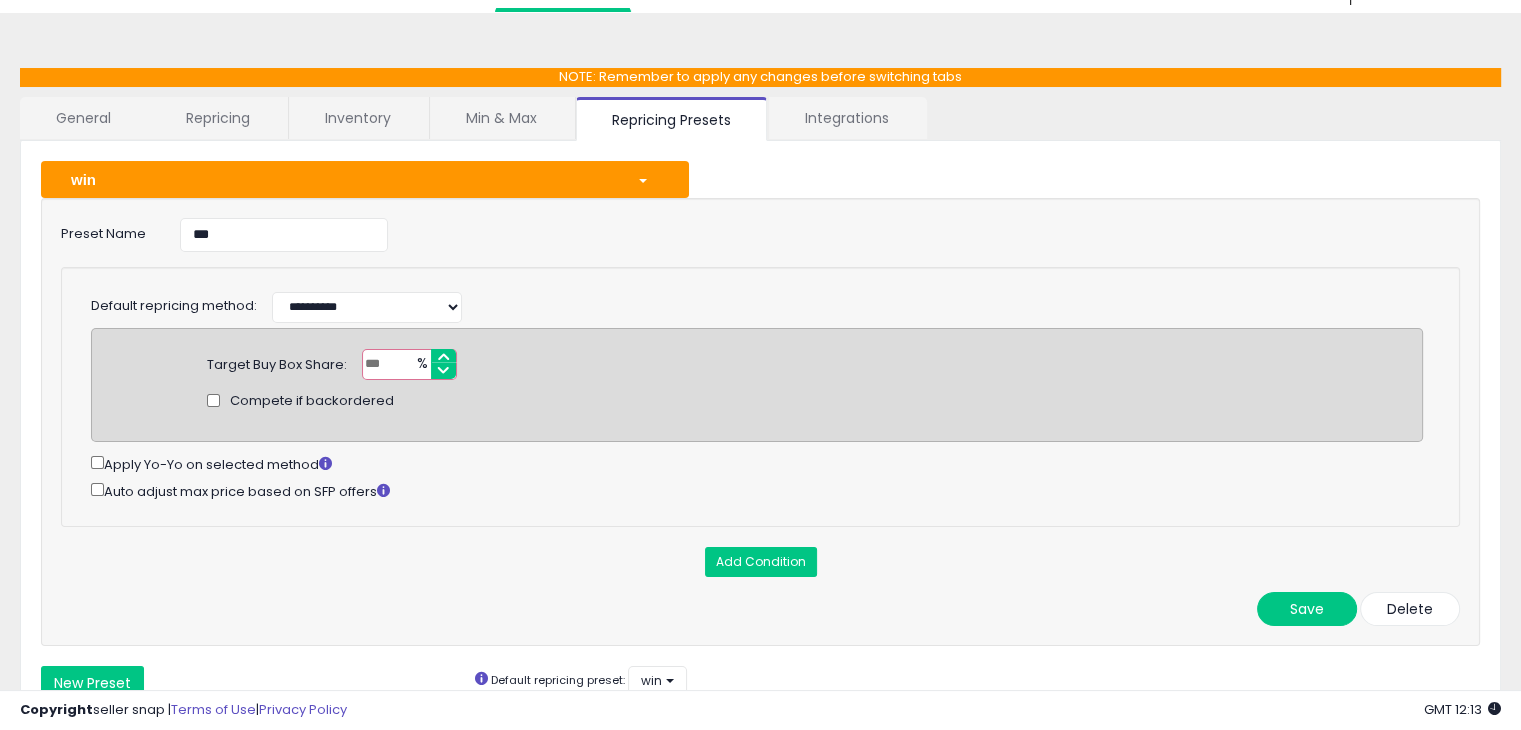 scroll, scrollTop: 52, scrollLeft: 0, axis: vertical 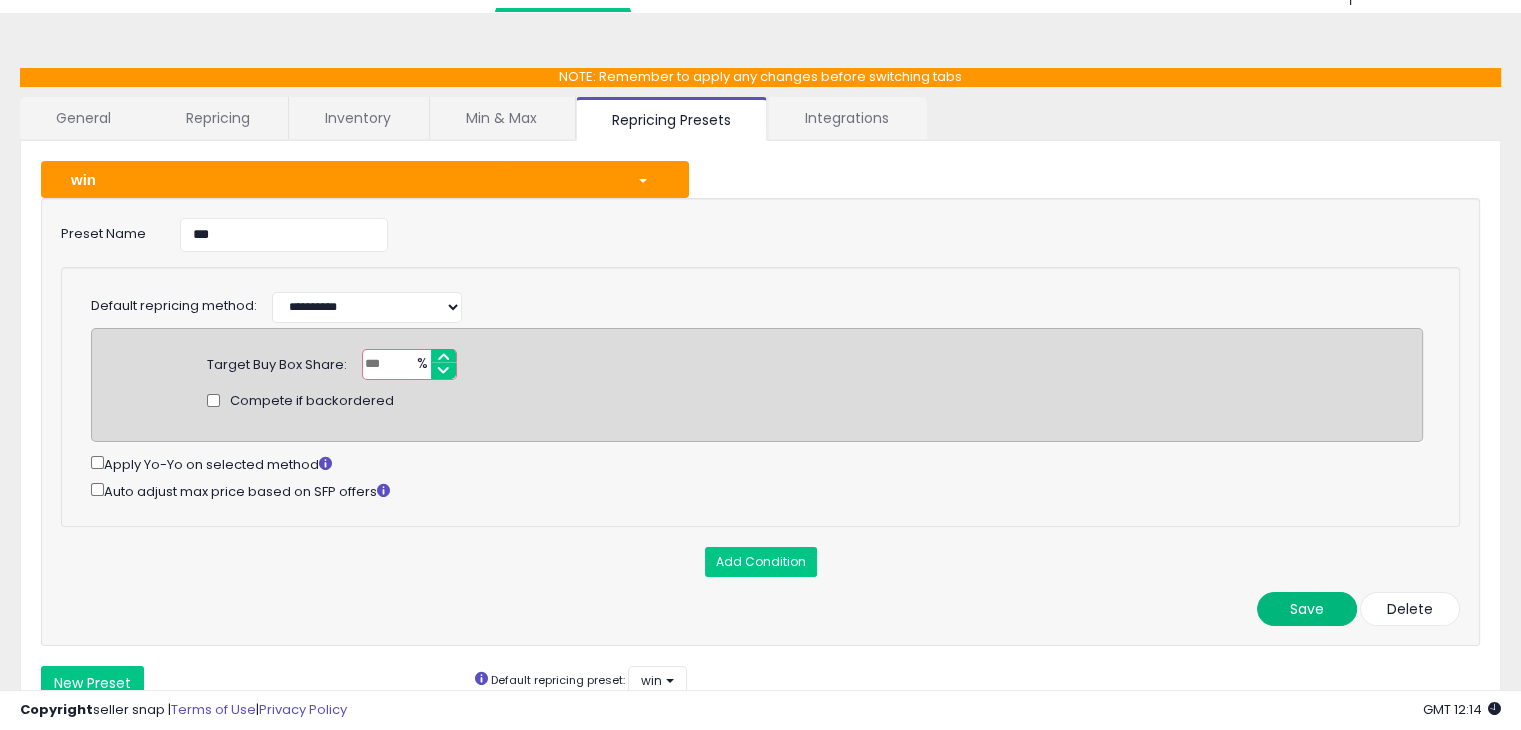 click on "Save" at bounding box center (1307, 609) 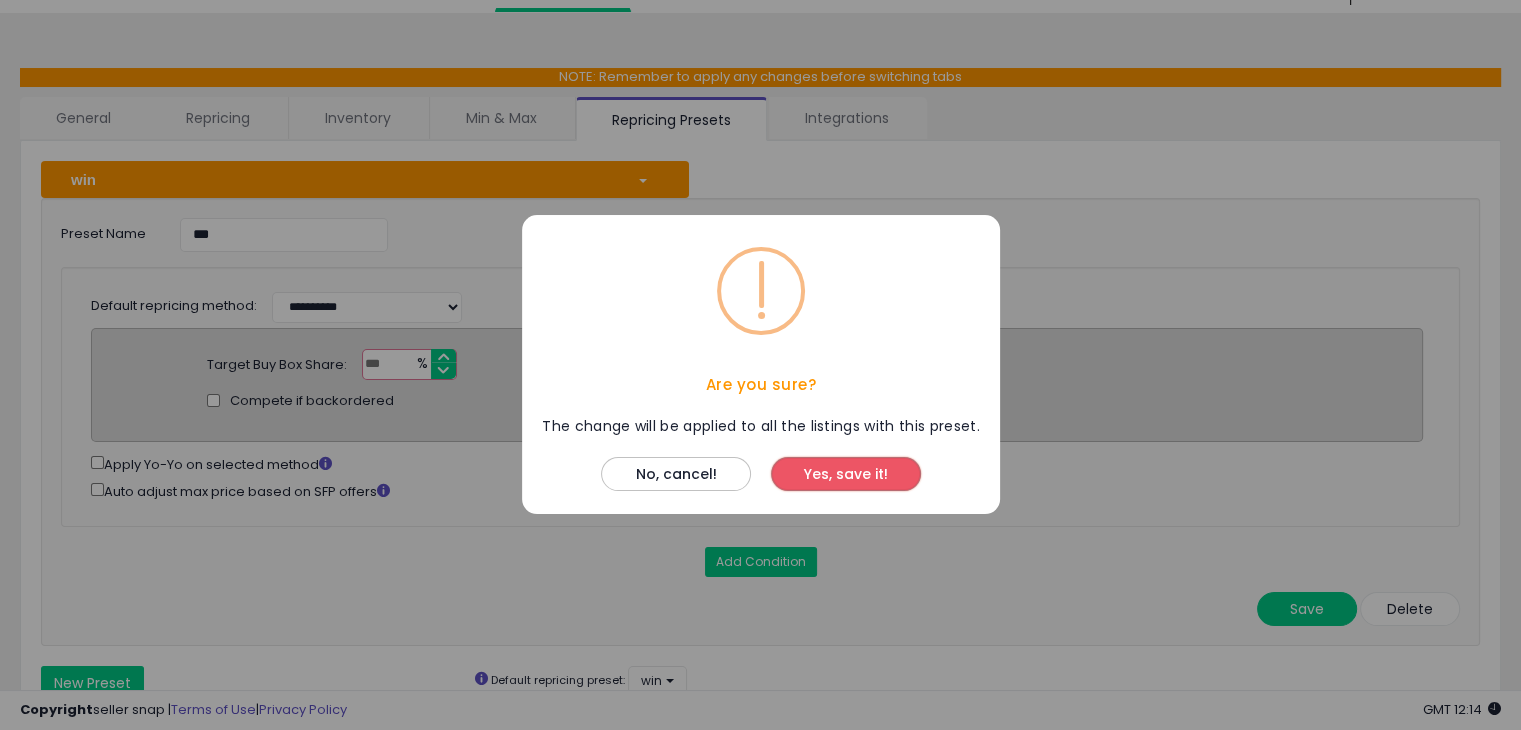click on "Yes, save it!" at bounding box center (846, 475) 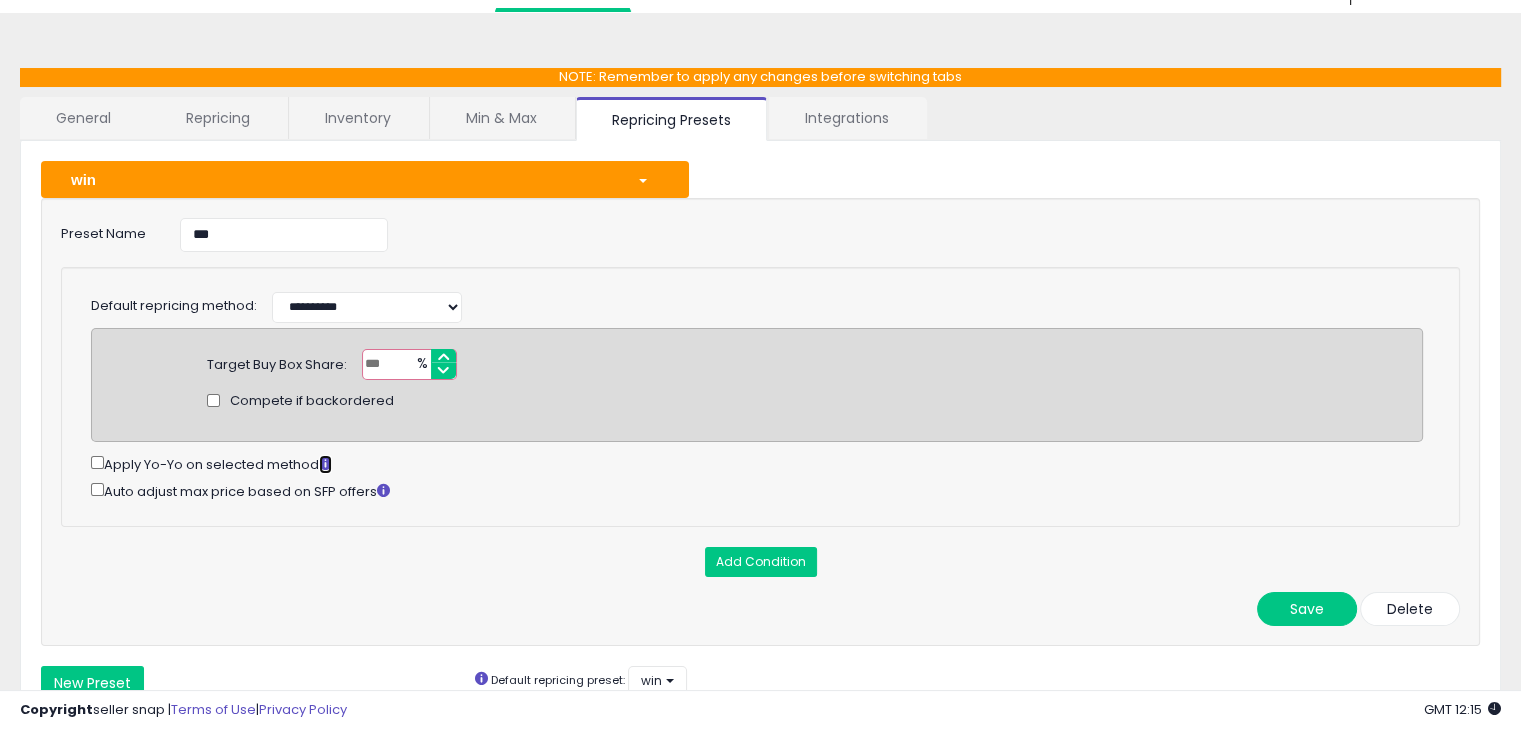 click at bounding box center [325, 463] 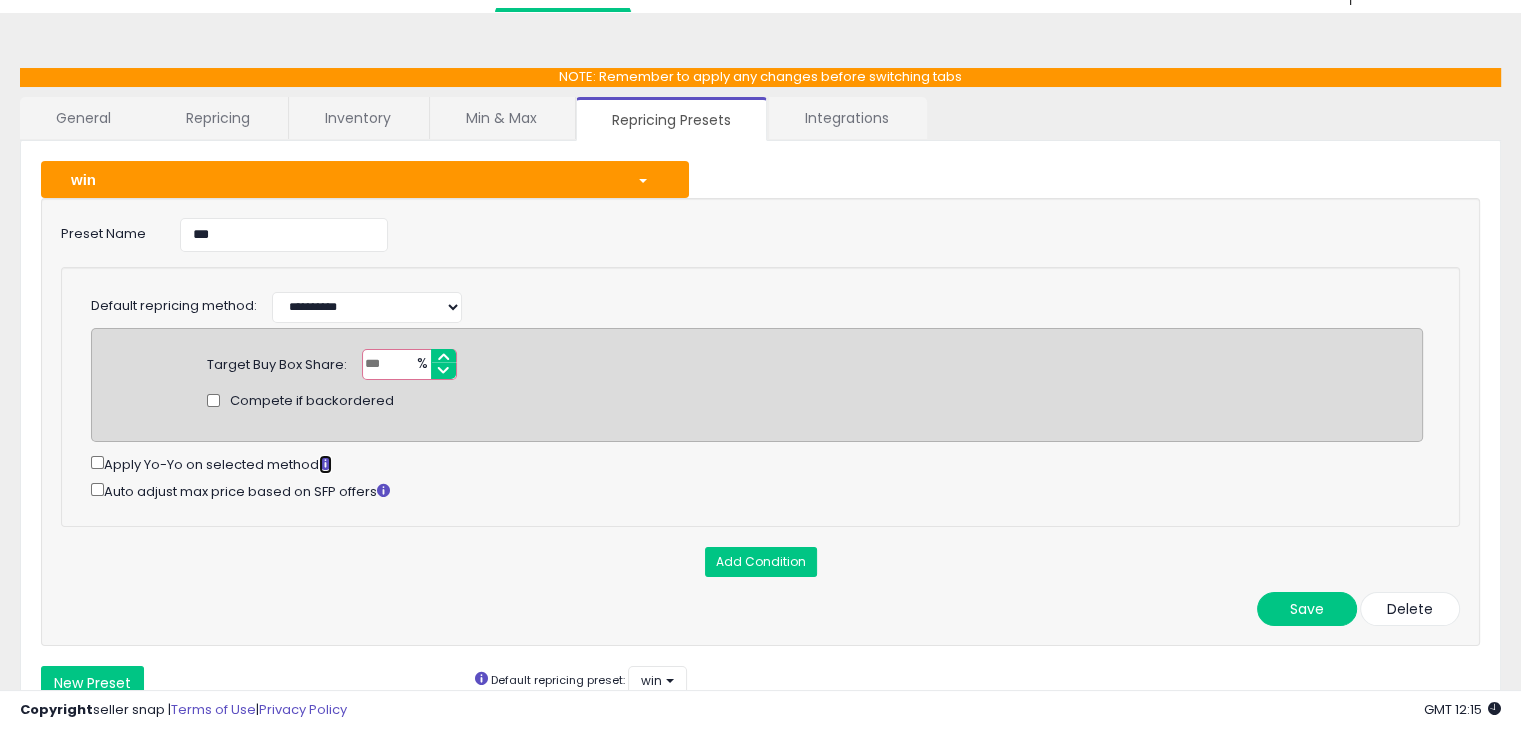 scroll, scrollTop: 0, scrollLeft: 0, axis: both 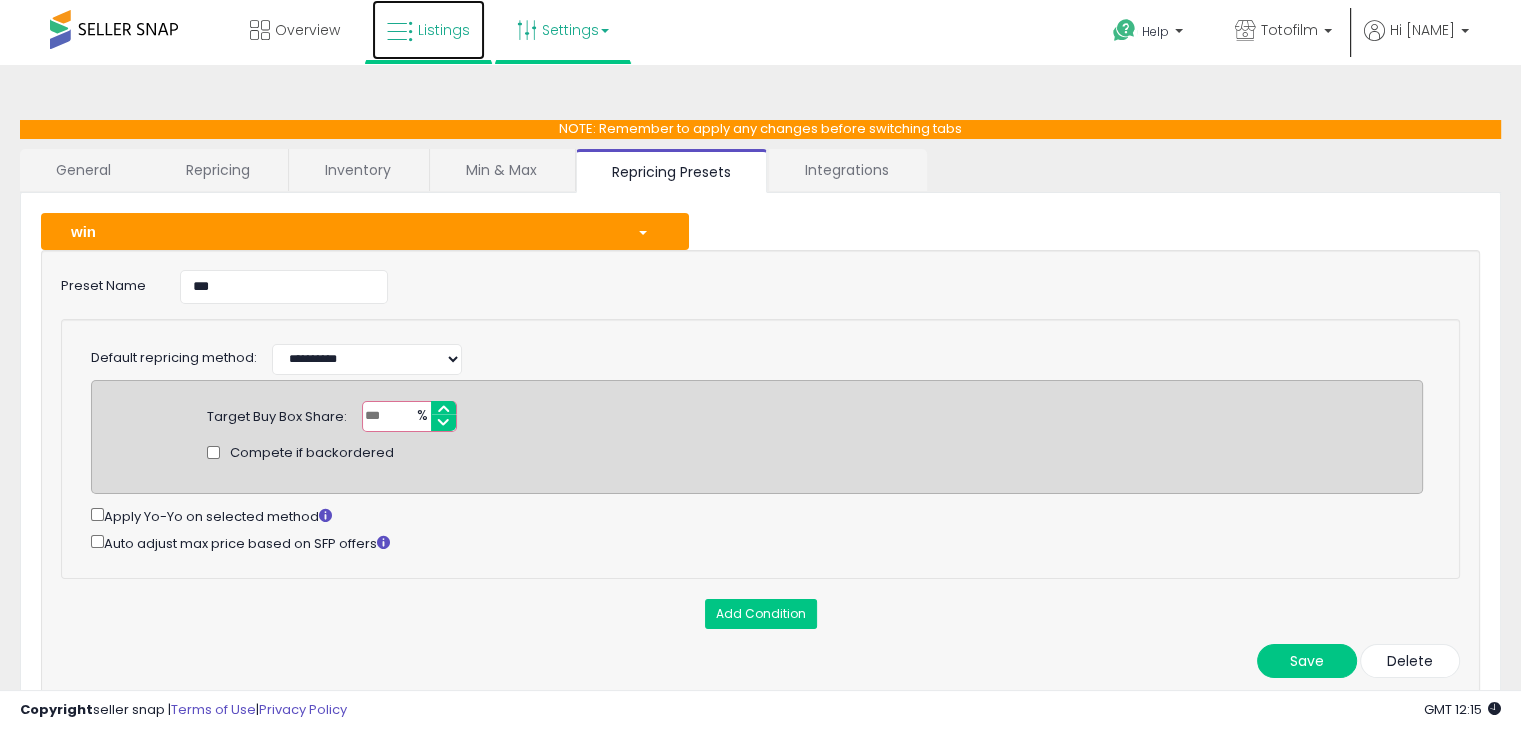 click on "Listings" at bounding box center [428, 30] 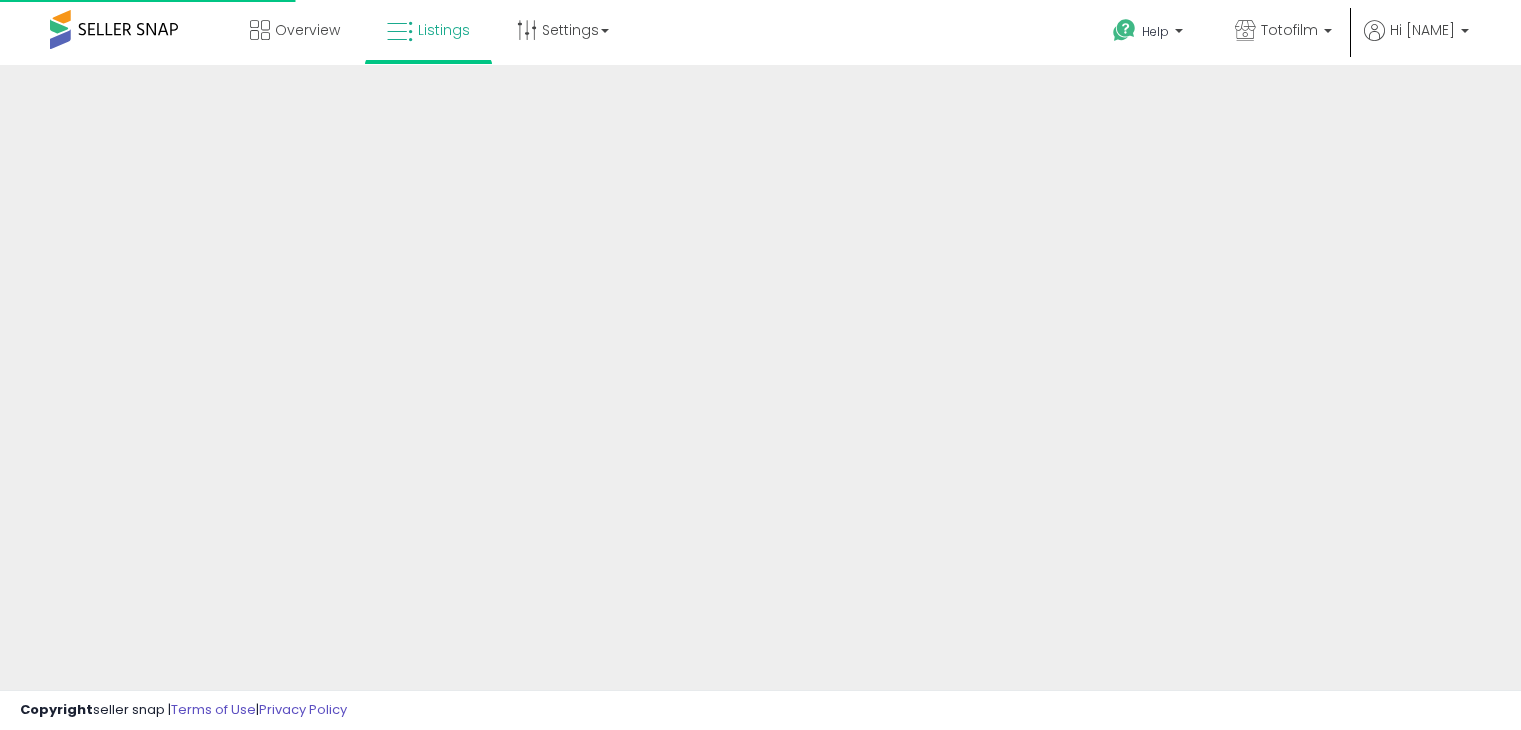scroll, scrollTop: 0, scrollLeft: 0, axis: both 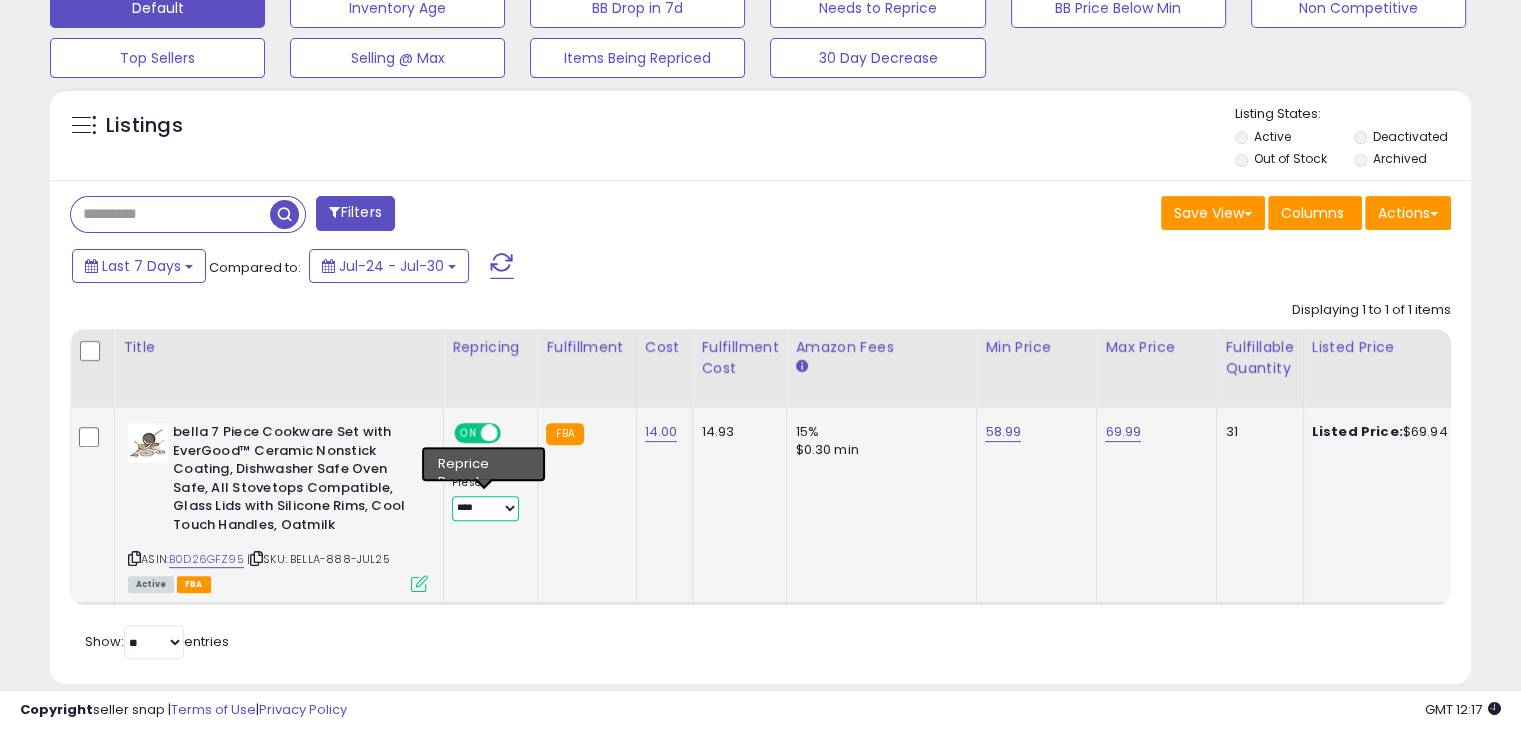 click on "**** ***" at bounding box center (485, 508) 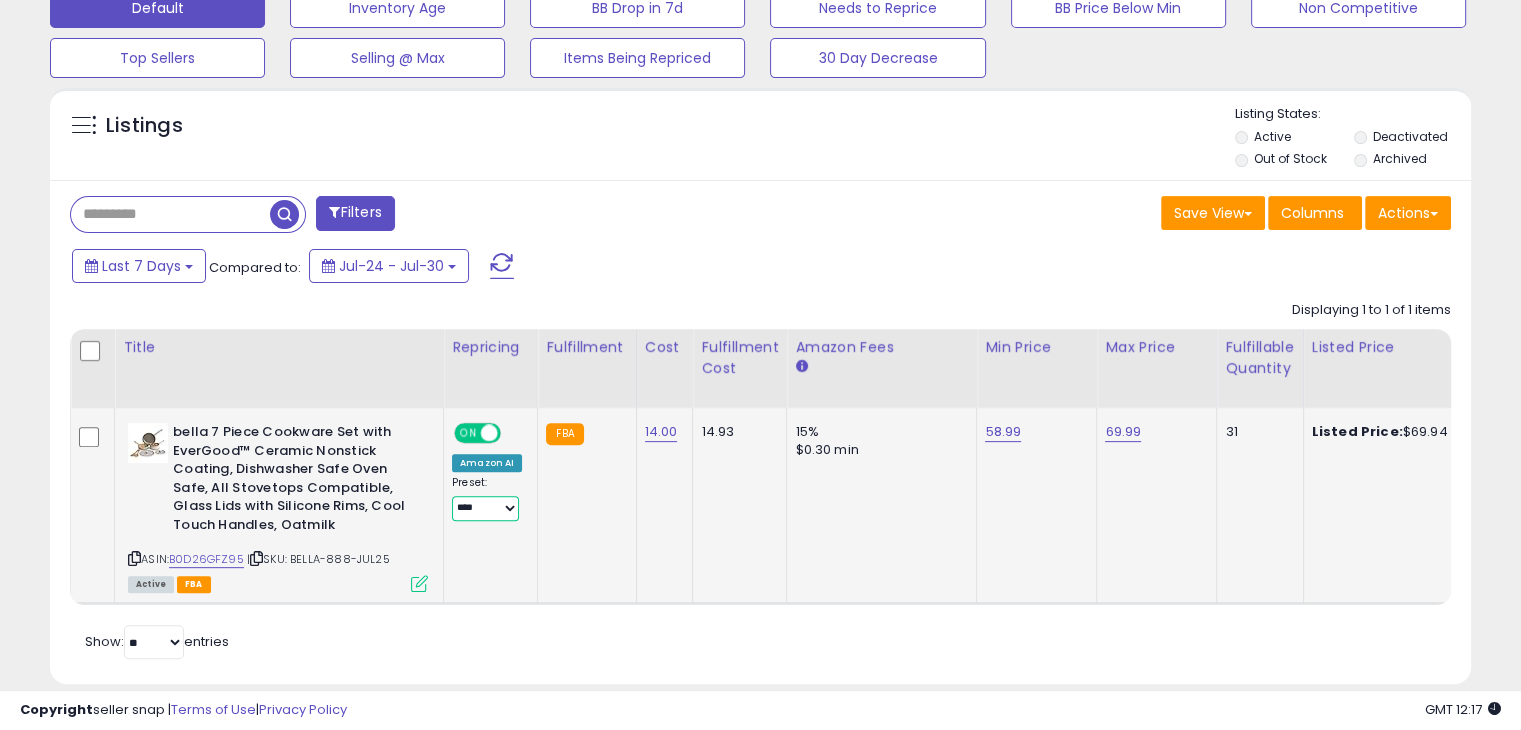 select on "***" 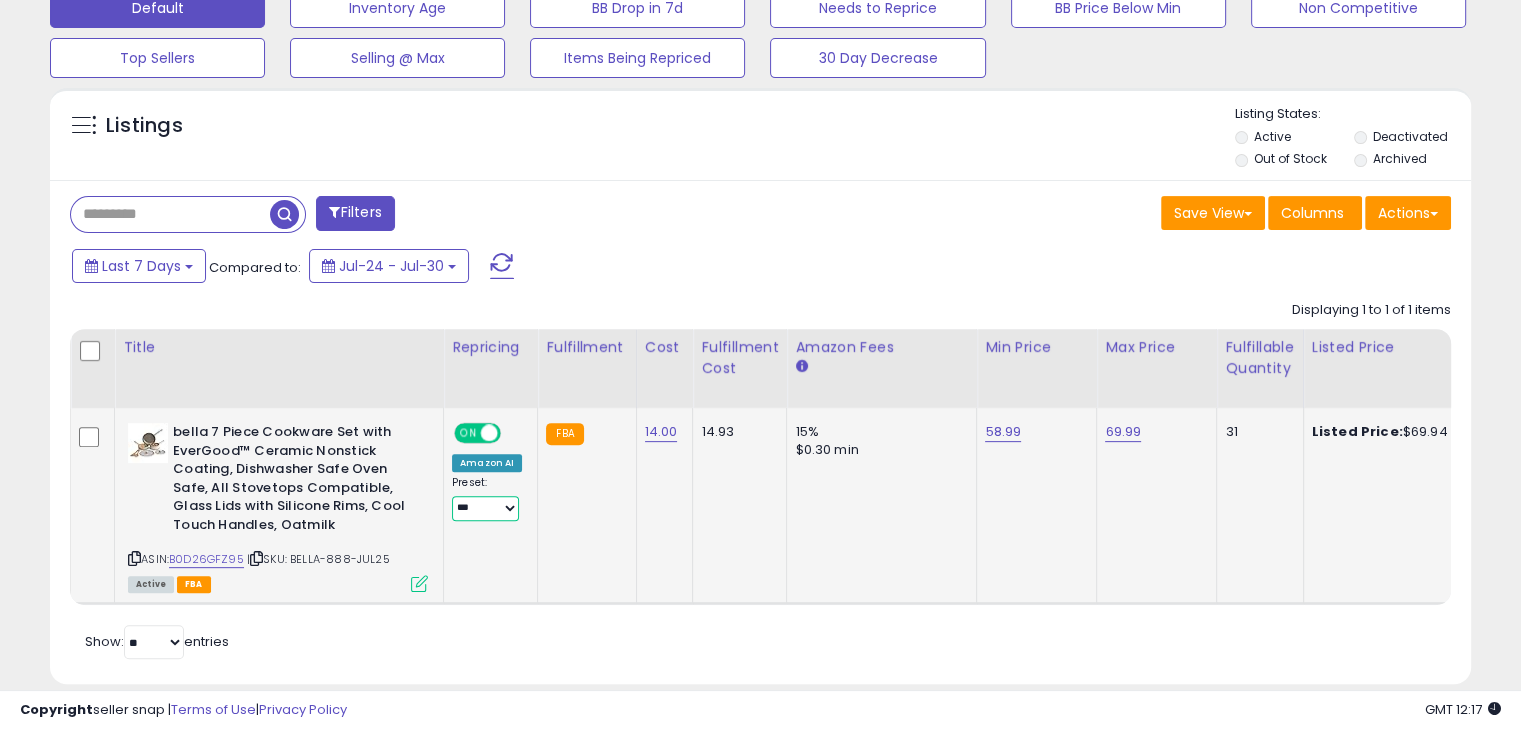 click on "**** ***" at bounding box center (485, 508) 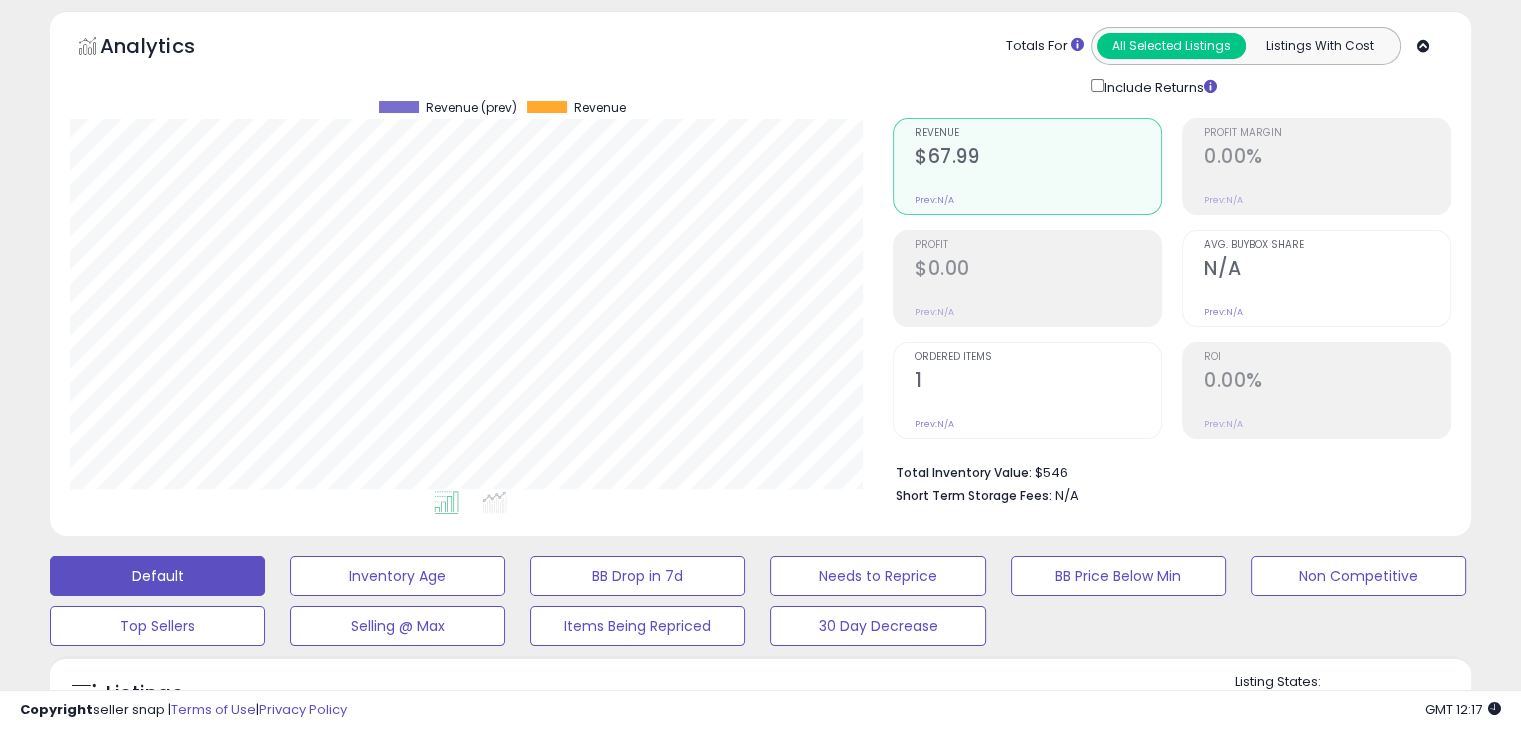scroll, scrollTop: 0, scrollLeft: 0, axis: both 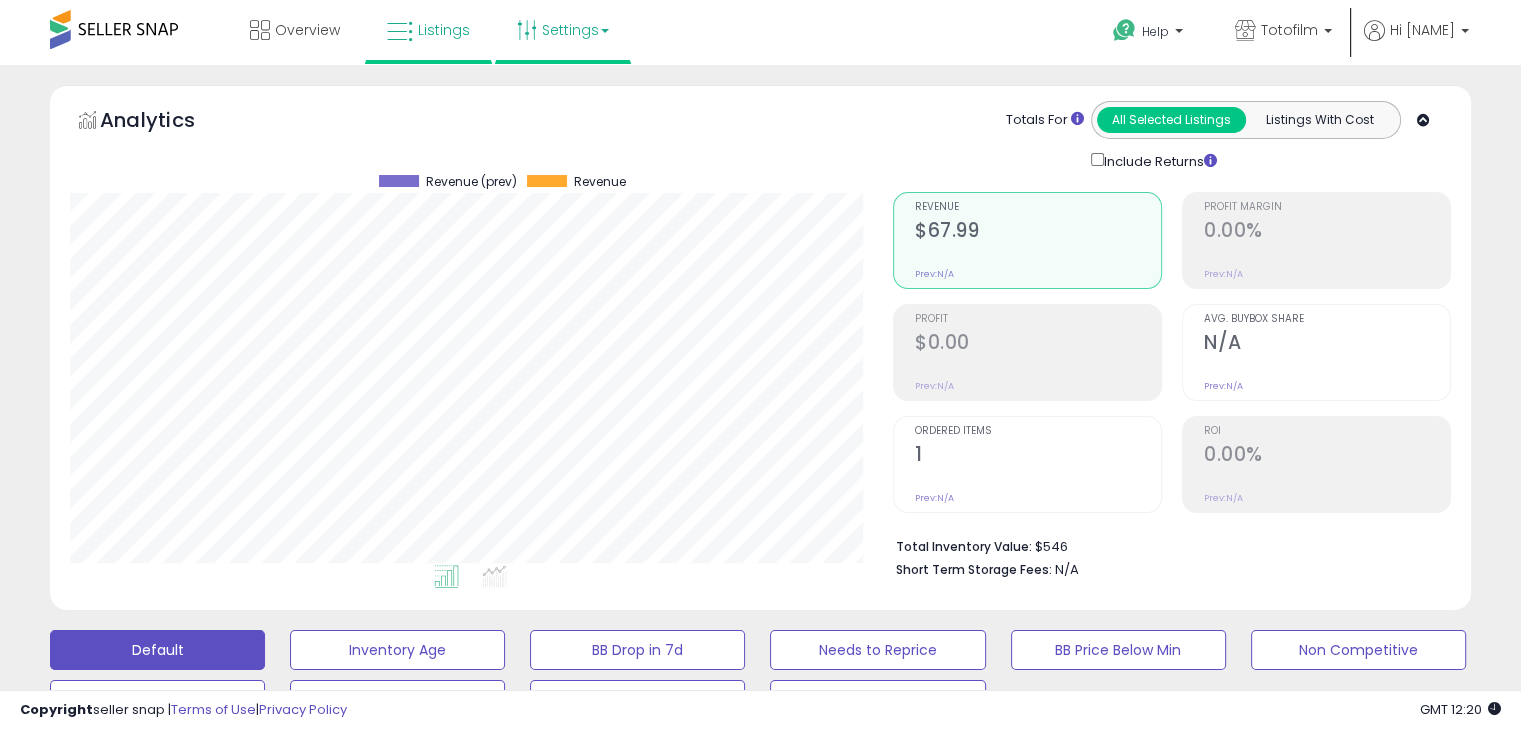 click on "Settings" at bounding box center [563, 30] 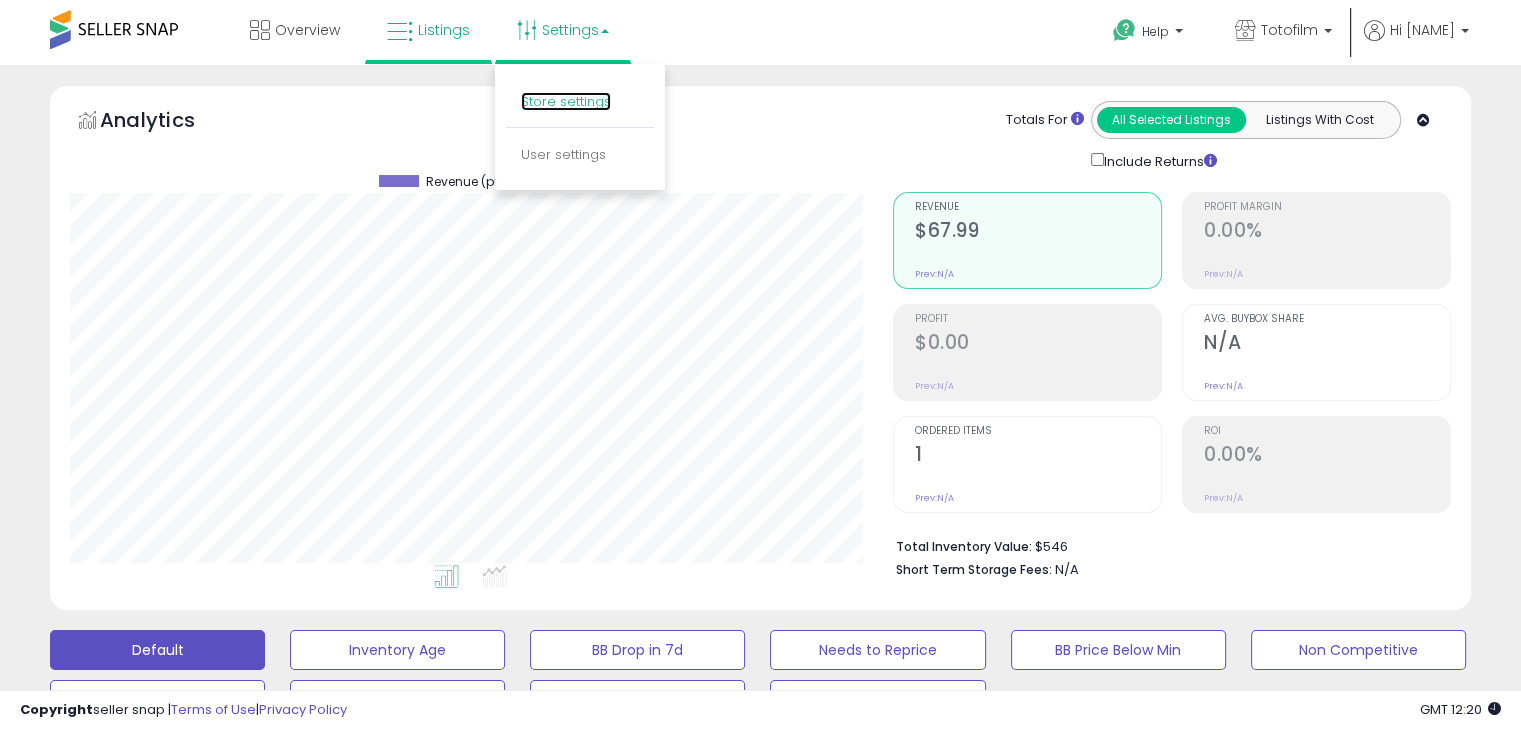 click on "Store
settings" at bounding box center [566, 101] 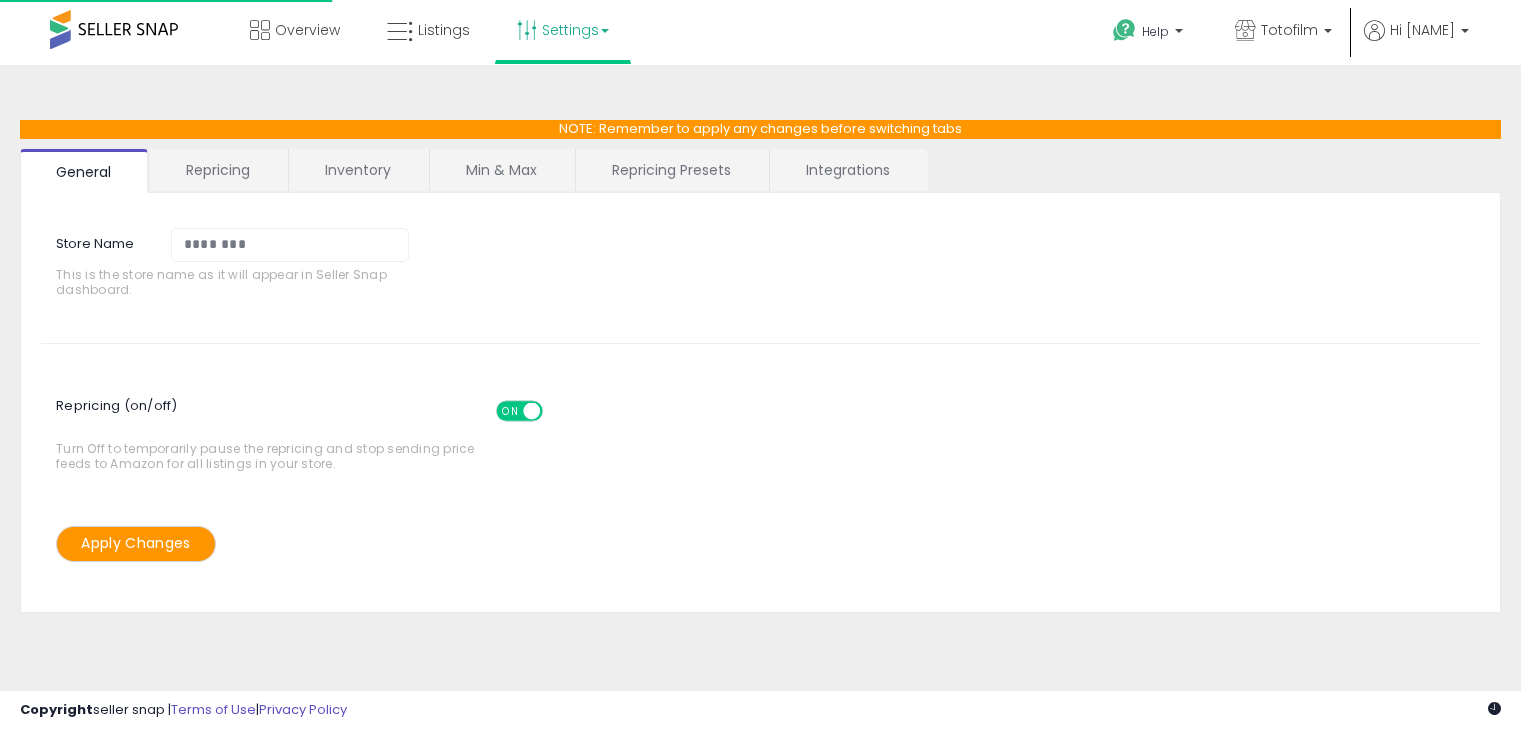 scroll, scrollTop: 0, scrollLeft: 0, axis: both 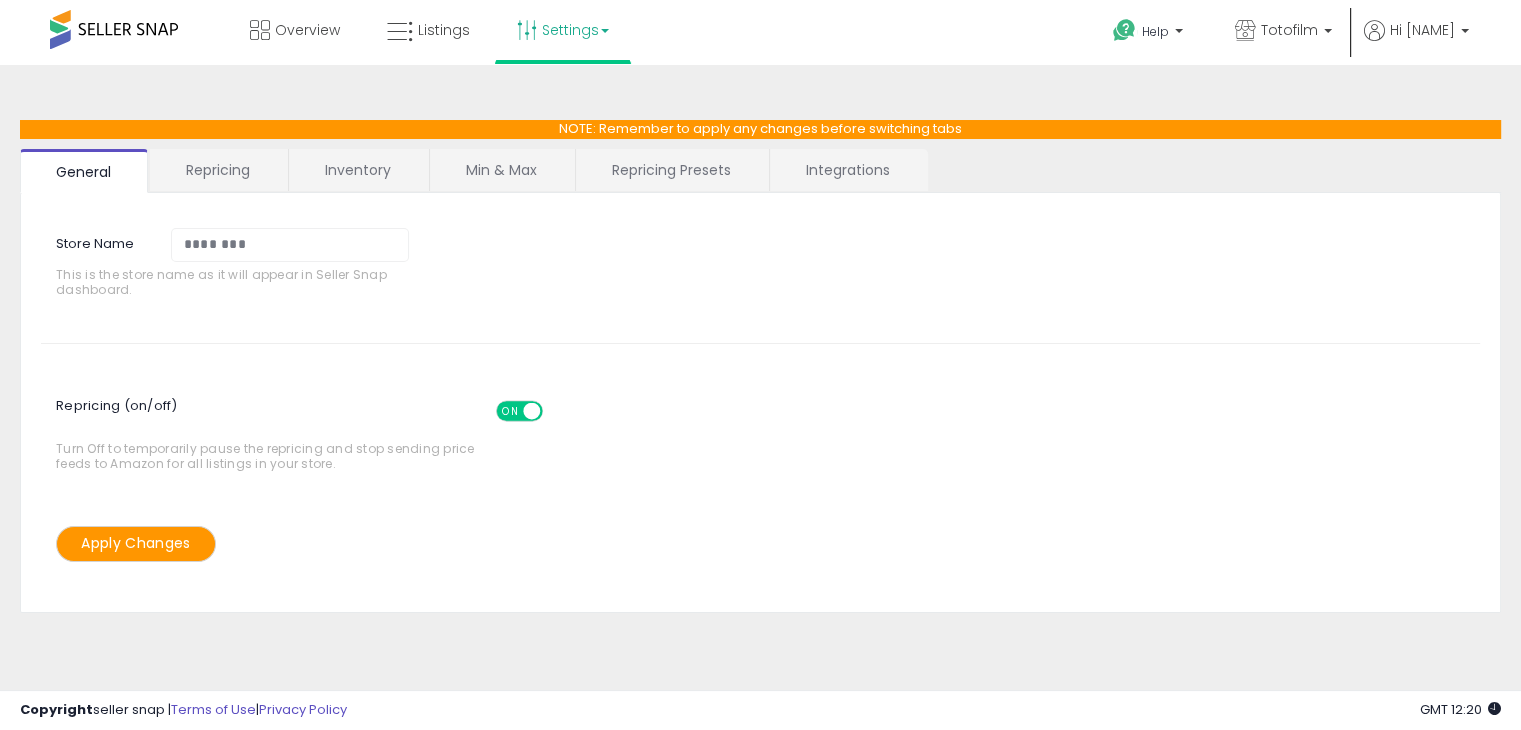 click on "Repricing Presets" at bounding box center (671, 170) 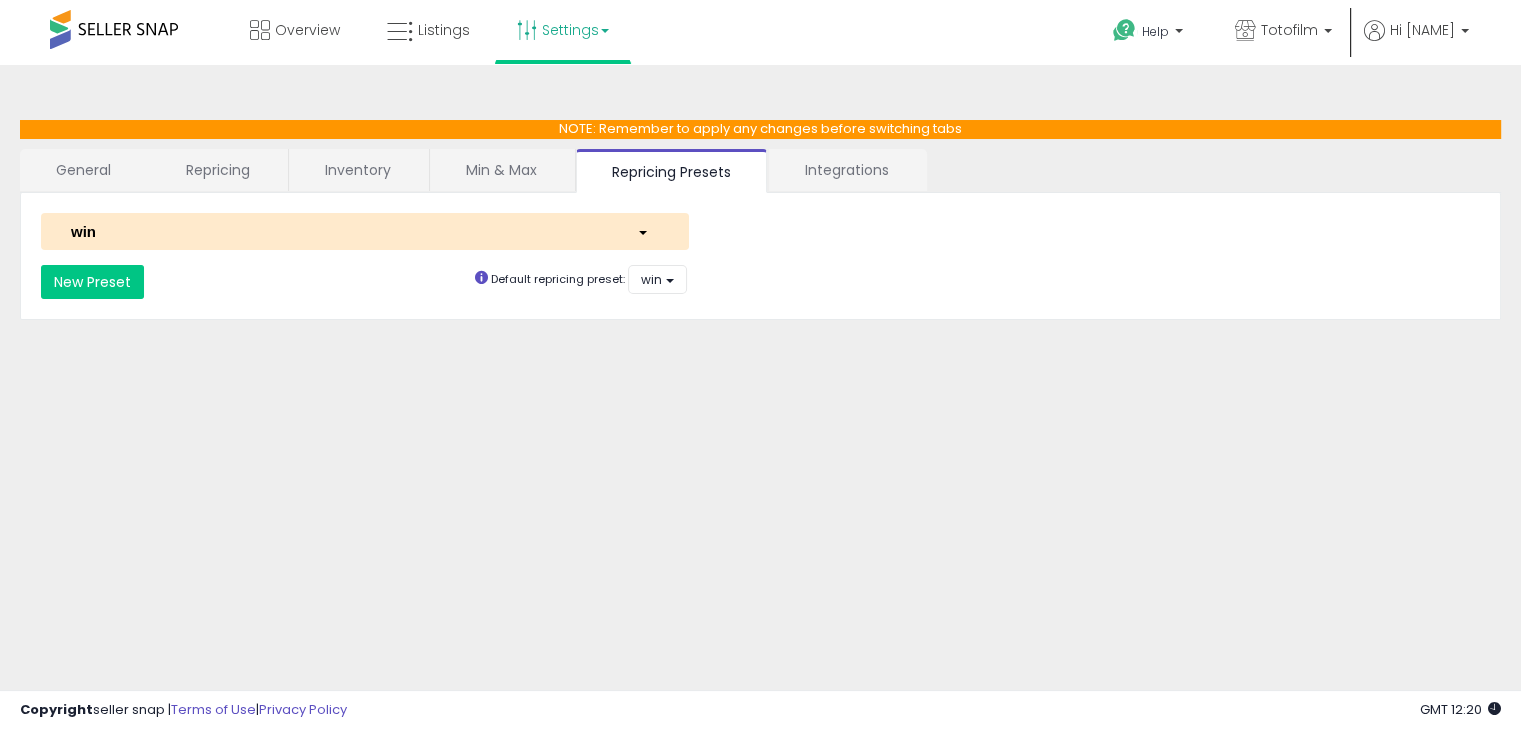 click at bounding box center [647, 231] 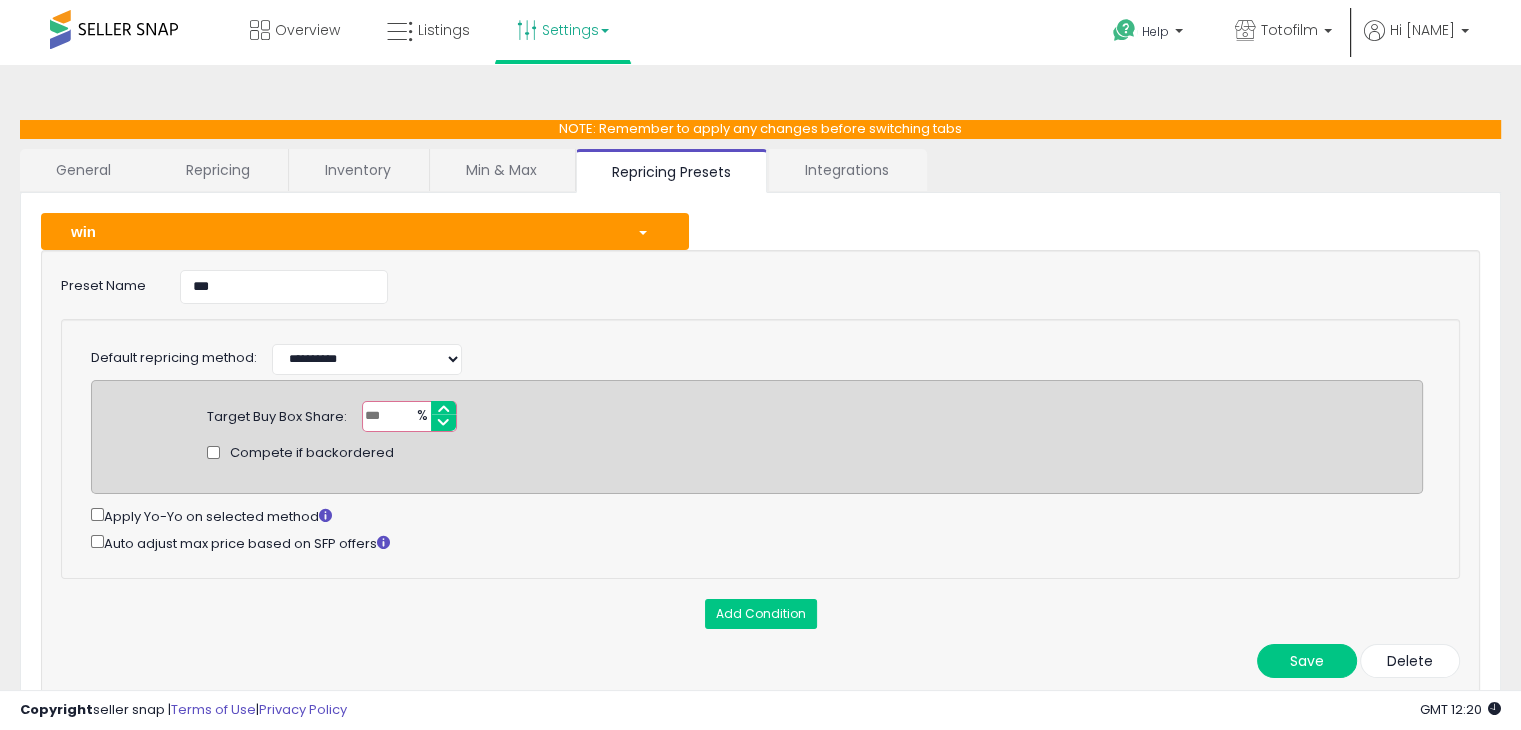 click at bounding box center (647, 231) 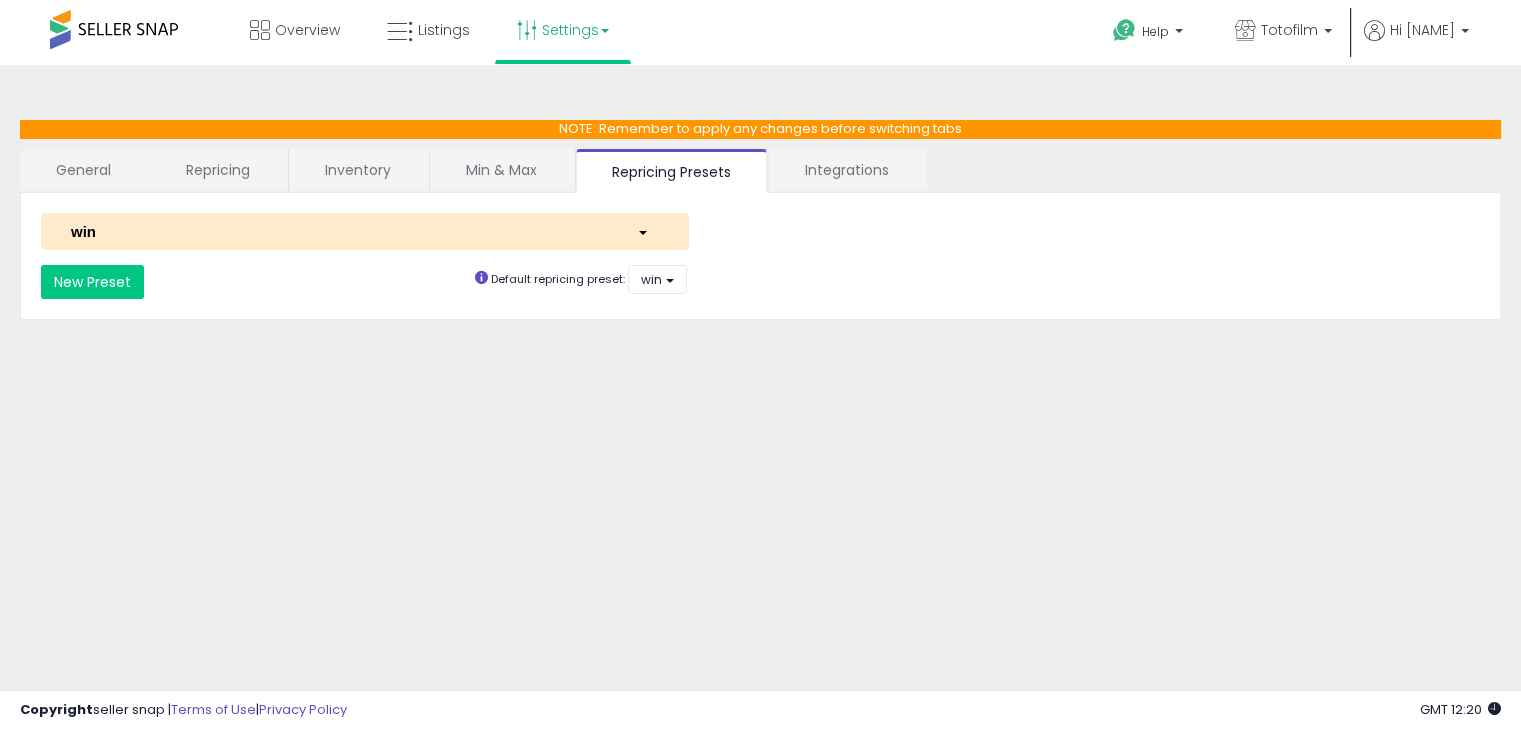click on "Repricing" at bounding box center [218, 170] 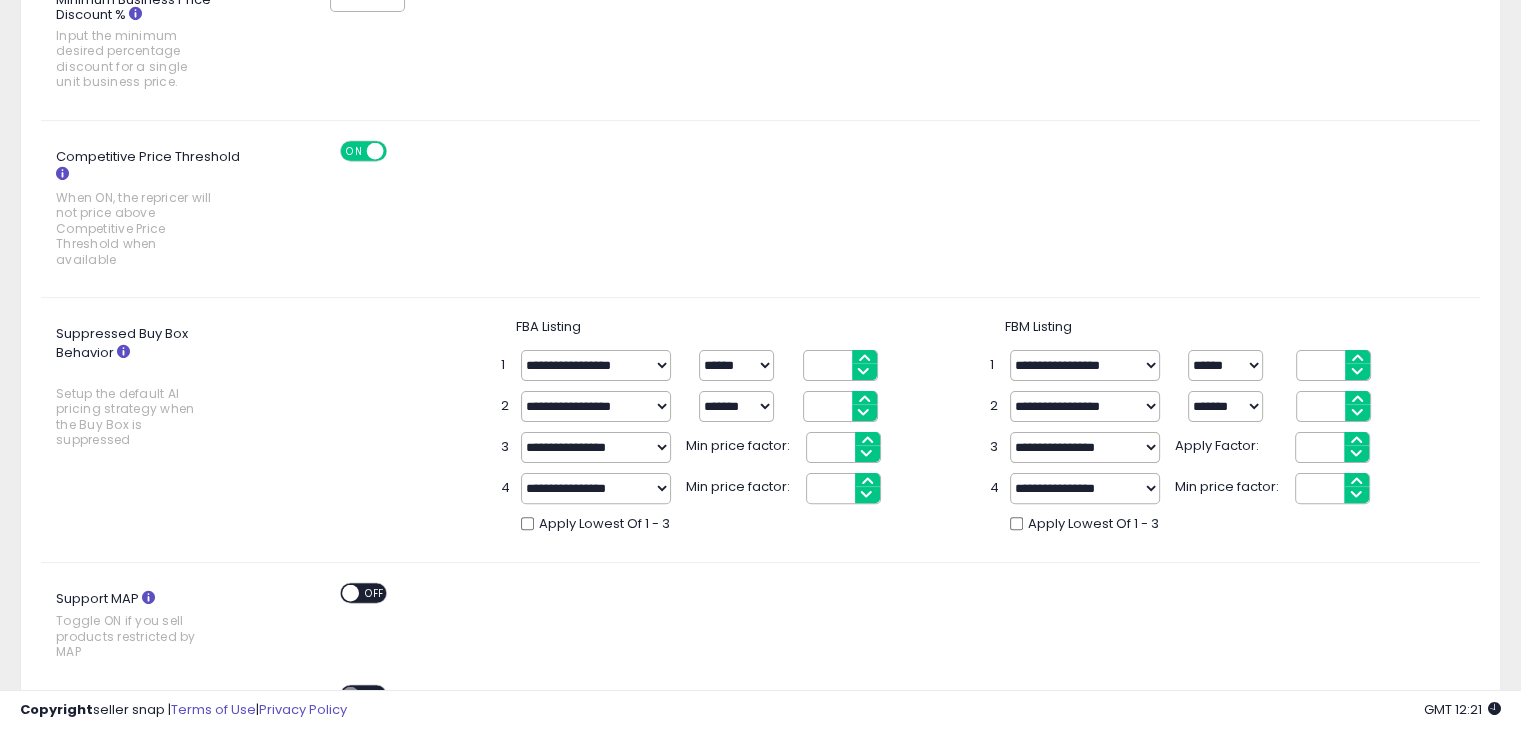scroll, scrollTop: 0, scrollLeft: 0, axis: both 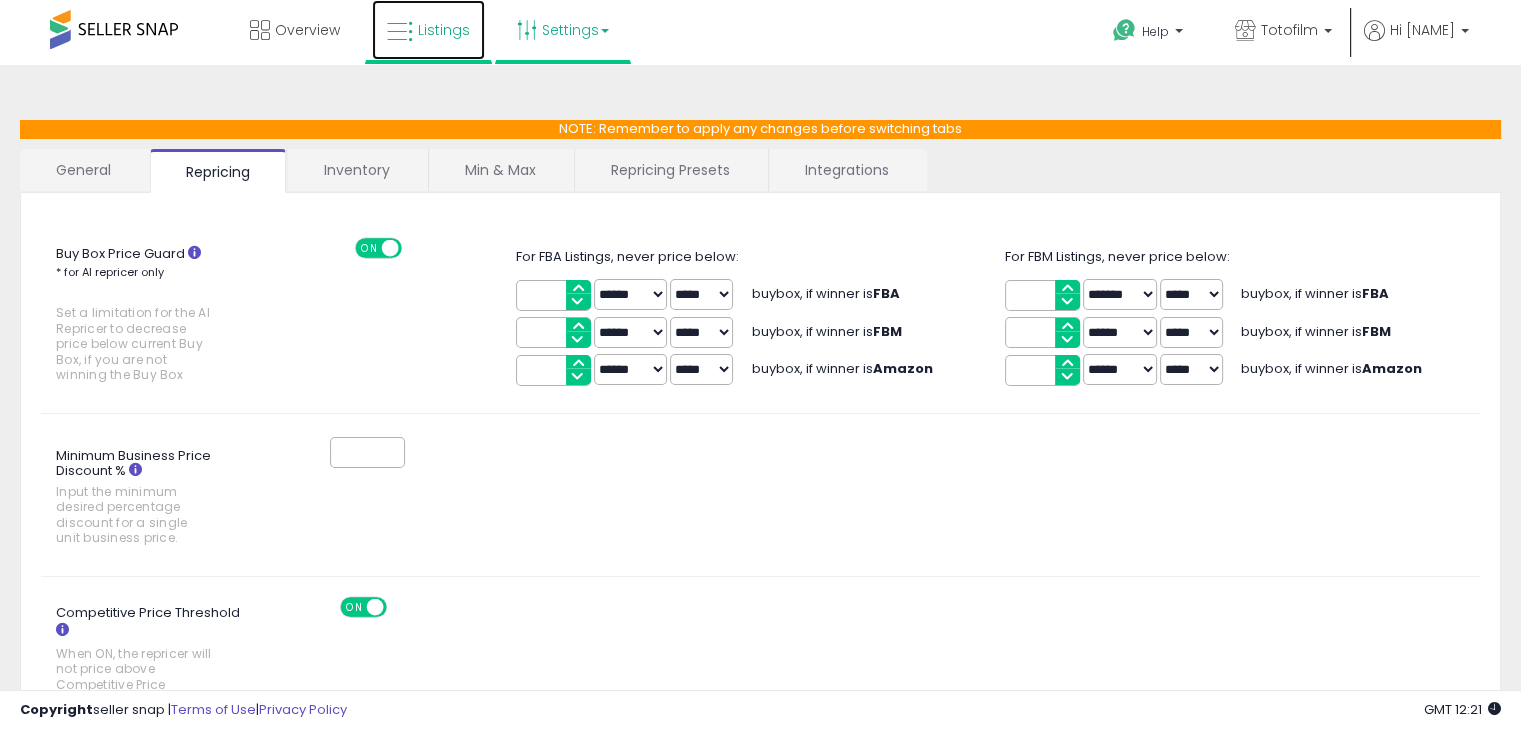 click at bounding box center [400, 32] 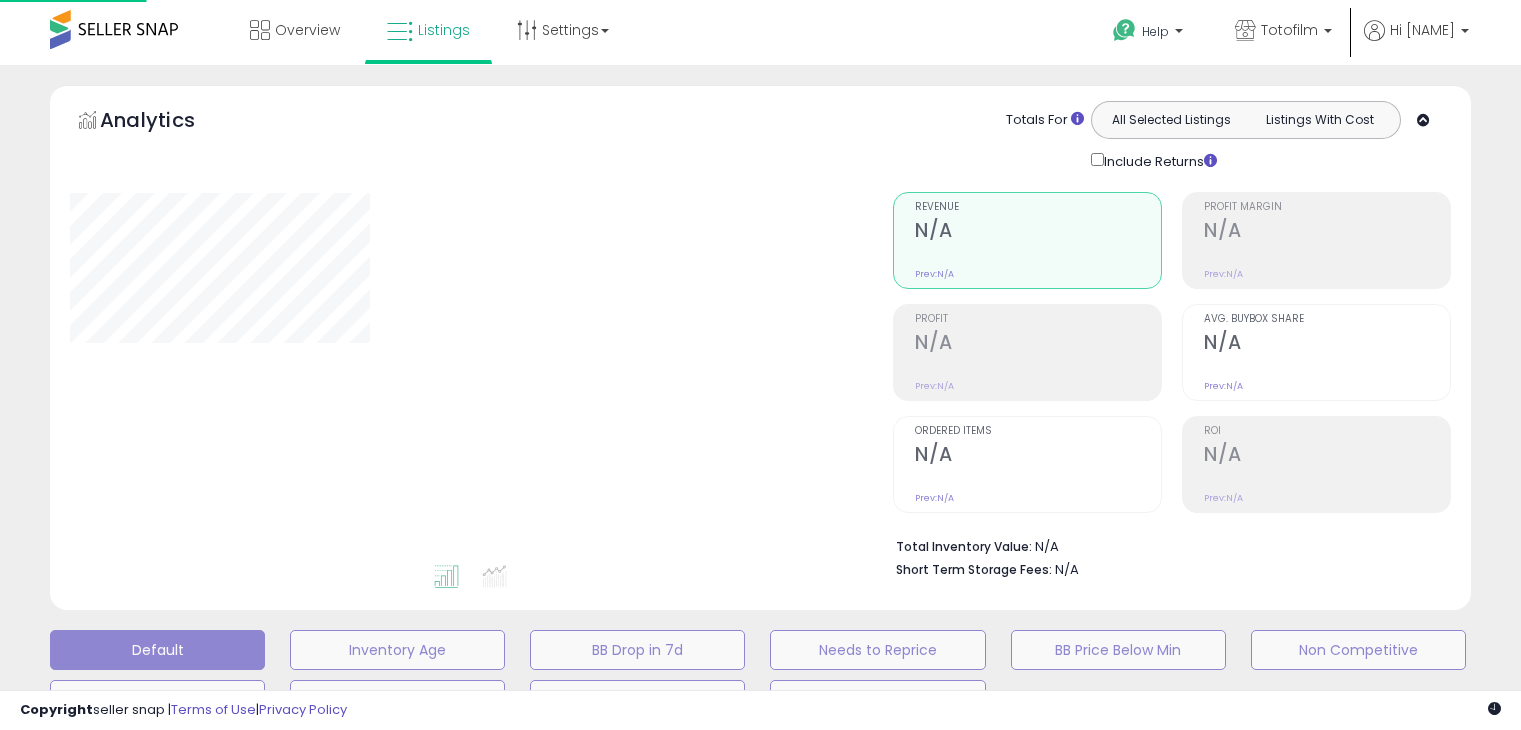 scroll, scrollTop: 0, scrollLeft: 0, axis: both 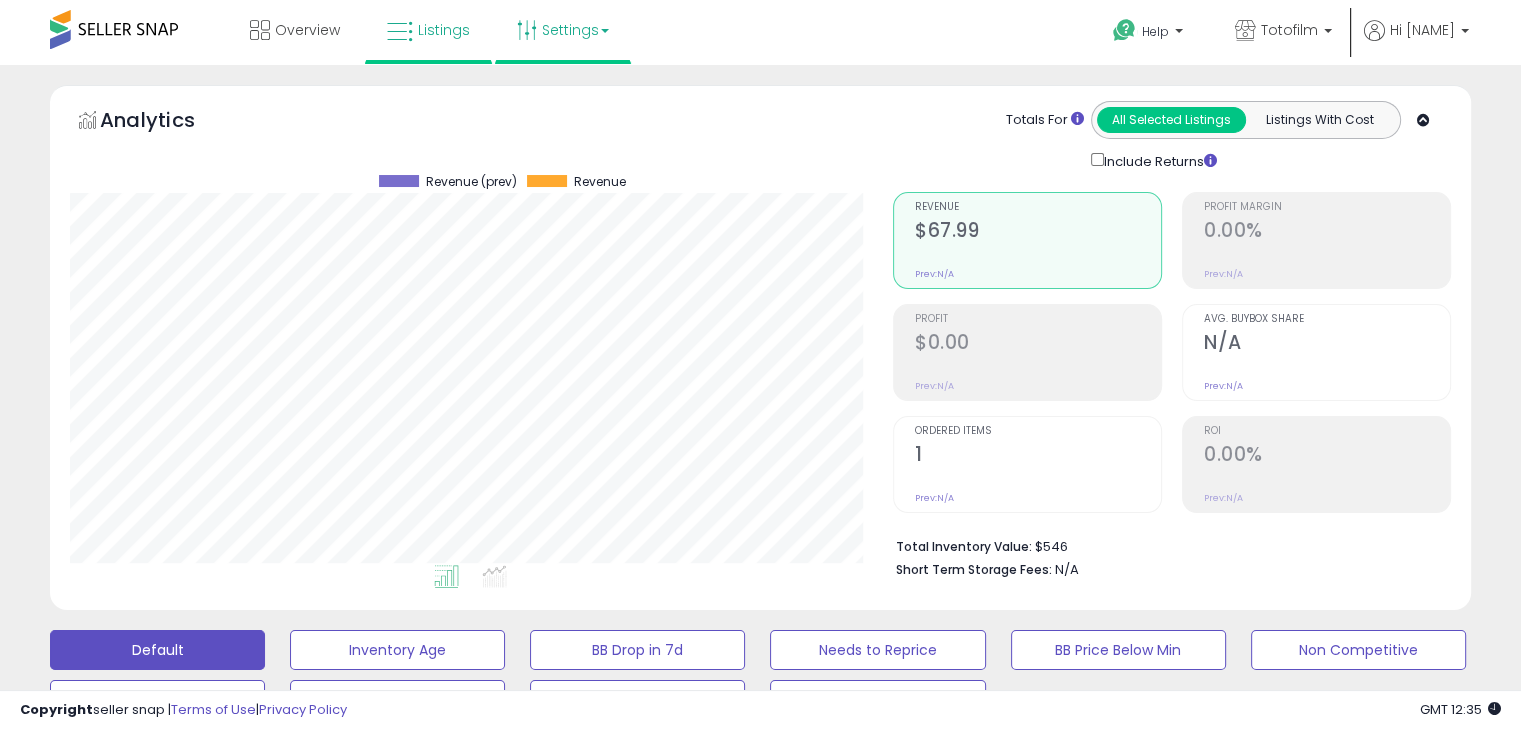 click on "Settings" at bounding box center [563, 30] 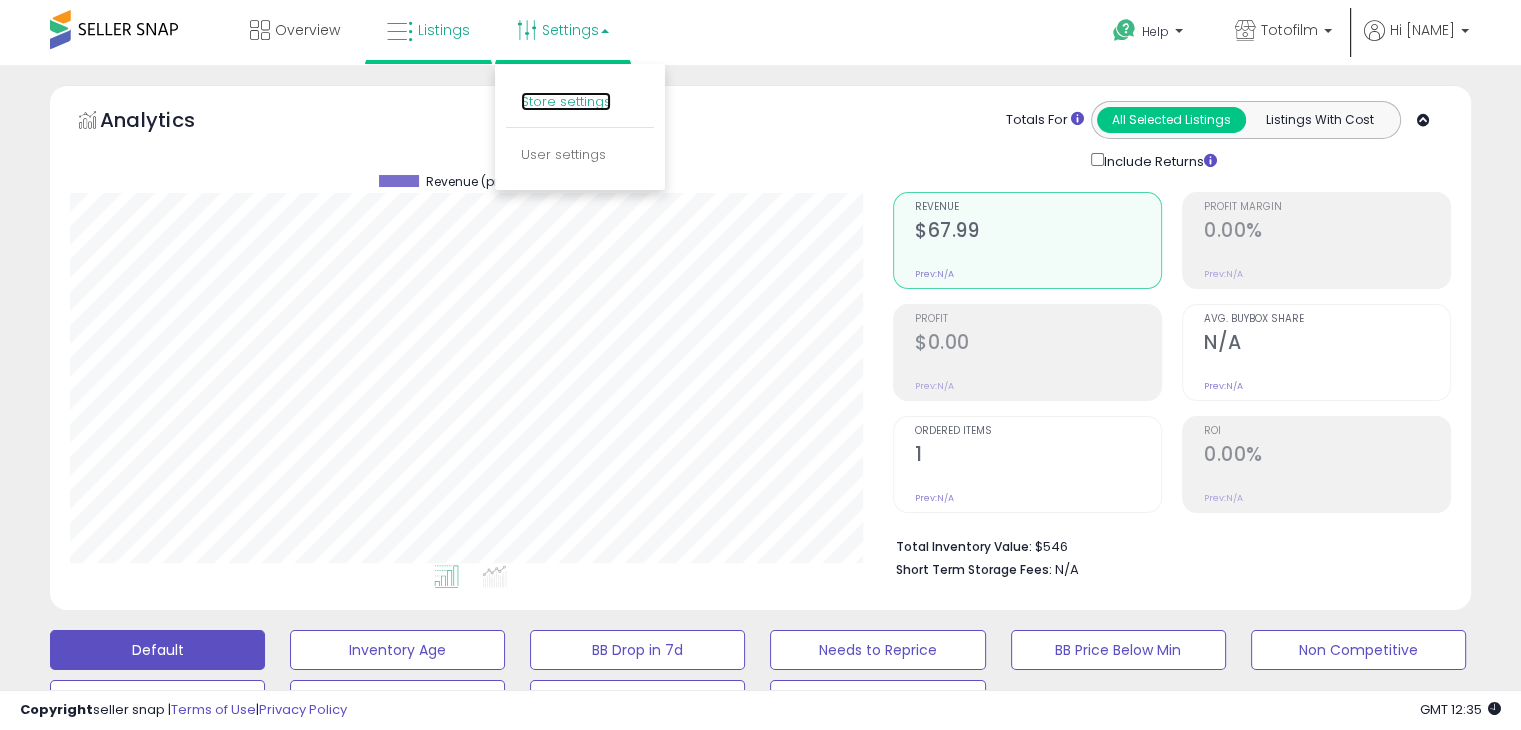click on "Store
settings" at bounding box center (566, 101) 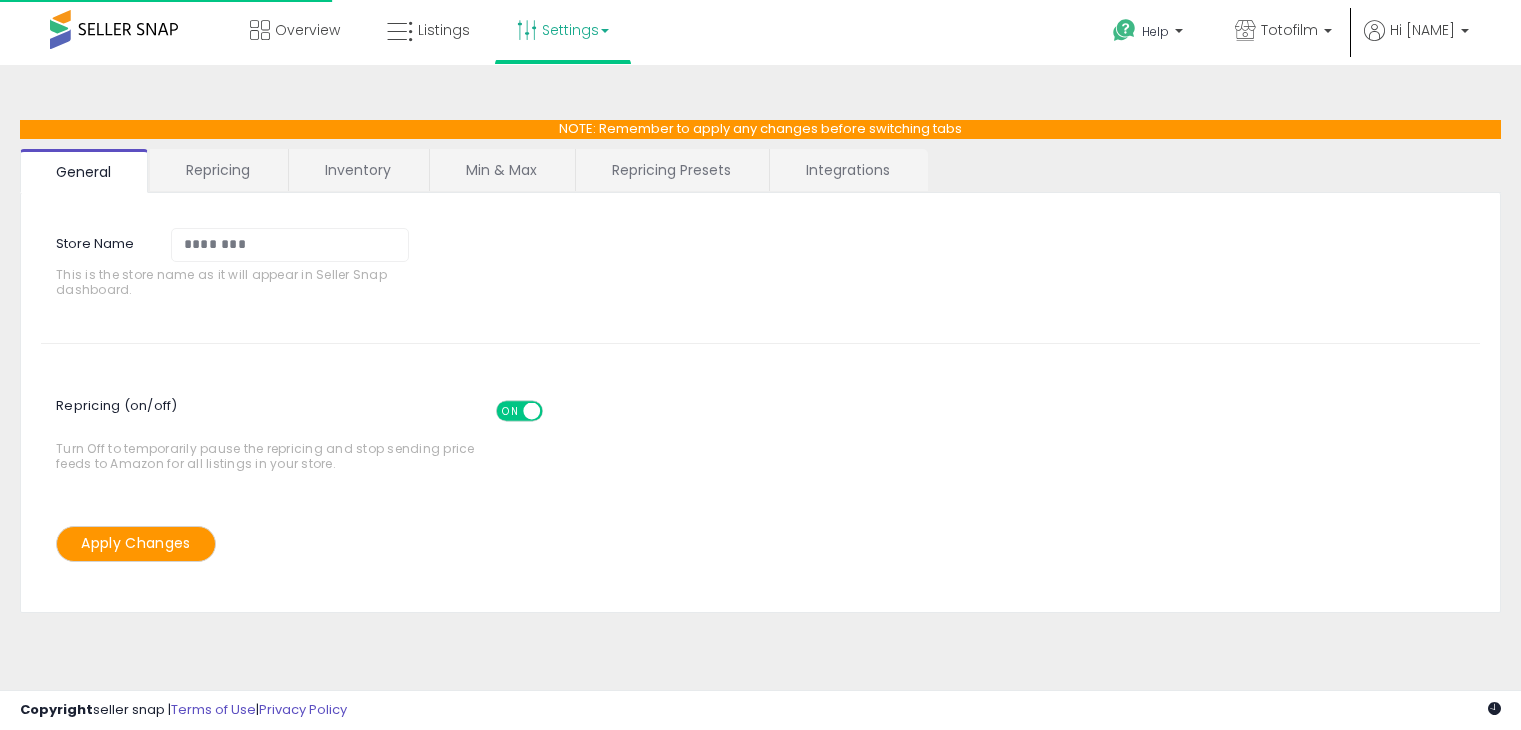 scroll, scrollTop: 0, scrollLeft: 0, axis: both 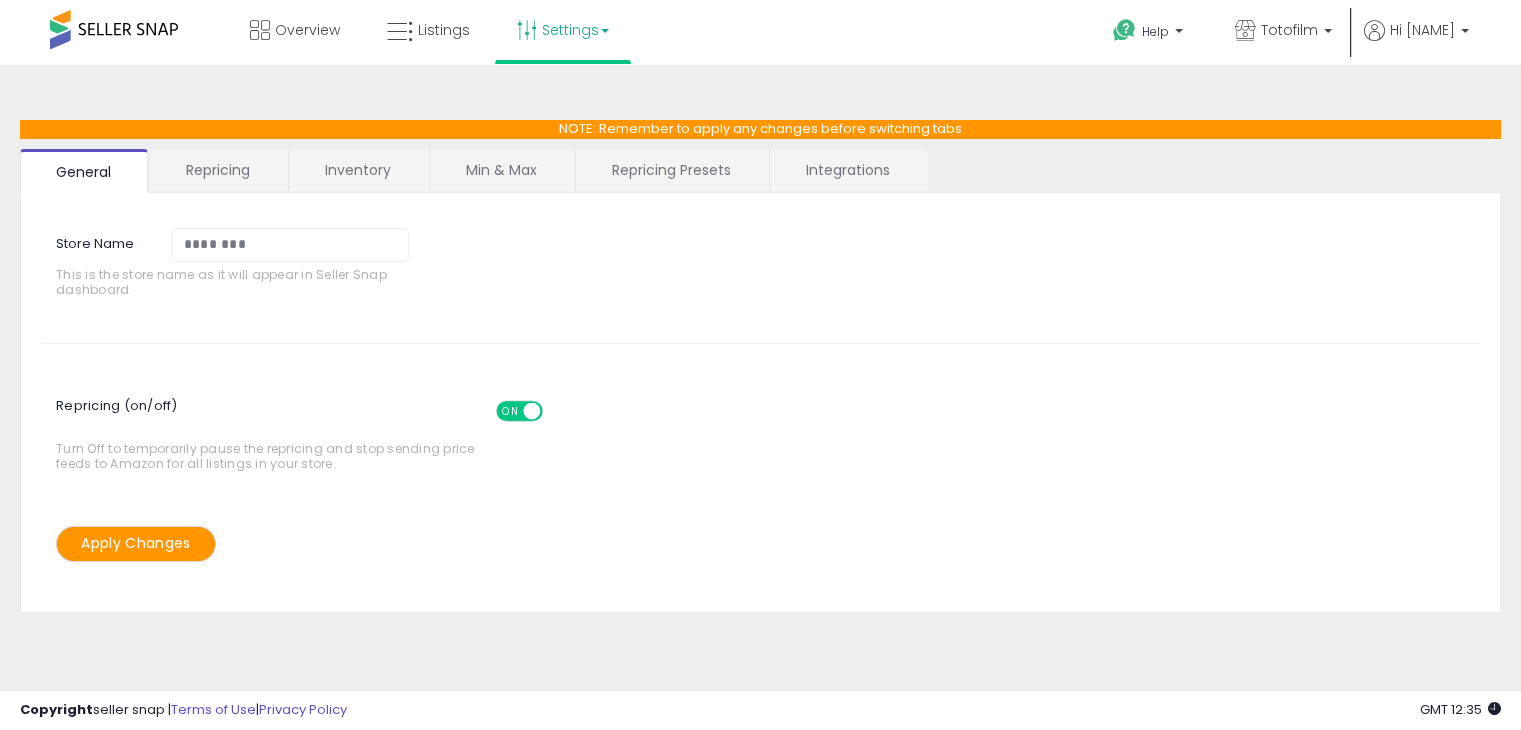 click on "Repricing Presets" at bounding box center (671, 170) 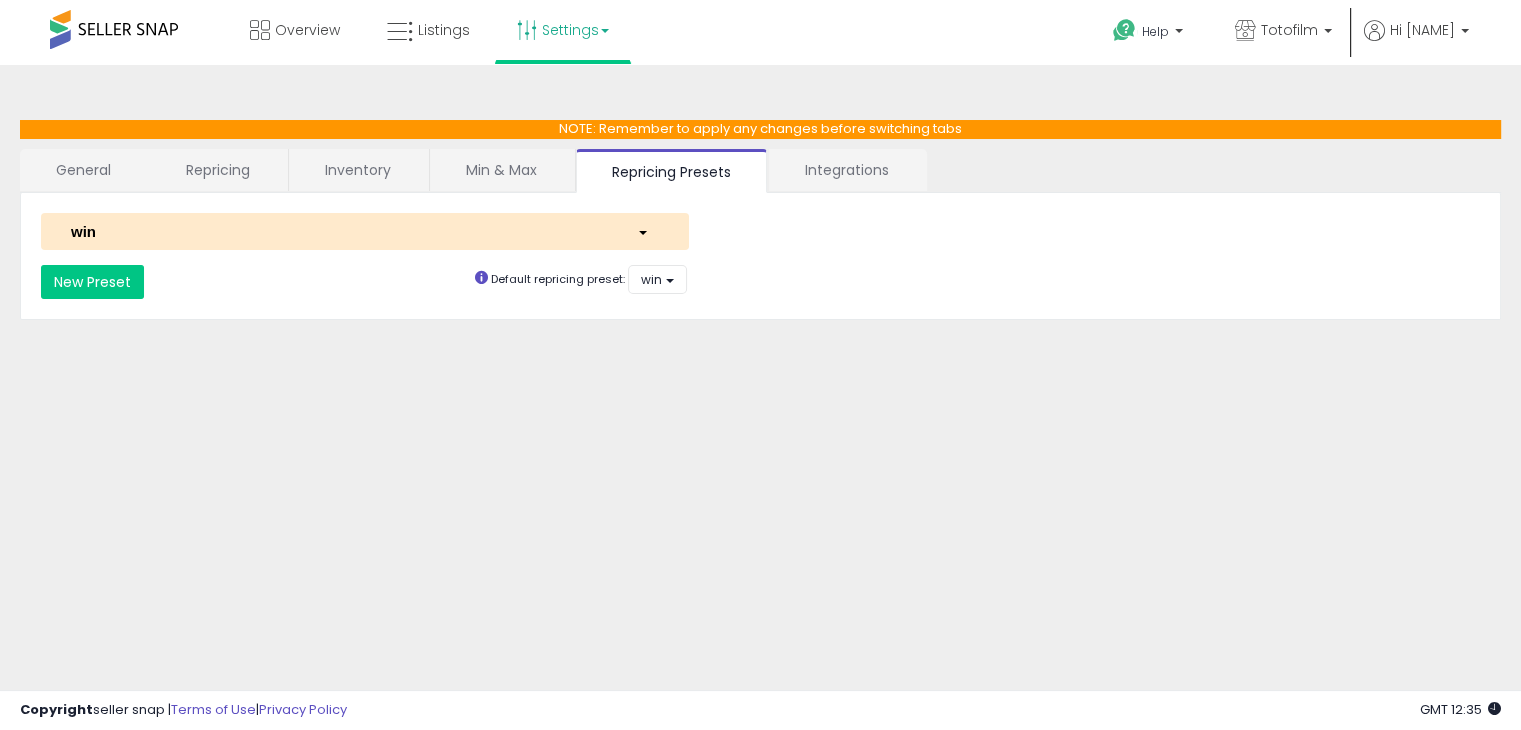 click at bounding box center [647, 231] 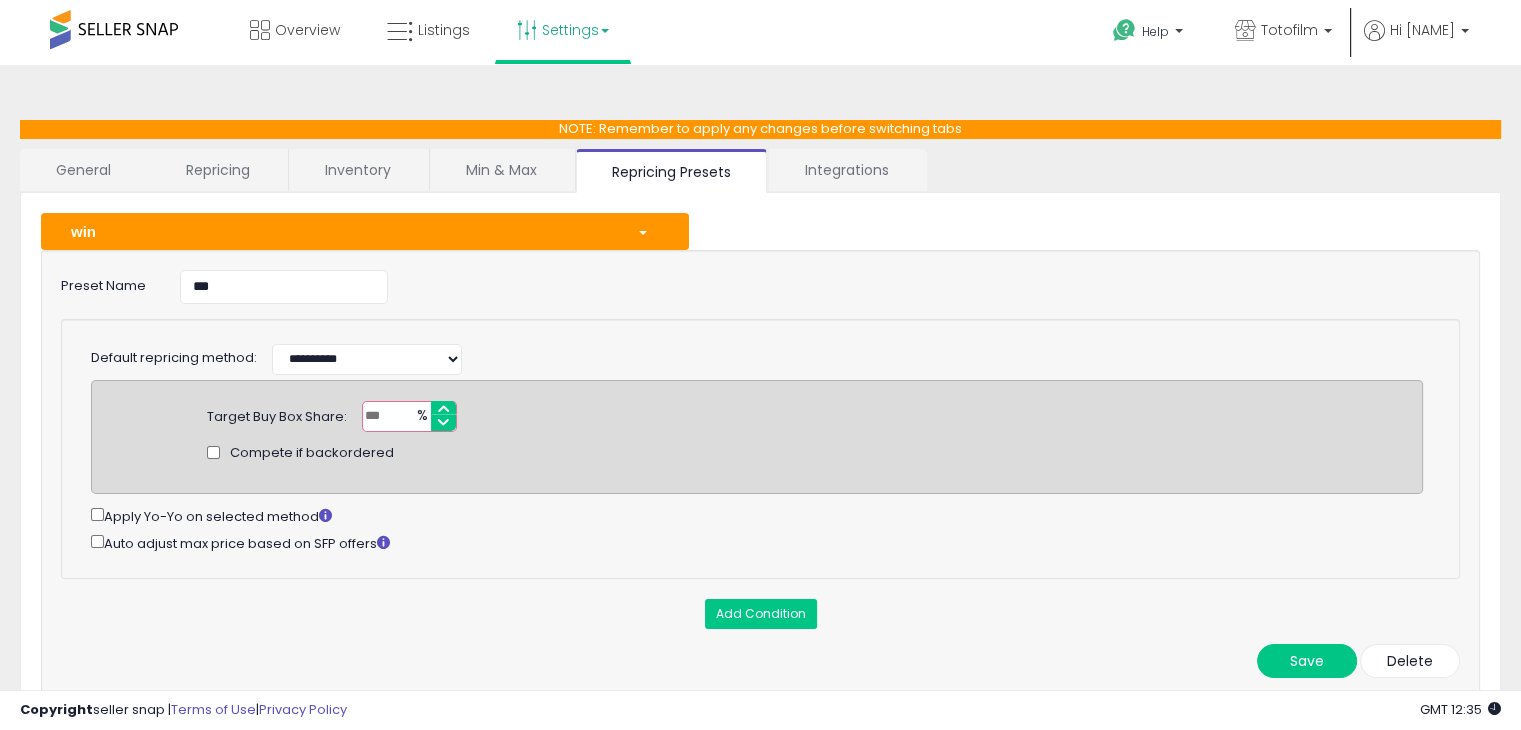 click on "Min & Max" at bounding box center [501, 170] 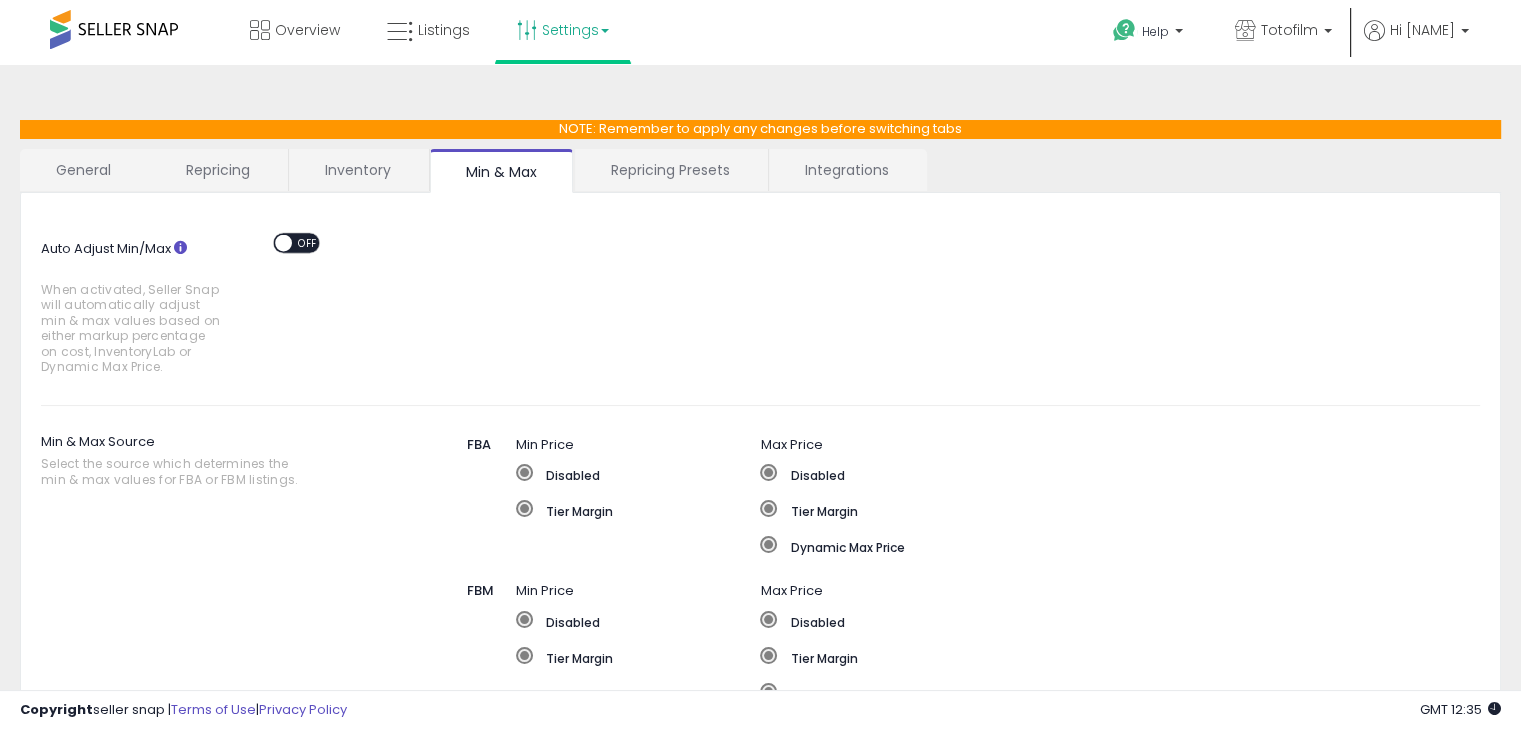 click on "Inventory" at bounding box center (358, 170) 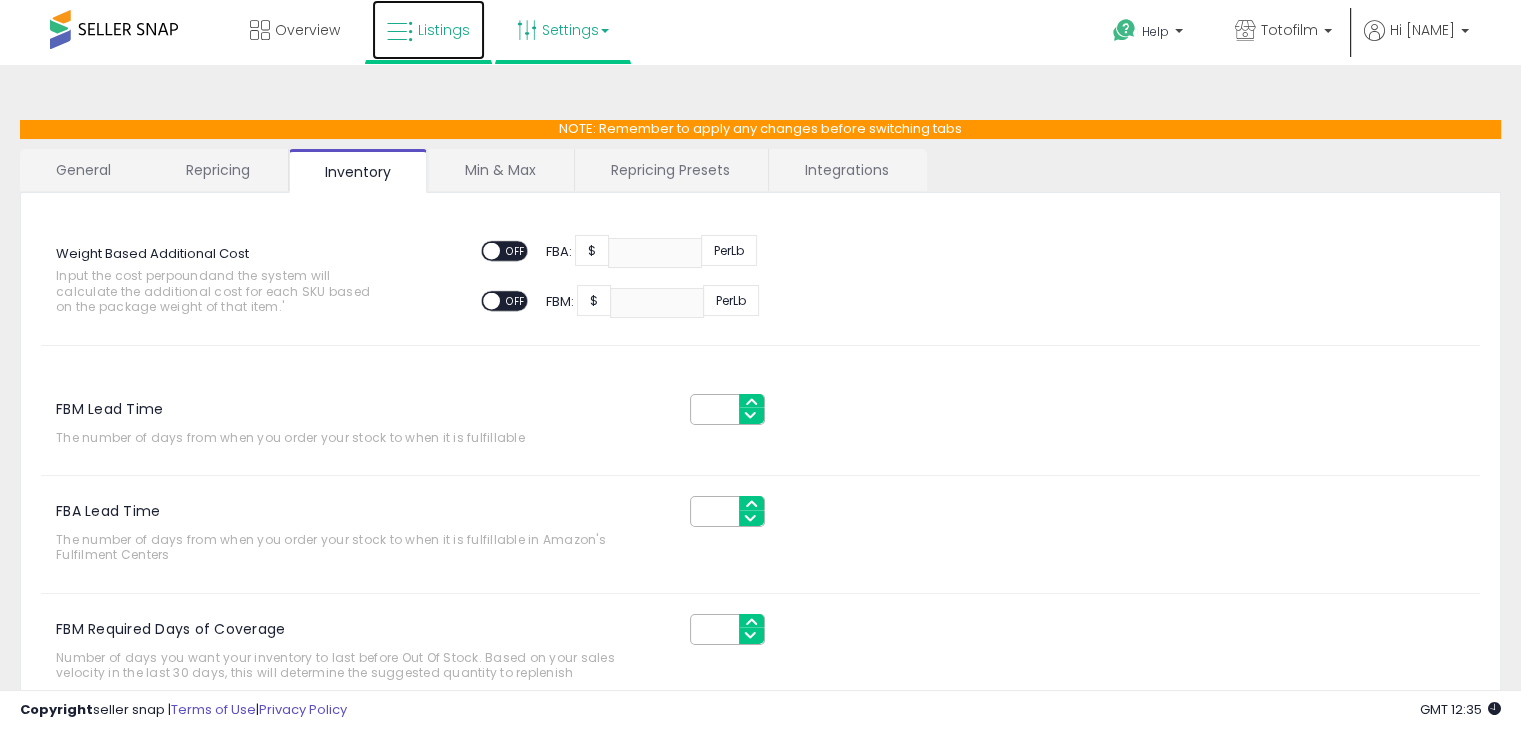click on "Listings" at bounding box center [444, 30] 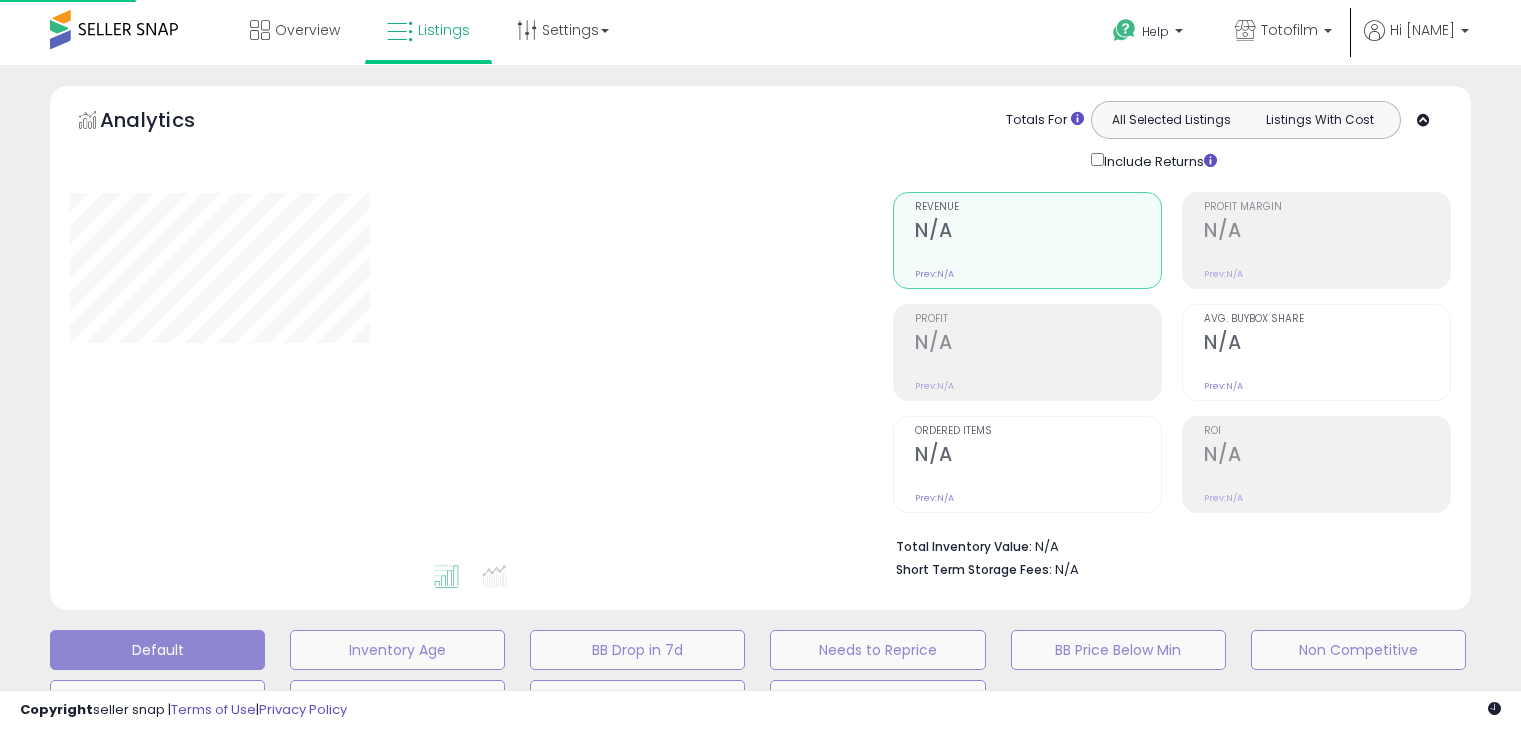 scroll, scrollTop: 0, scrollLeft: 0, axis: both 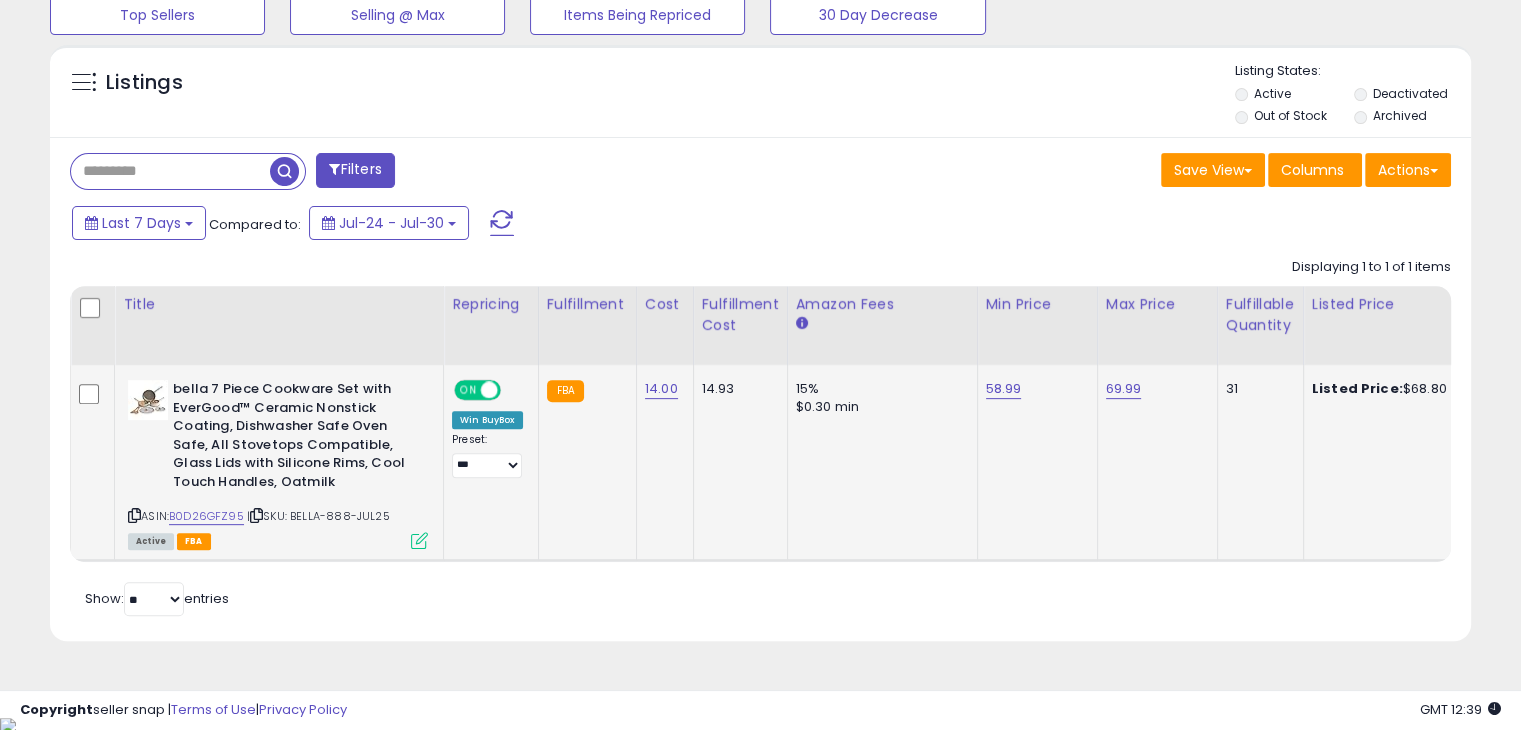 click at bounding box center [419, 540] 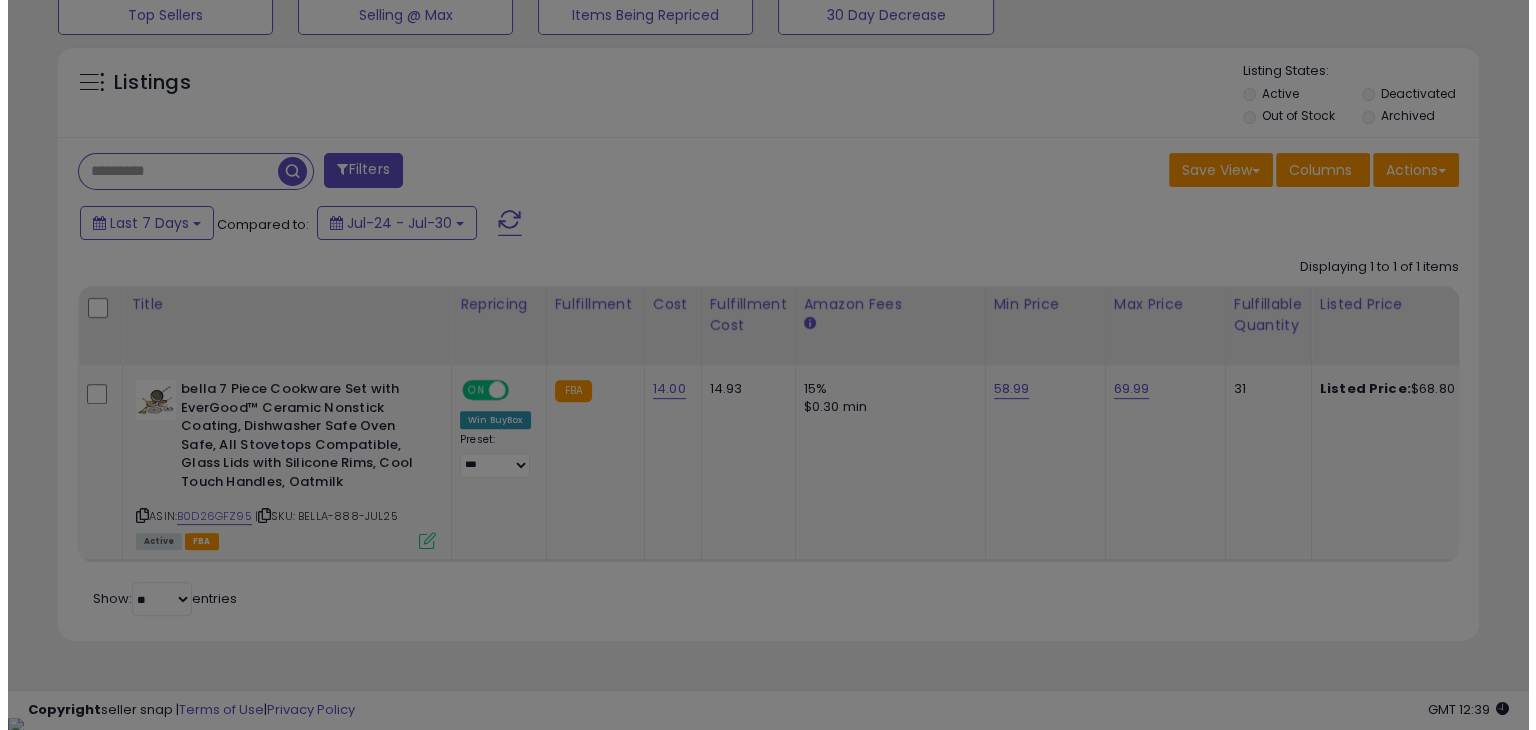 scroll, scrollTop: 999589, scrollLeft: 999168, axis: both 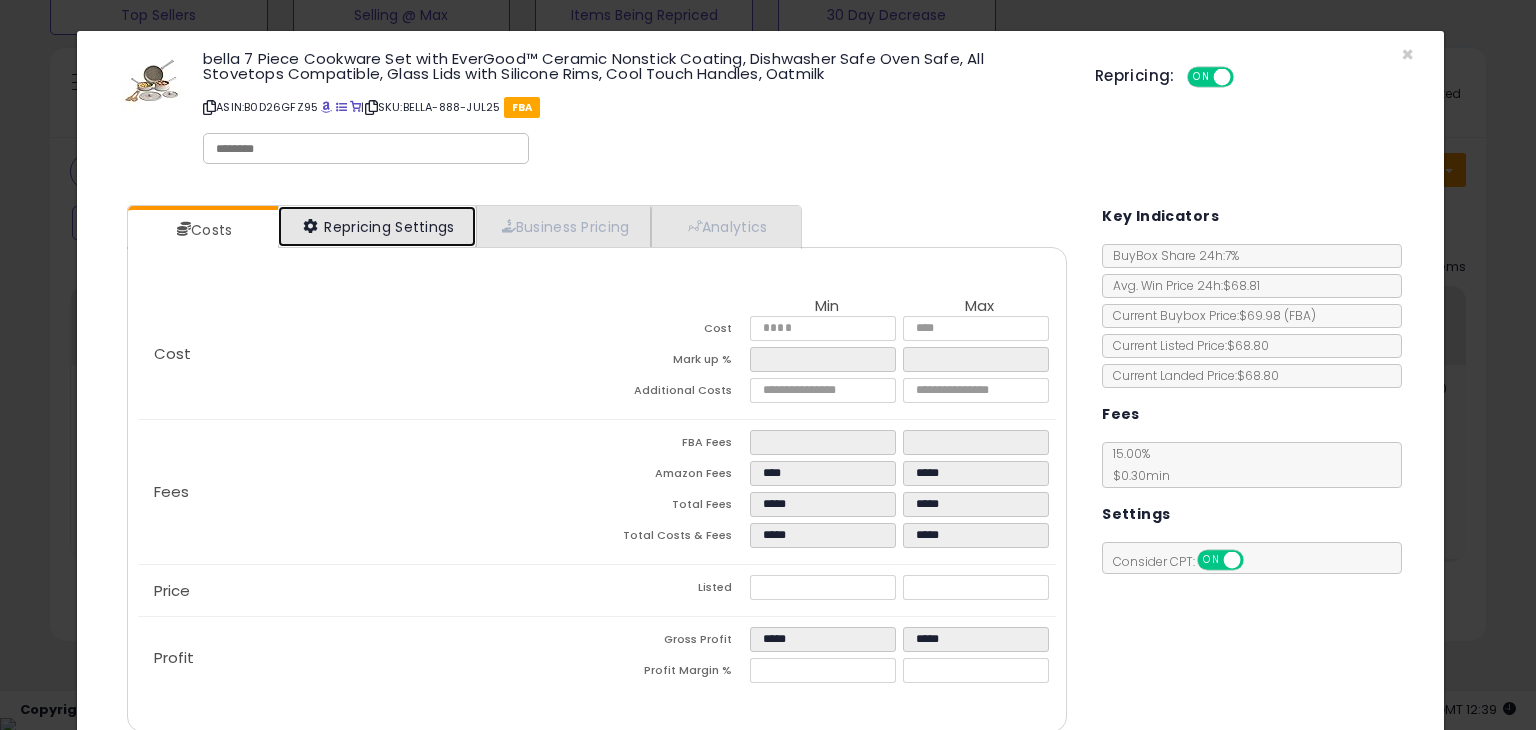 click on "Repricing Settings" at bounding box center [377, 226] 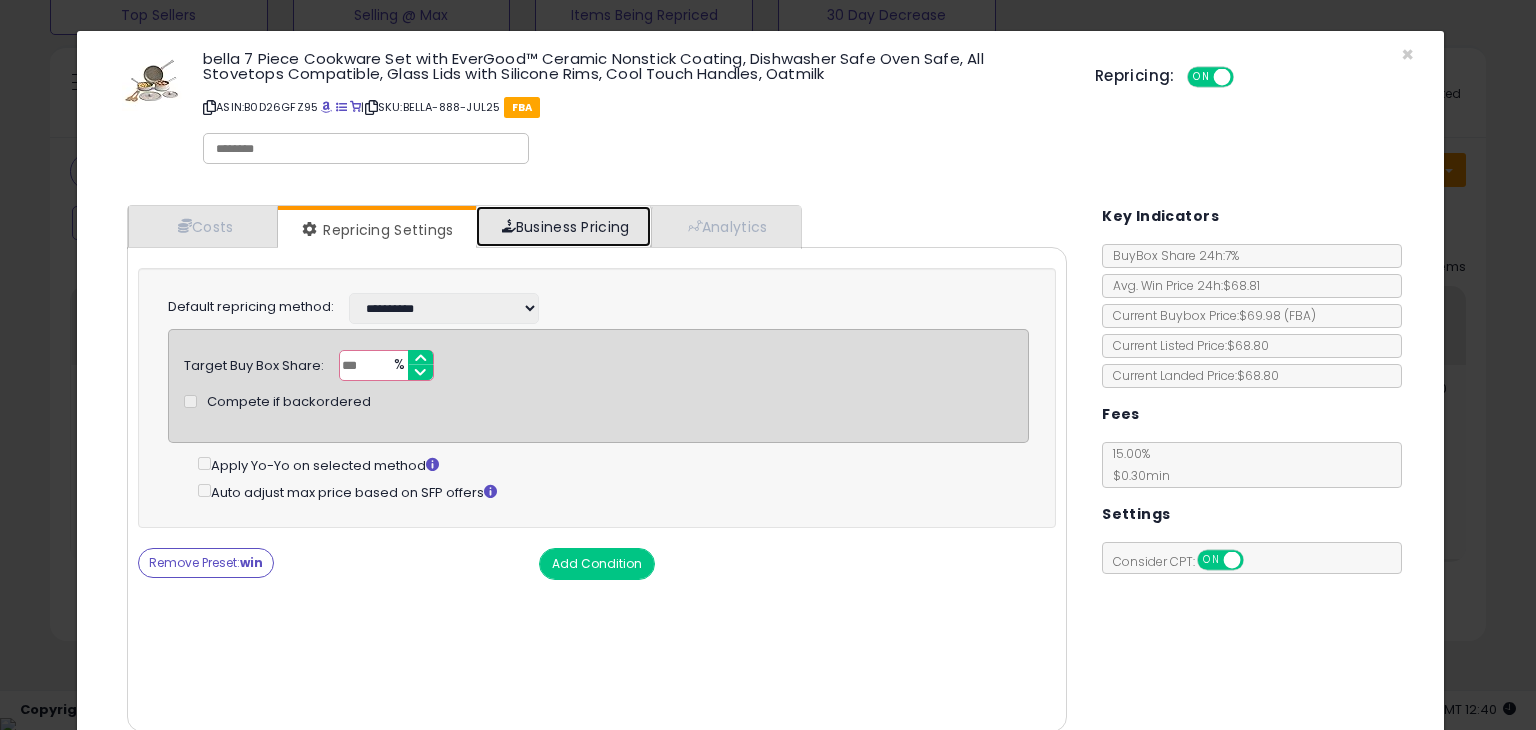 click on "Business Pricing" at bounding box center (563, 226) 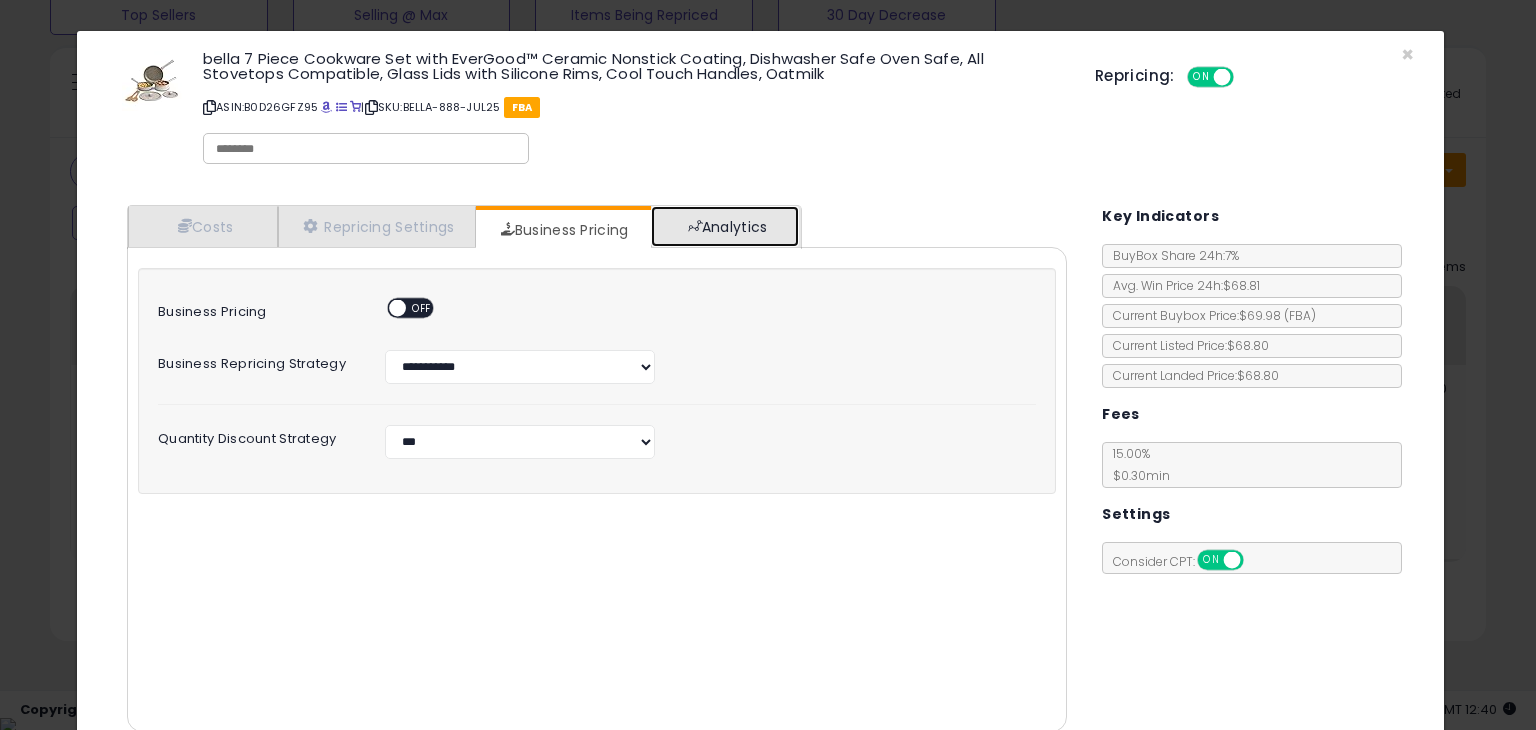 click on "Analytics" at bounding box center (725, 226) 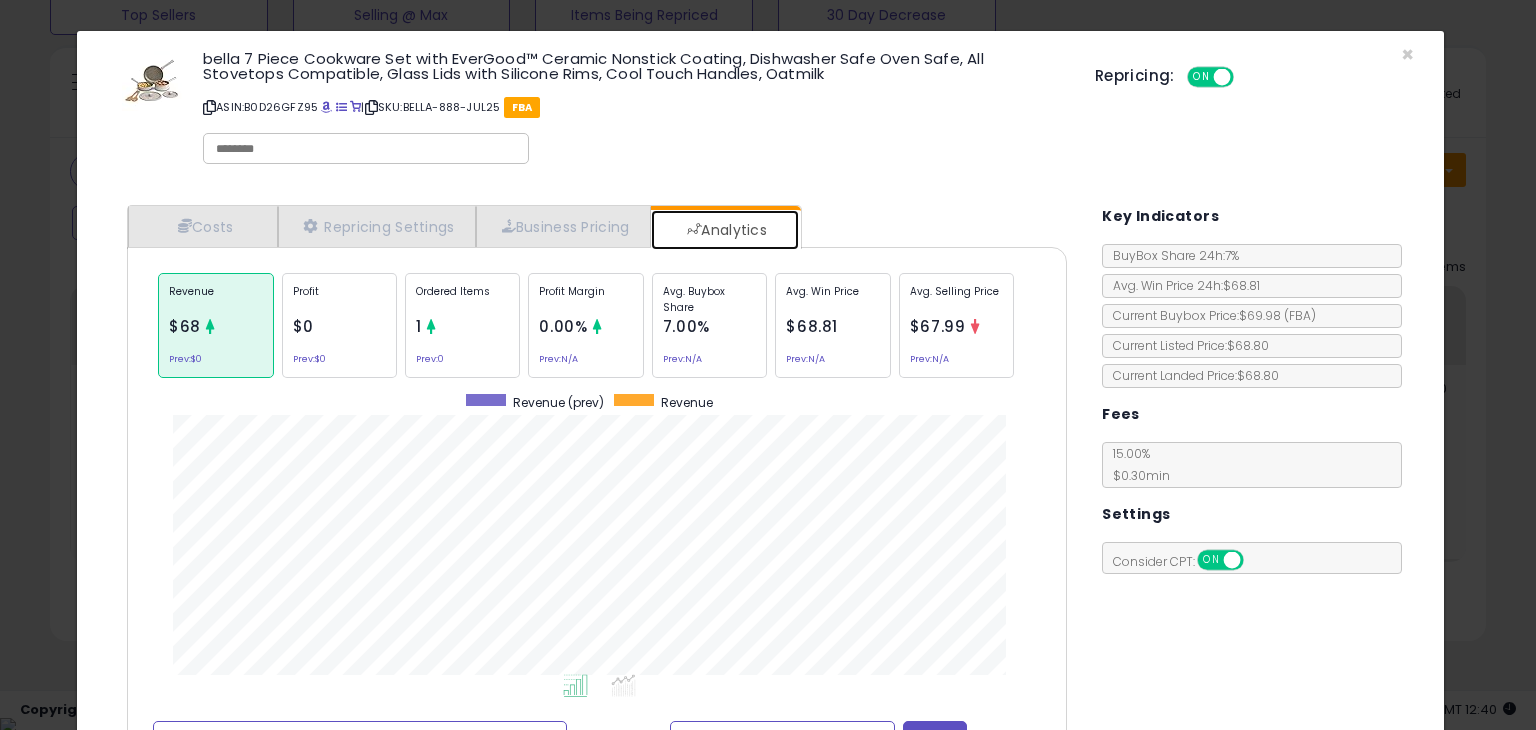 scroll, scrollTop: 999386, scrollLeft: 999029, axis: both 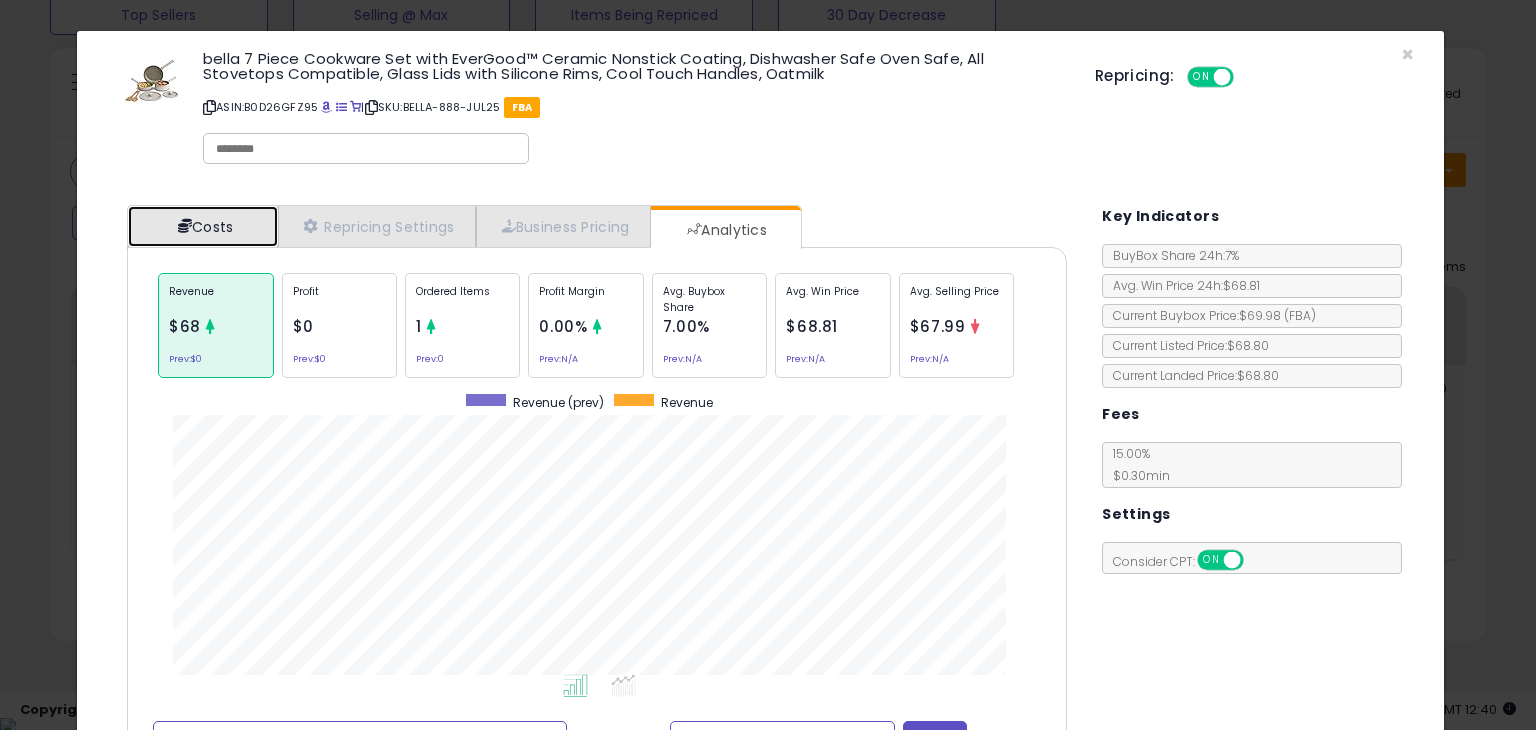 click on "Costs" at bounding box center [203, 226] 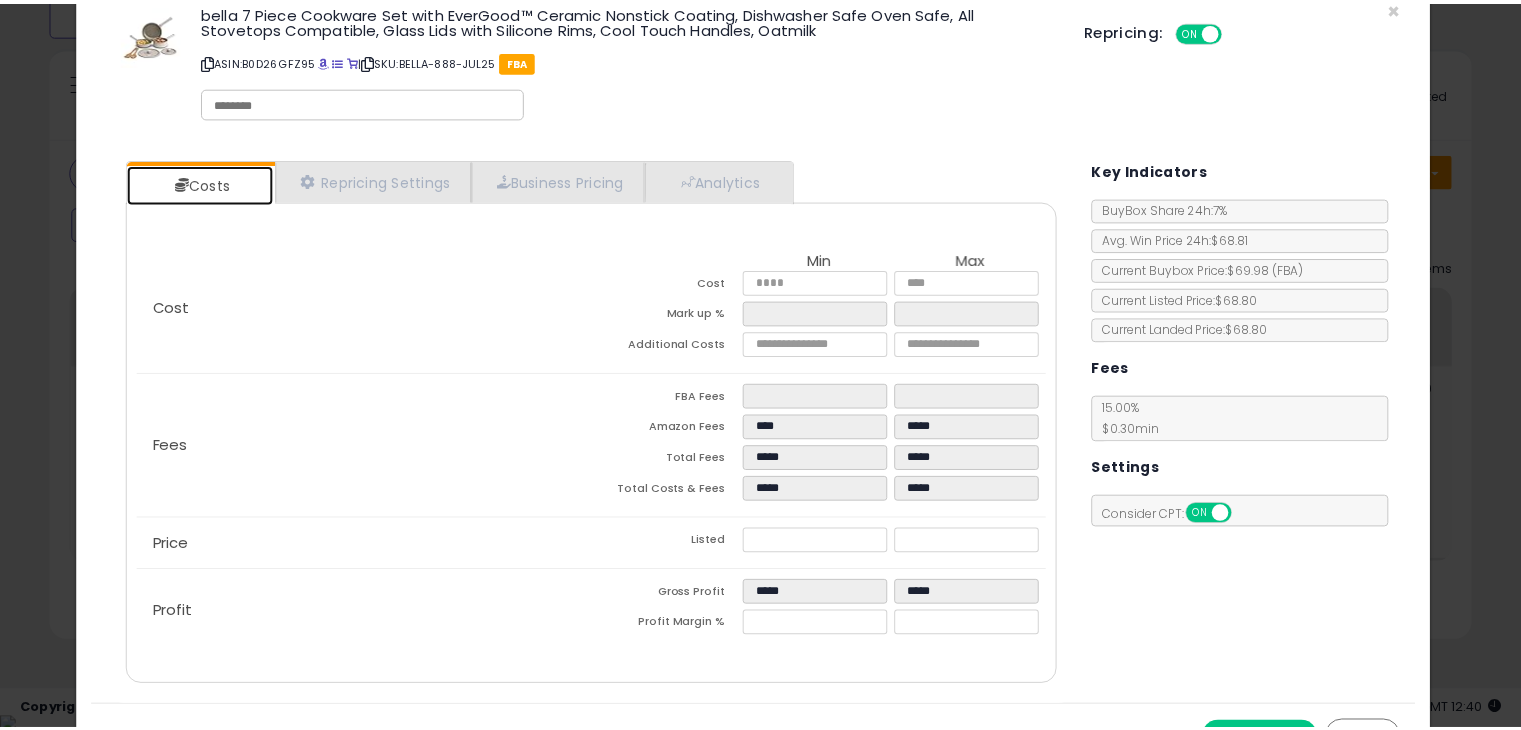 scroll, scrollTop: 86, scrollLeft: 0, axis: vertical 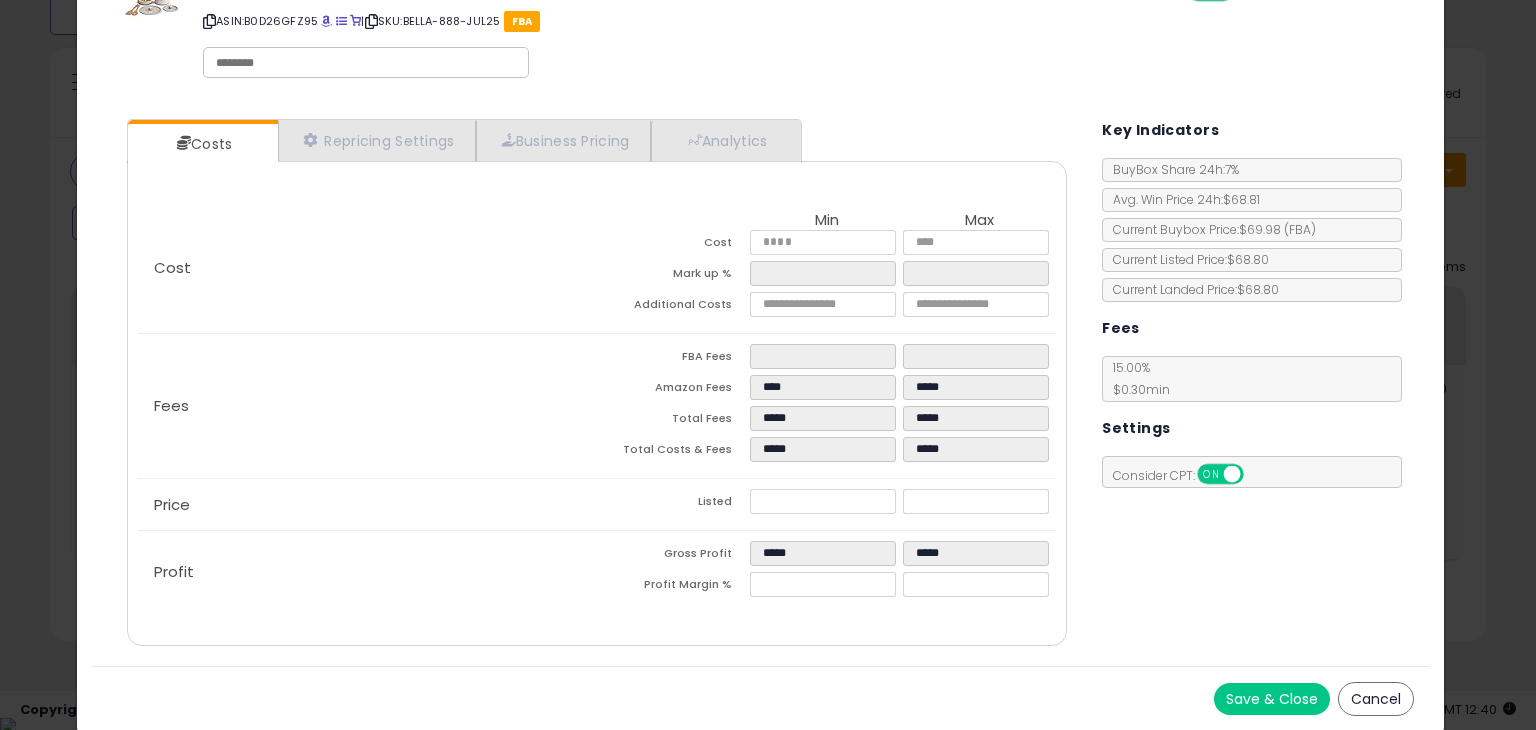 click on "Cancel" at bounding box center [1376, 699] 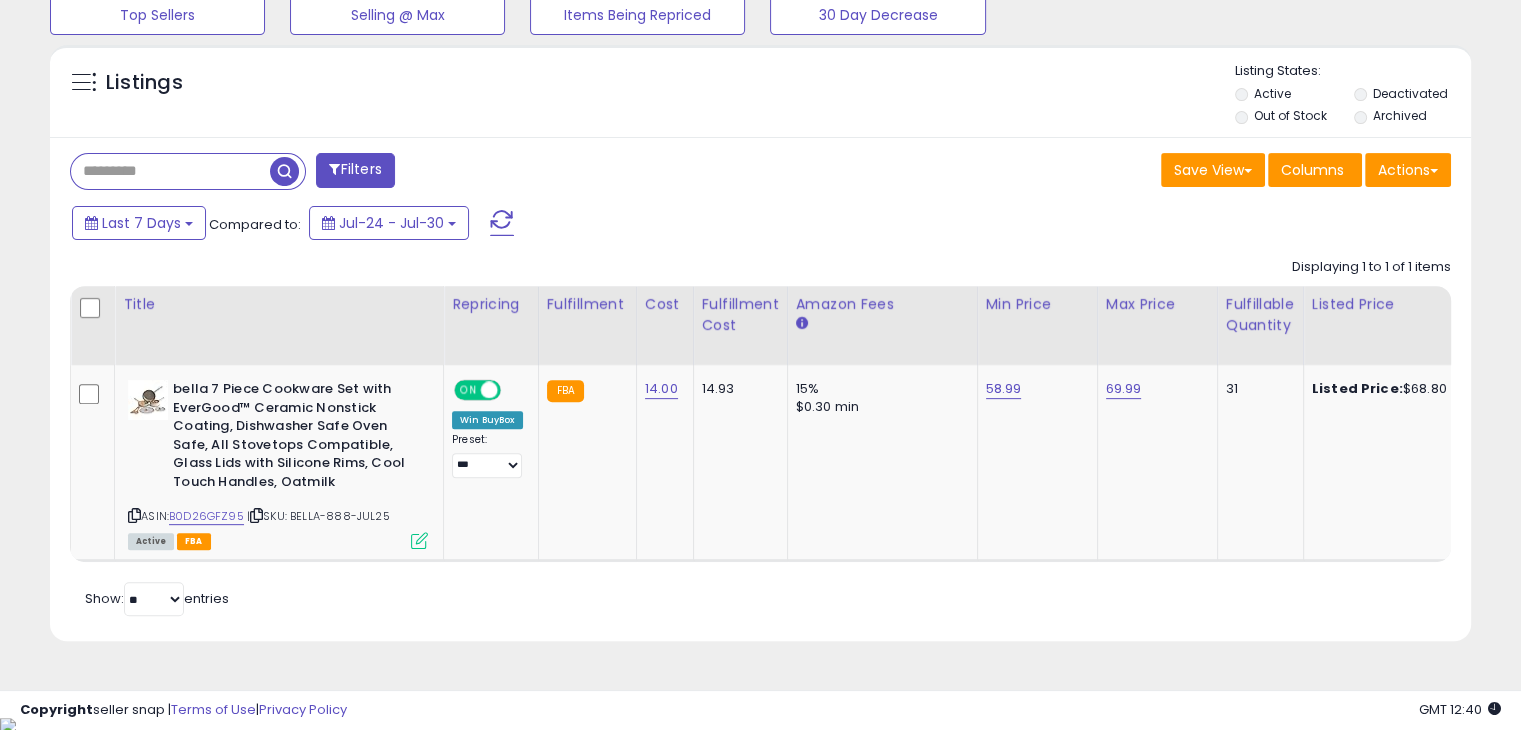 scroll, scrollTop: 409, scrollLeft: 822, axis: both 